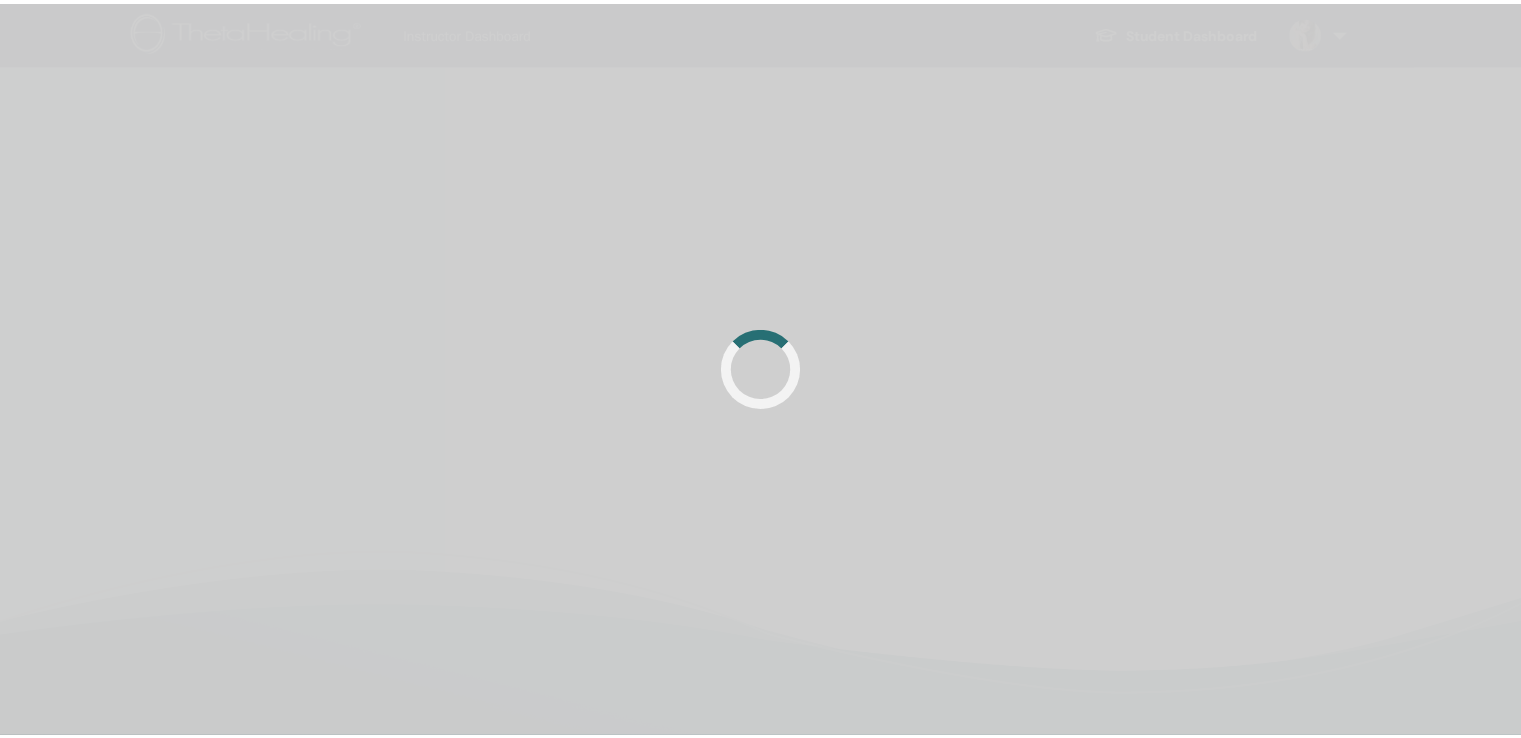 scroll, scrollTop: 0, scrollLeft: 0, axis: both 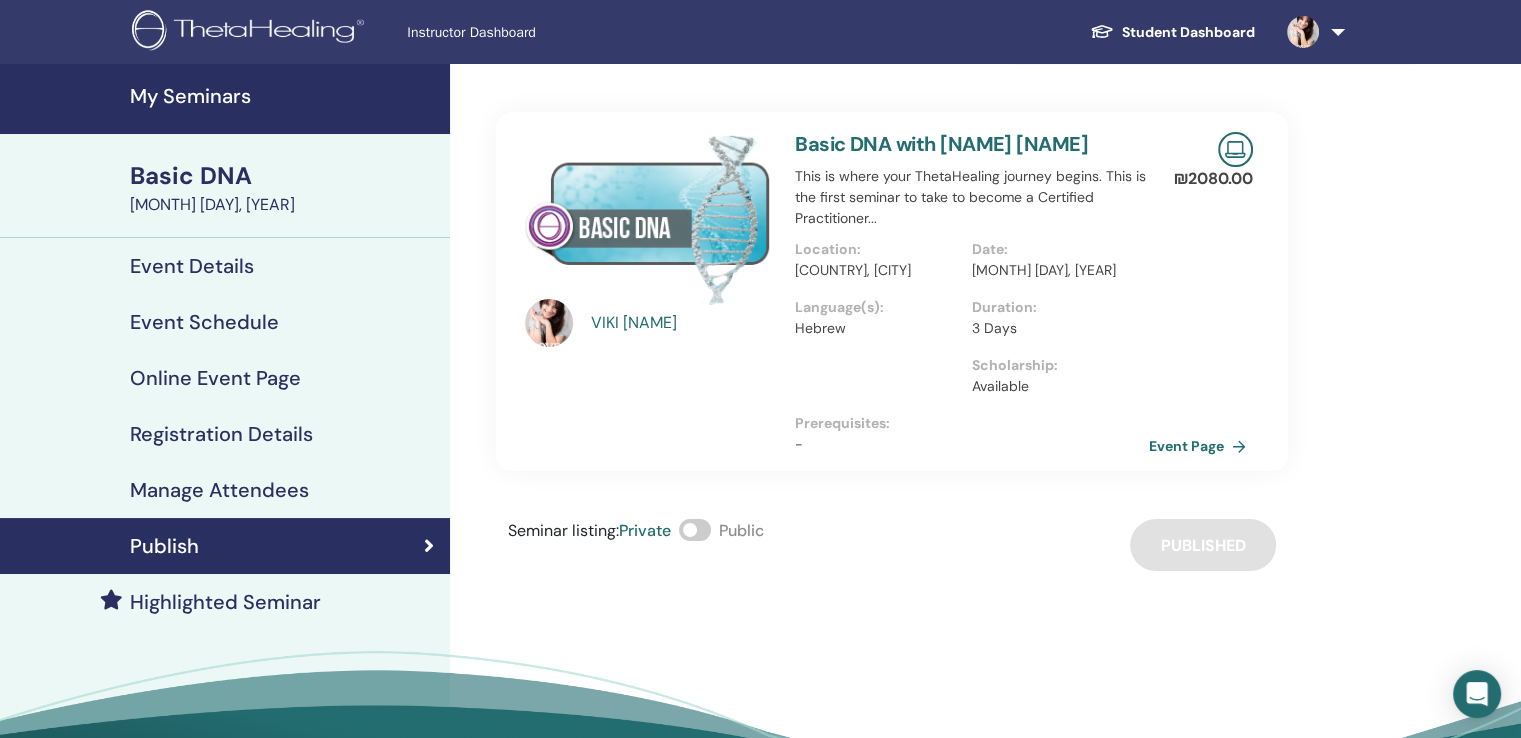 click at bounding box center [695, 530] 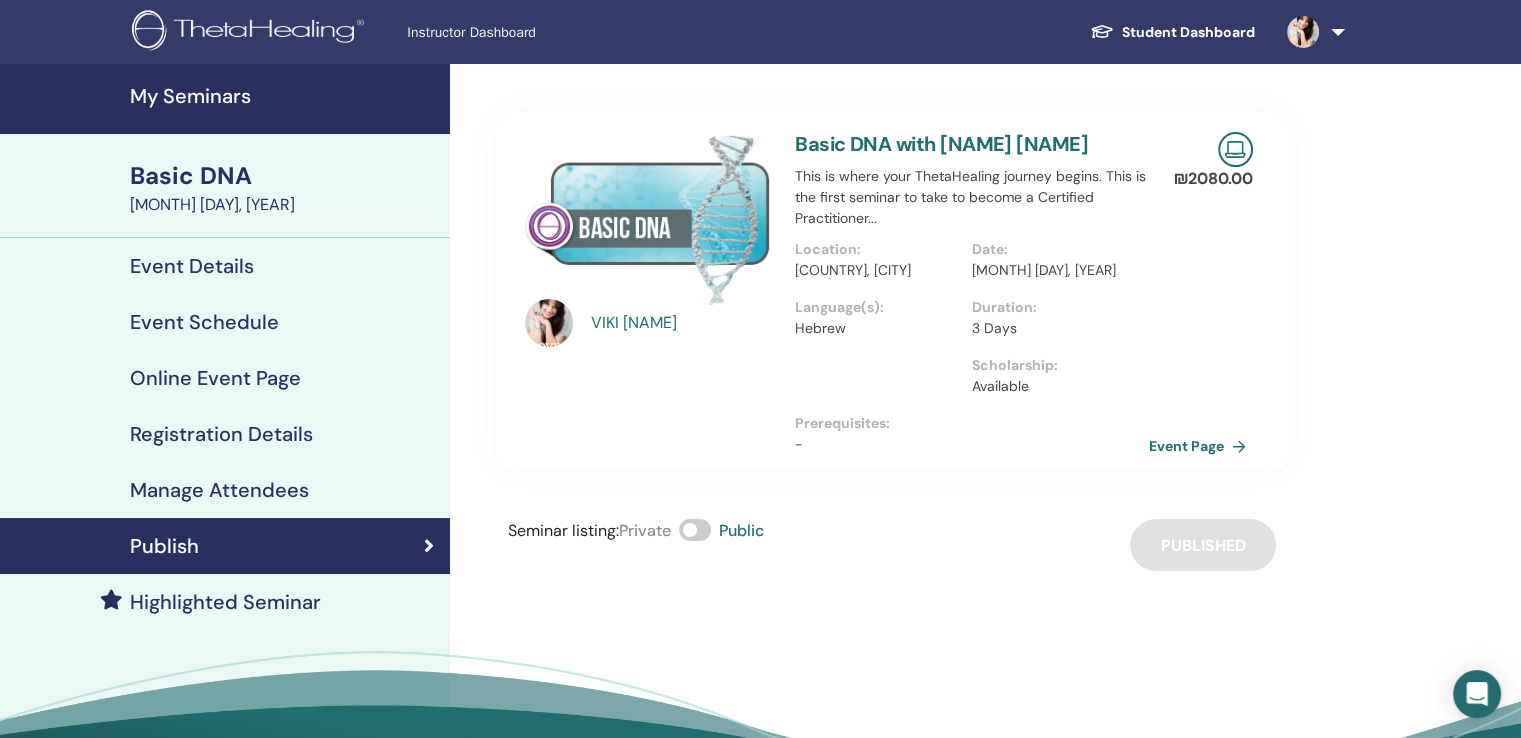 click on "My Seminars" at bounding box center [284, 96] 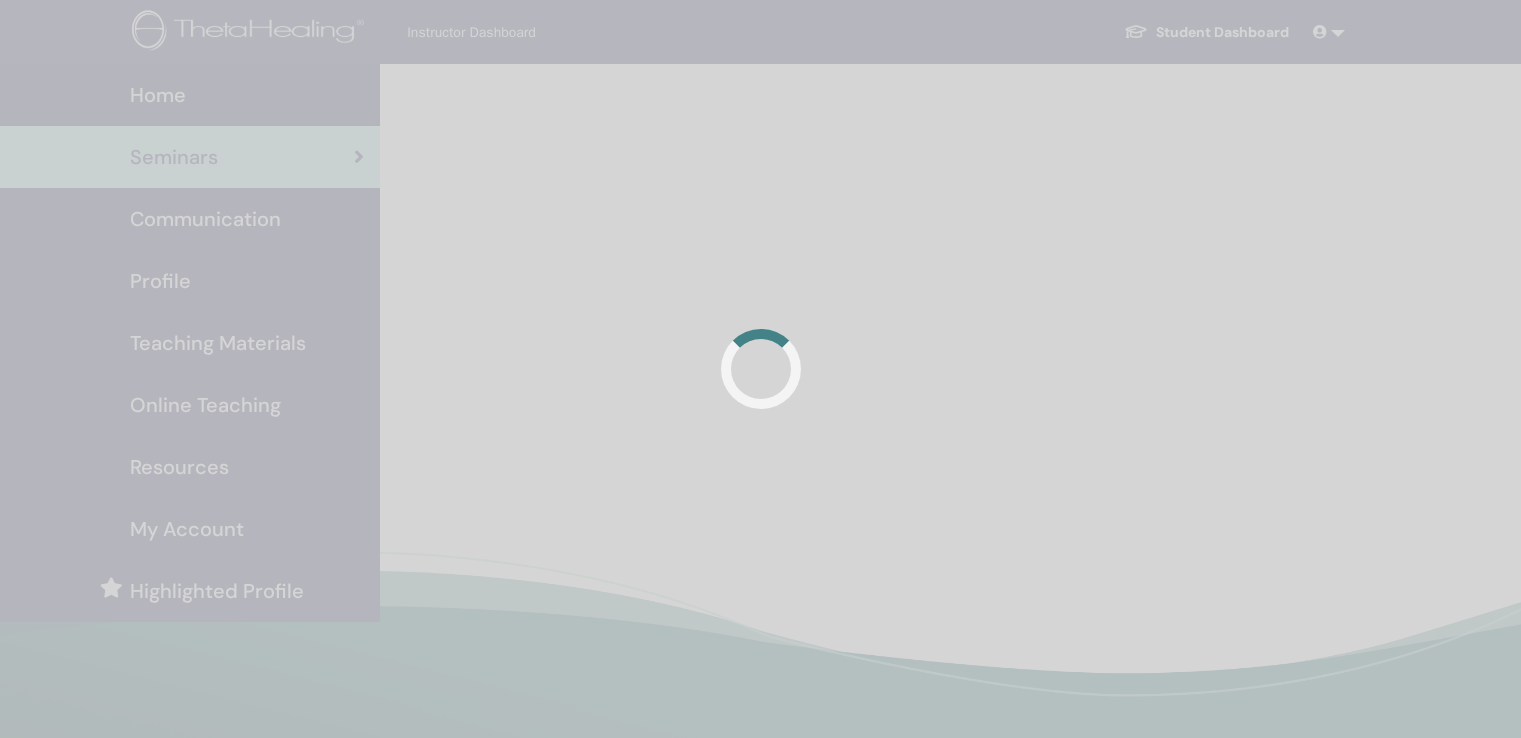 scroll, scrollTop: 0, scrollLeft: 0, axis: both 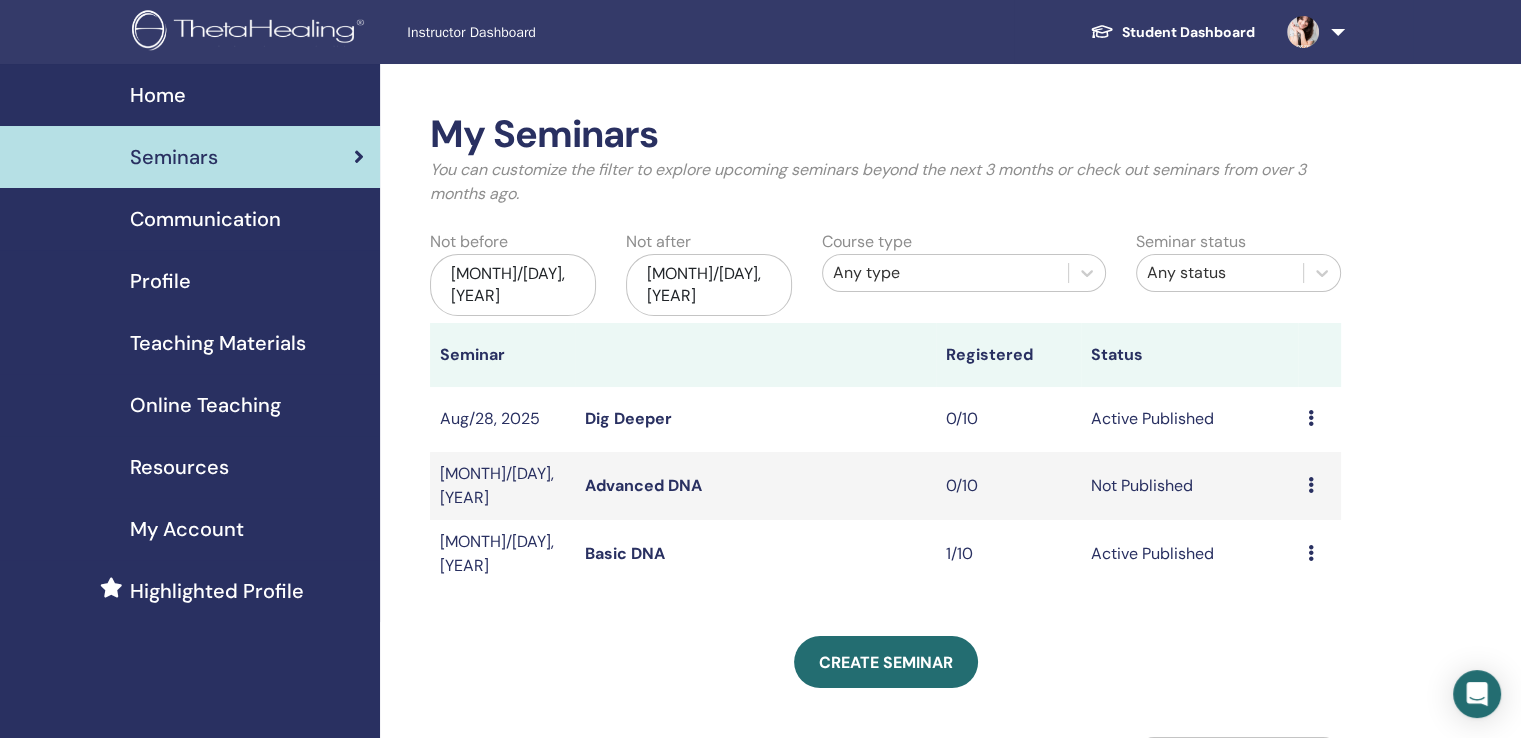 click at bounding box center (1311, 485) 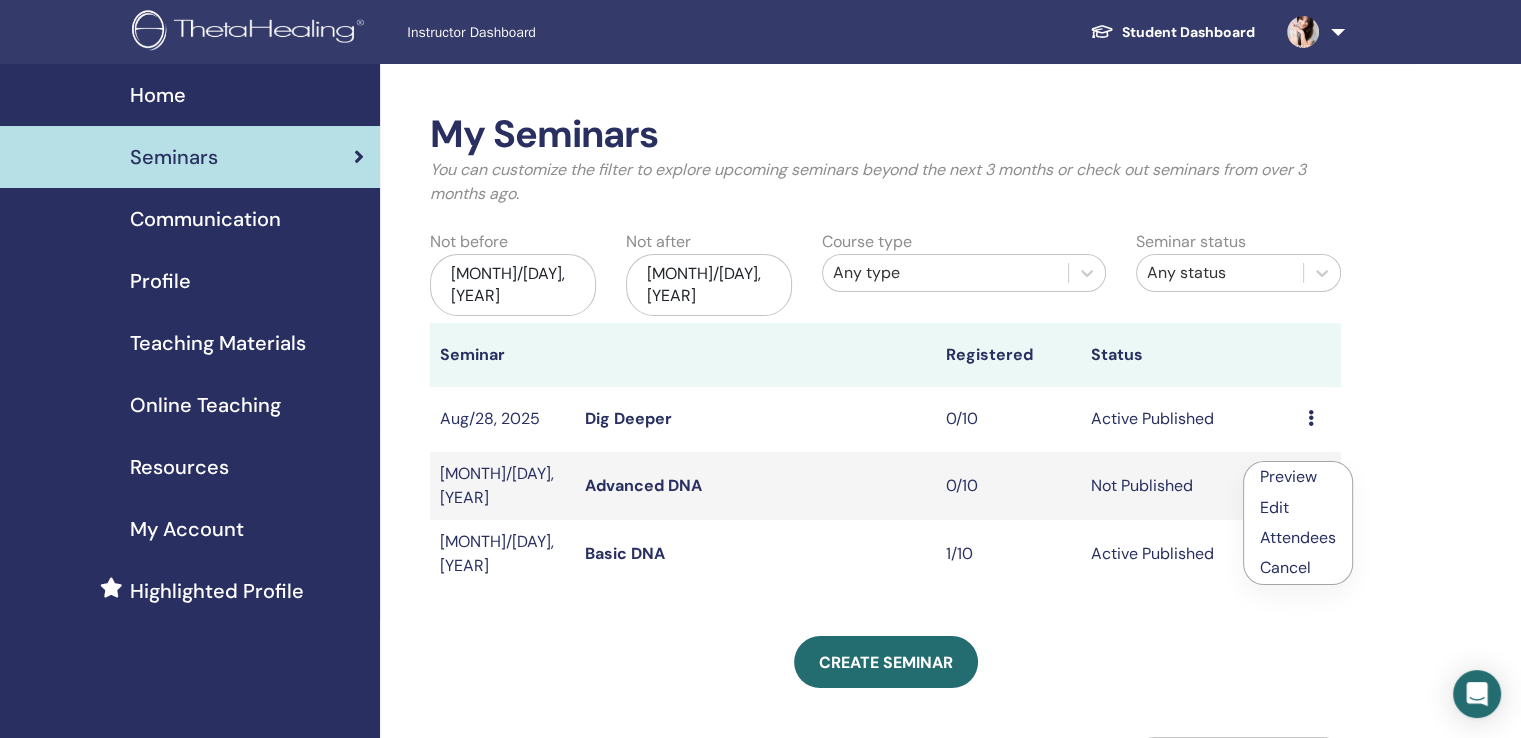 click on "Preview" at bounding box center (1288, 476) 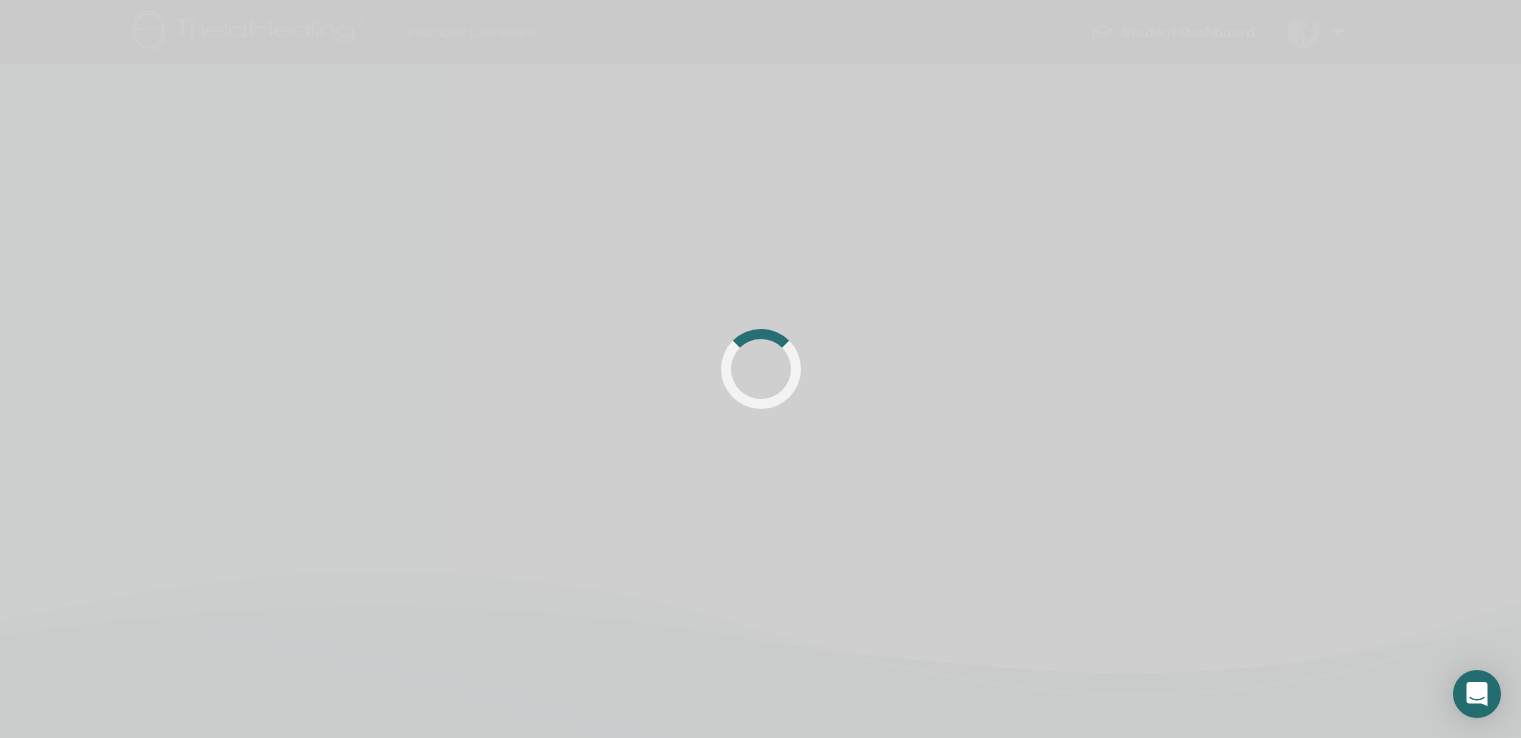 scroll, scrollTop: 0, scrollLeft: 0, axis: both 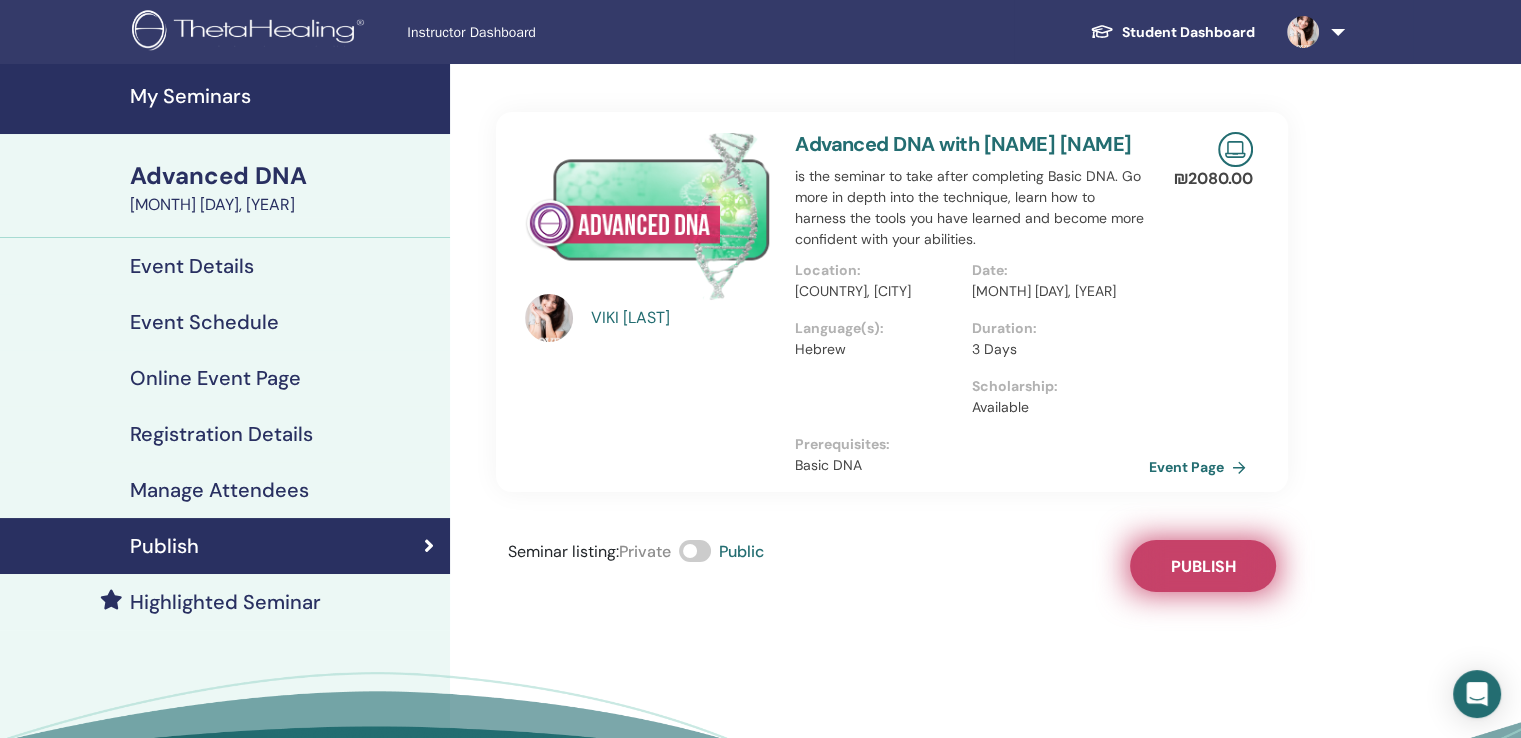 click on "Publish" at bounding box center (1203, 566) 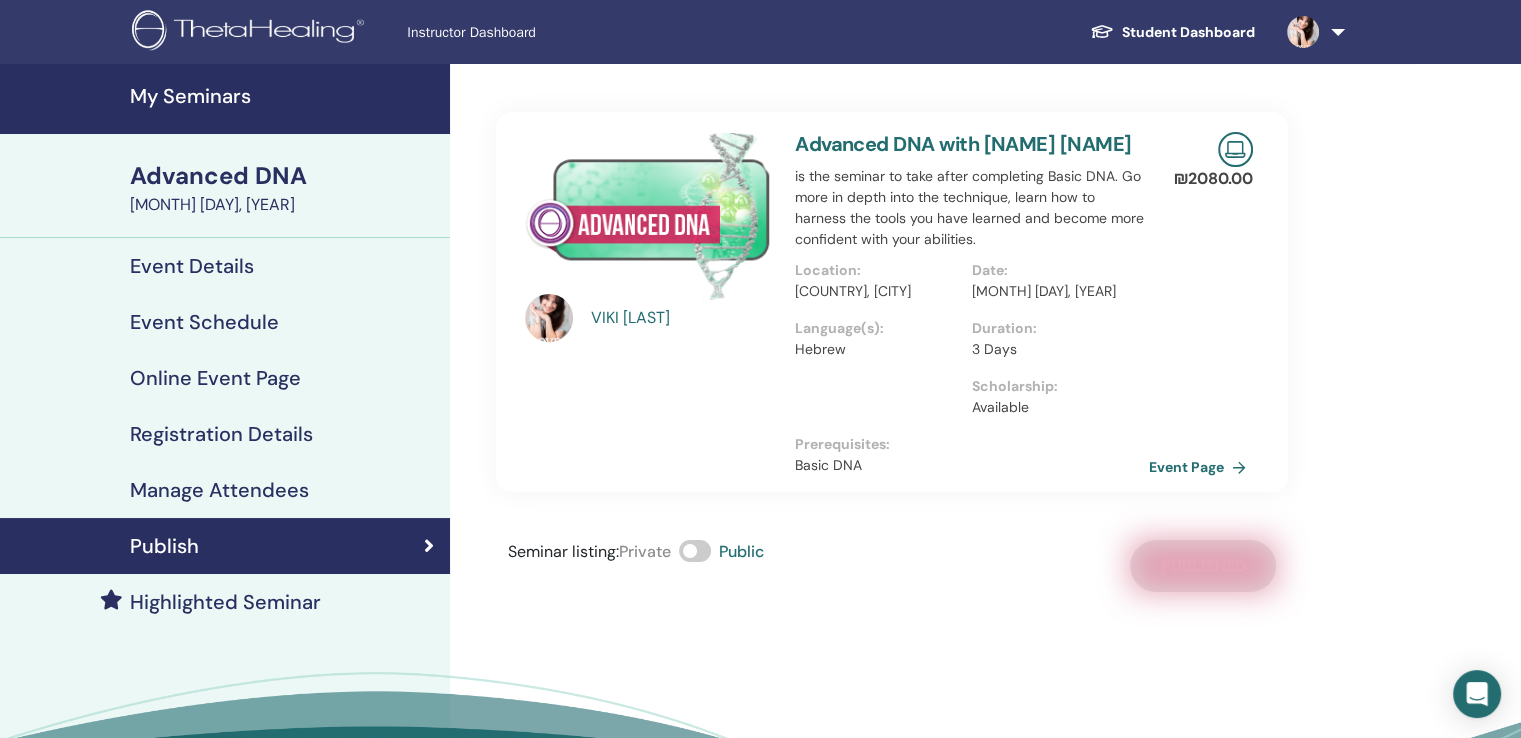click on "My Seminars" at bounding box center (284, 96) 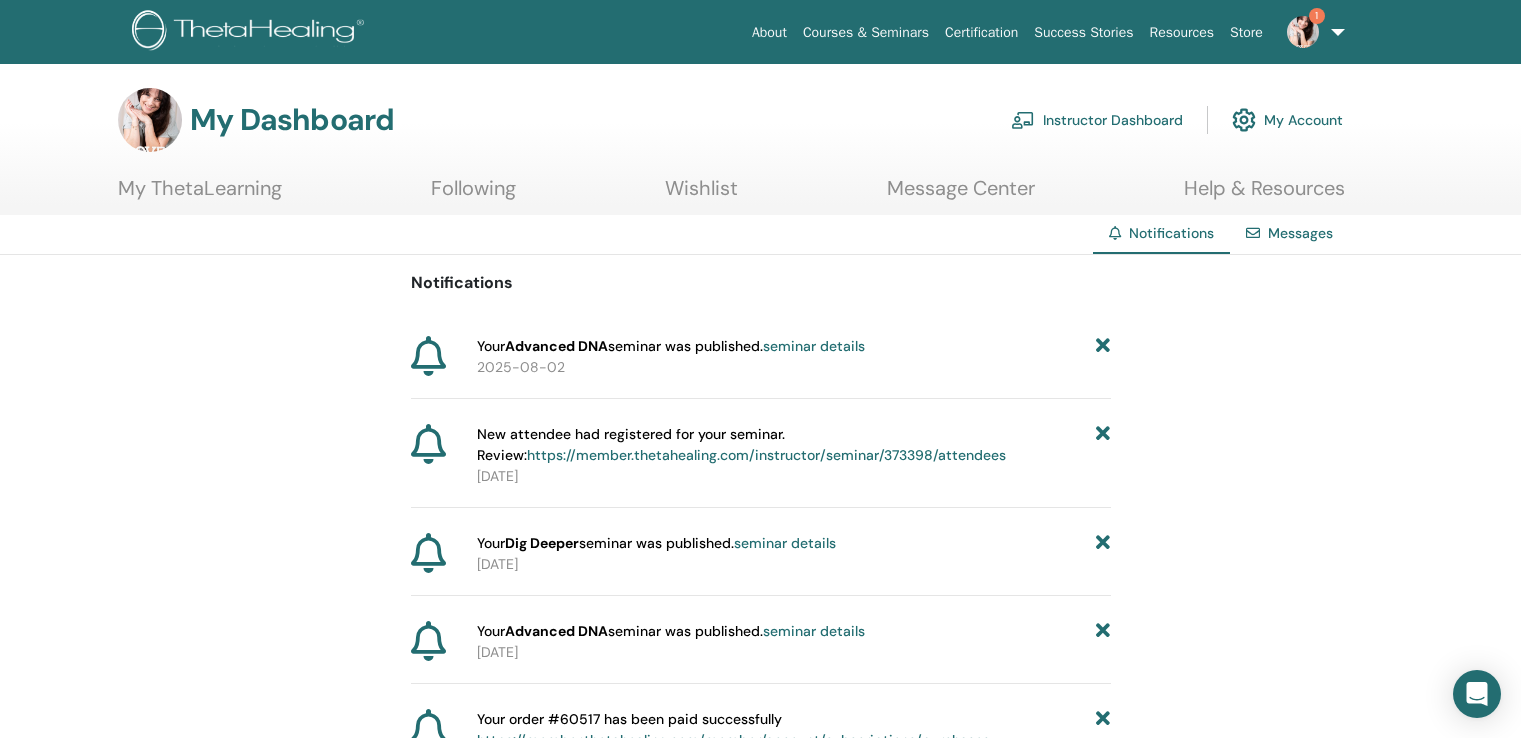 scroll, scrollTop: 0, scrollLeft: 0, axis: both 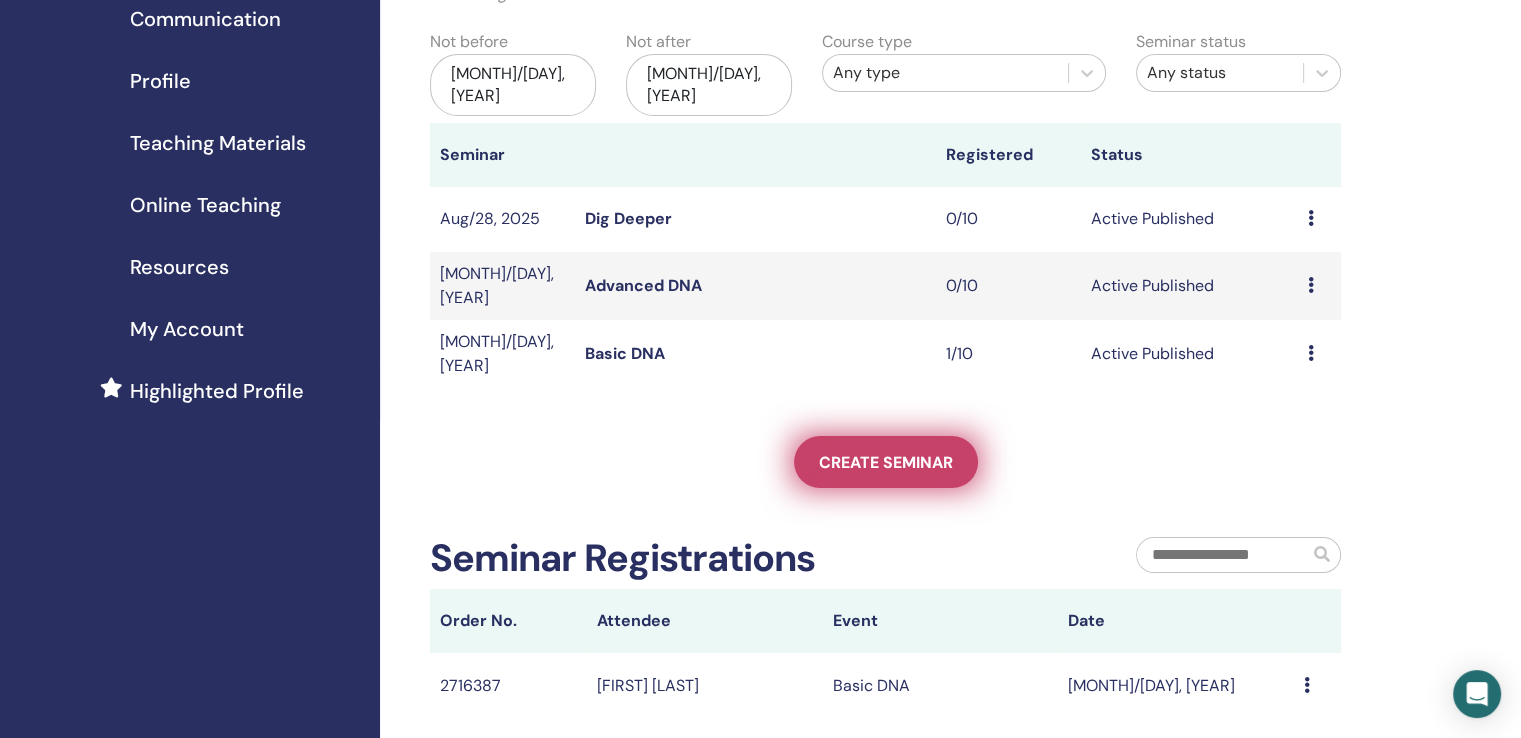 click on "Create seminar" at bounding box center [886, 462] 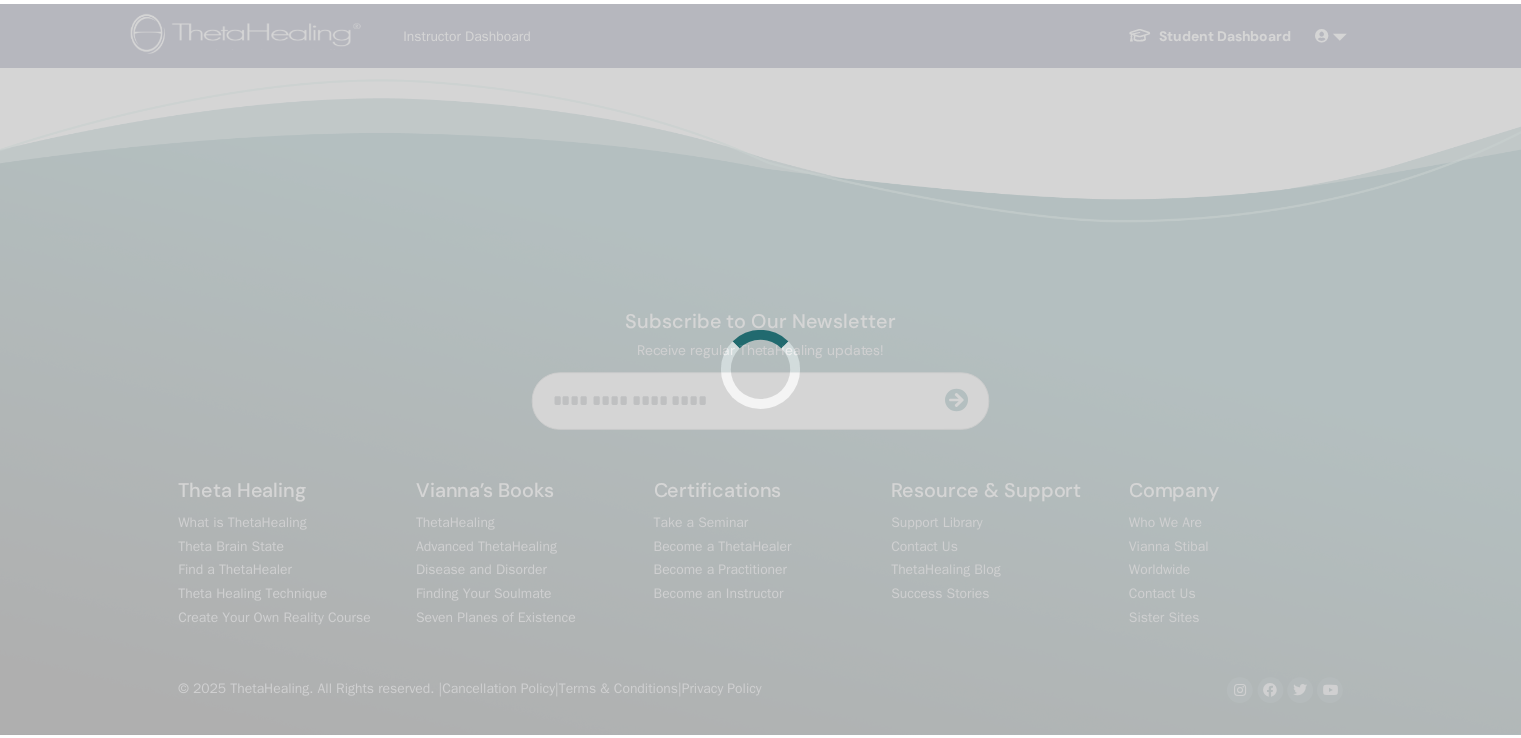 scroll, scrollTop: 0, scrollLeft: 0, axis: both 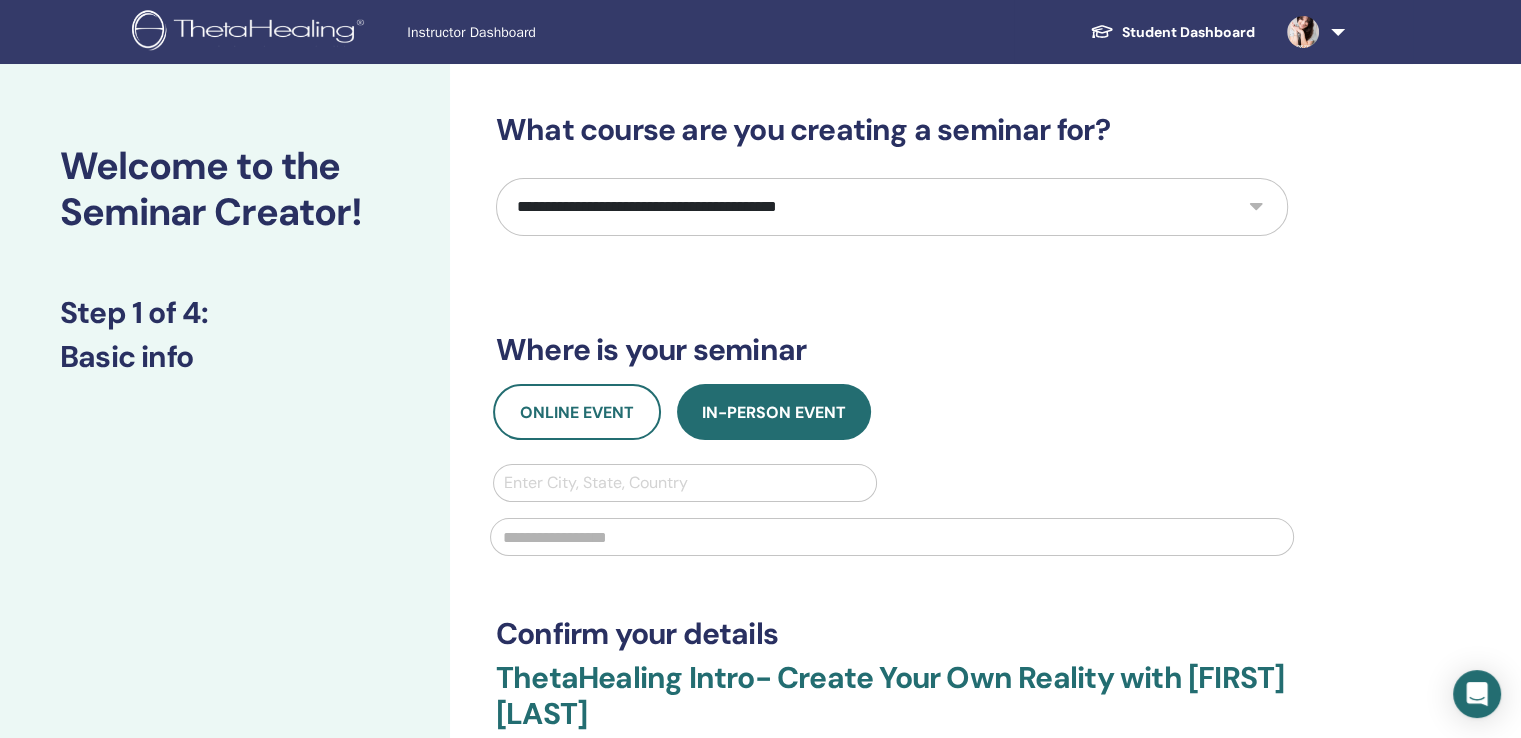 click on "**********" at bounding box center [892, 207] 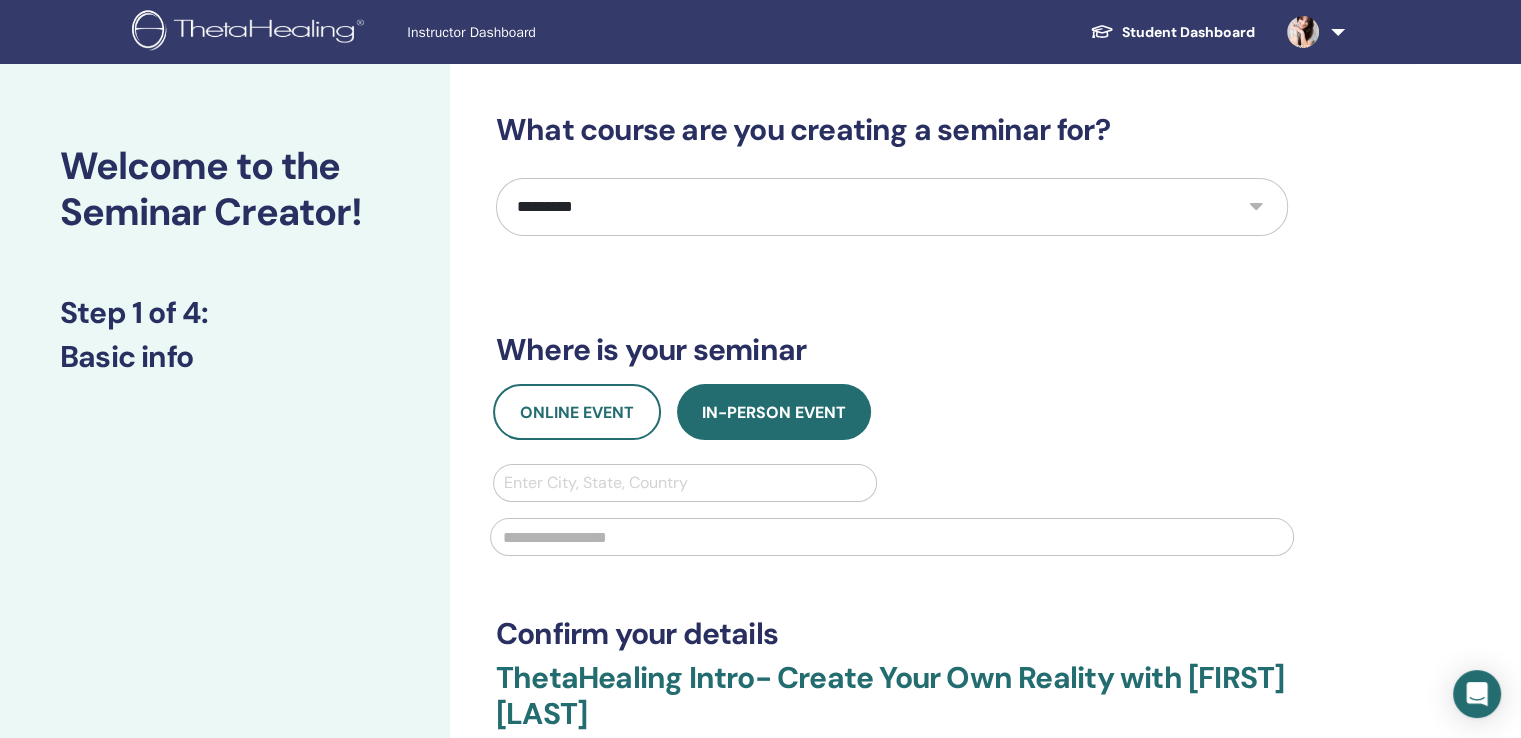 click on "**********" at bounding box center (892, 207) 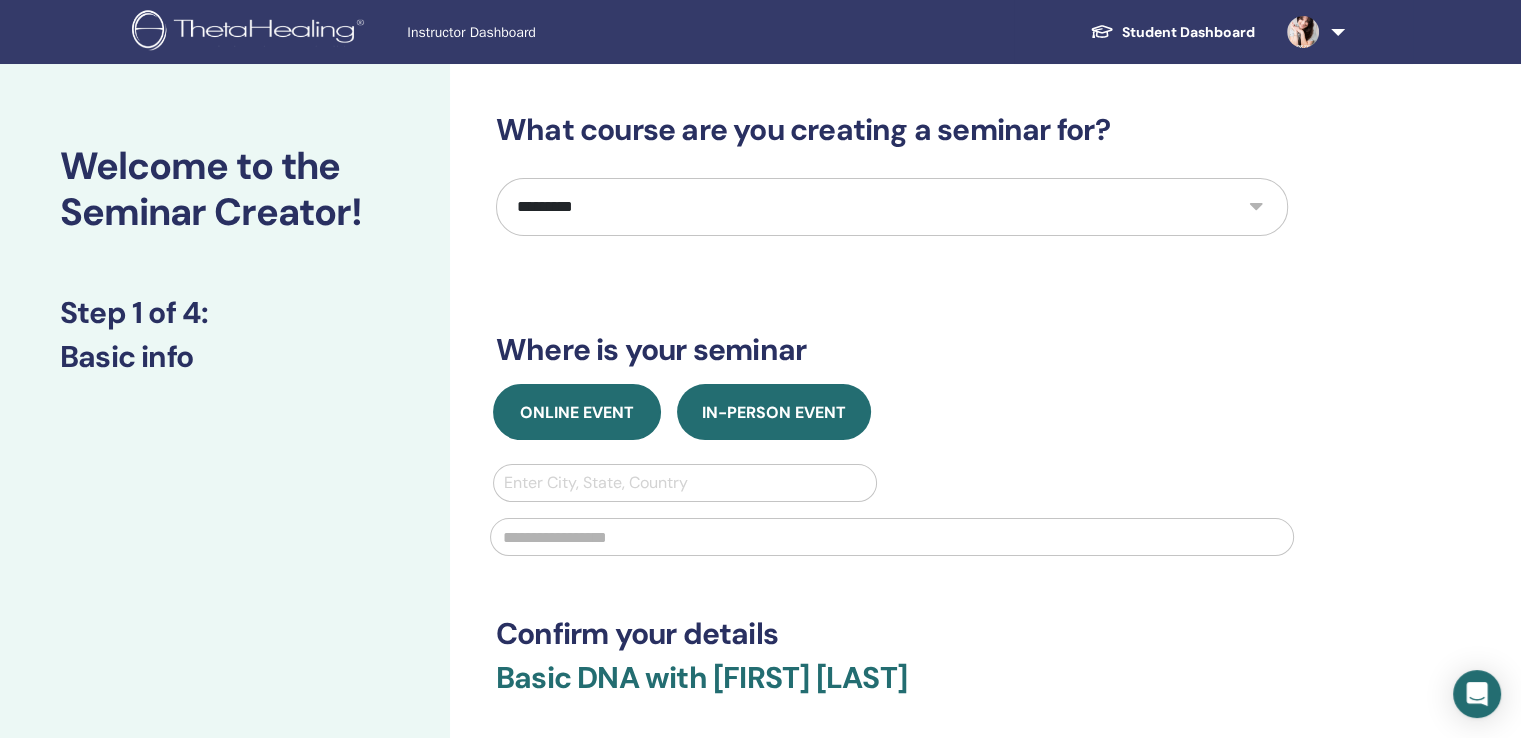 click on "Online Event" at bounding box center (577, 412) 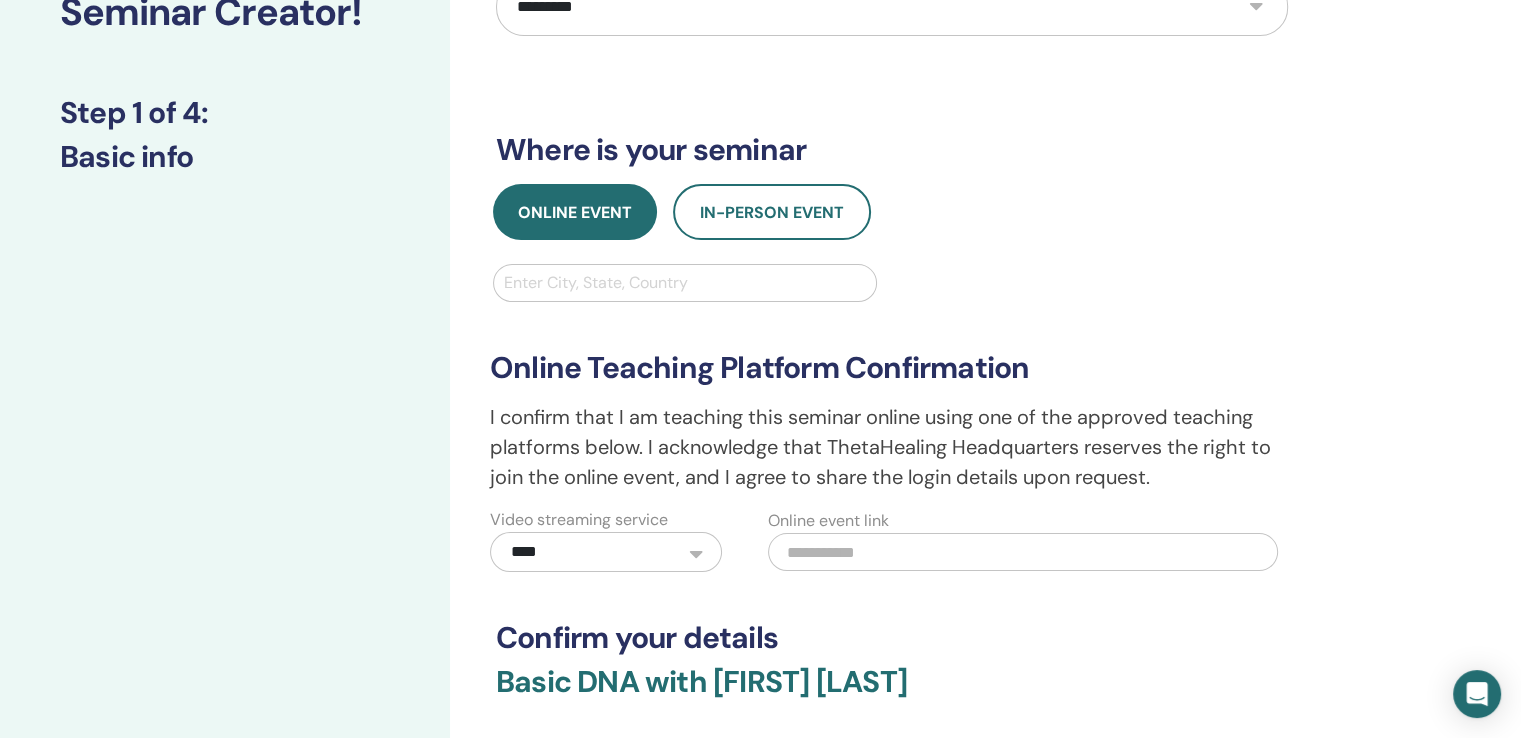scroll, scrollTop: 300, scrollLeft: 0, axis: vertical 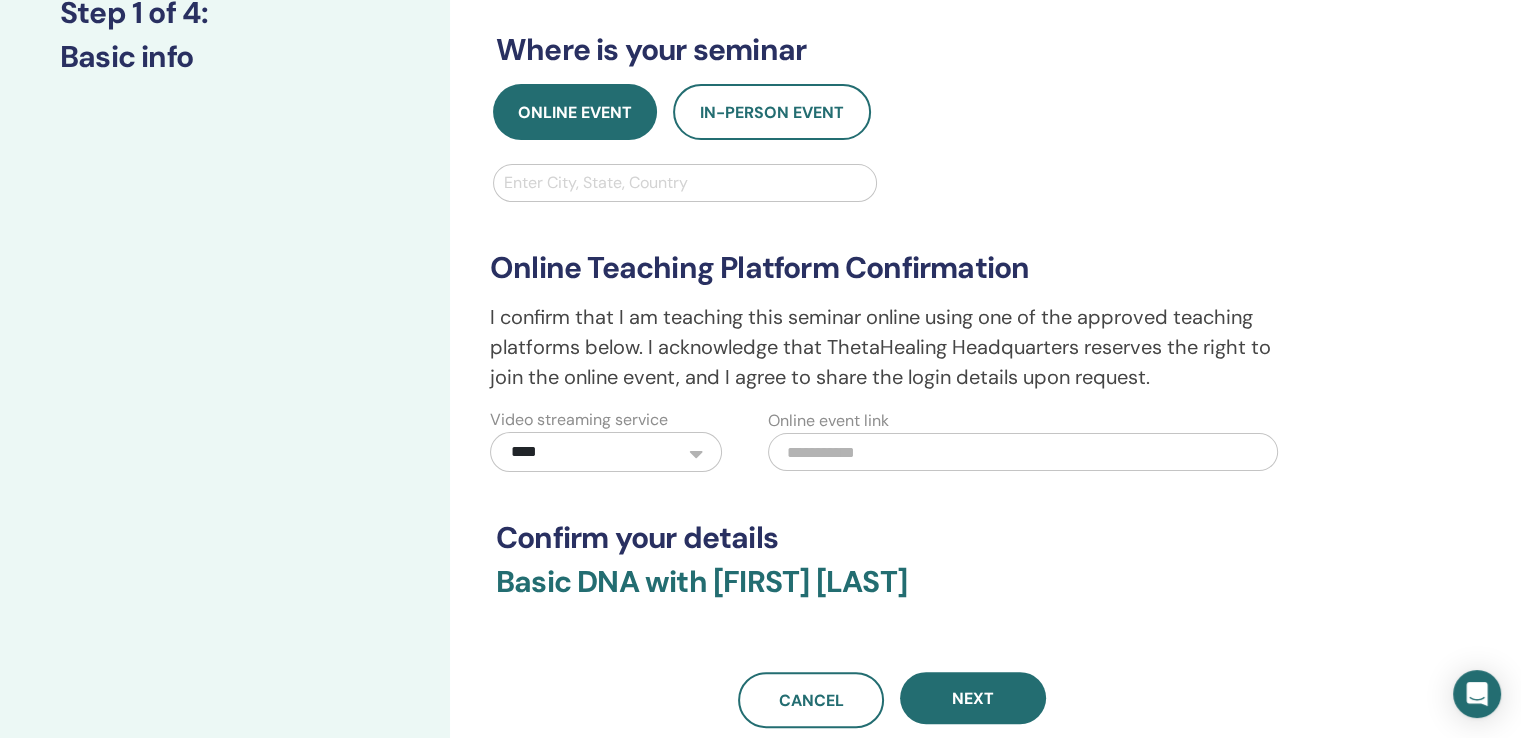 click at bounding box center [685, 183] 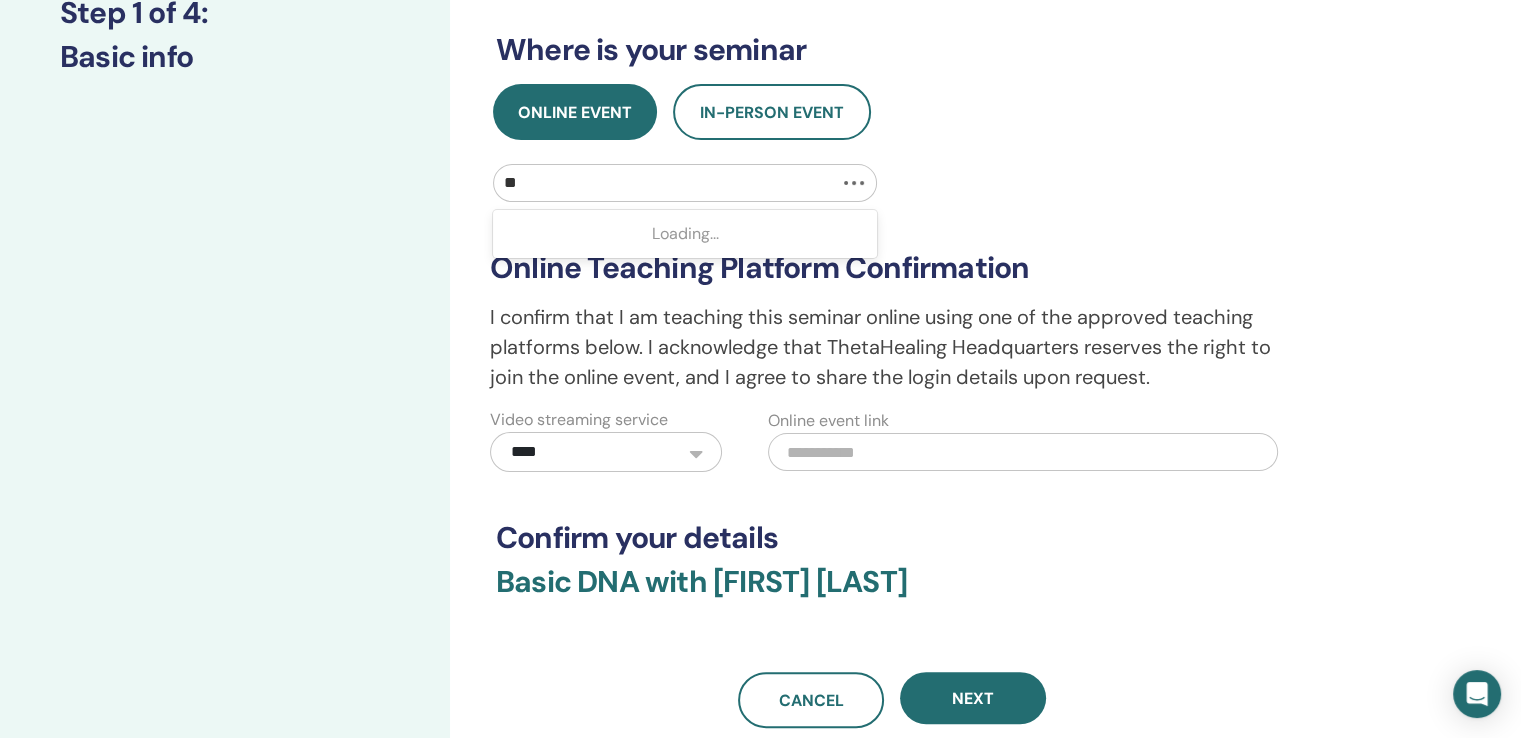 type on "*" 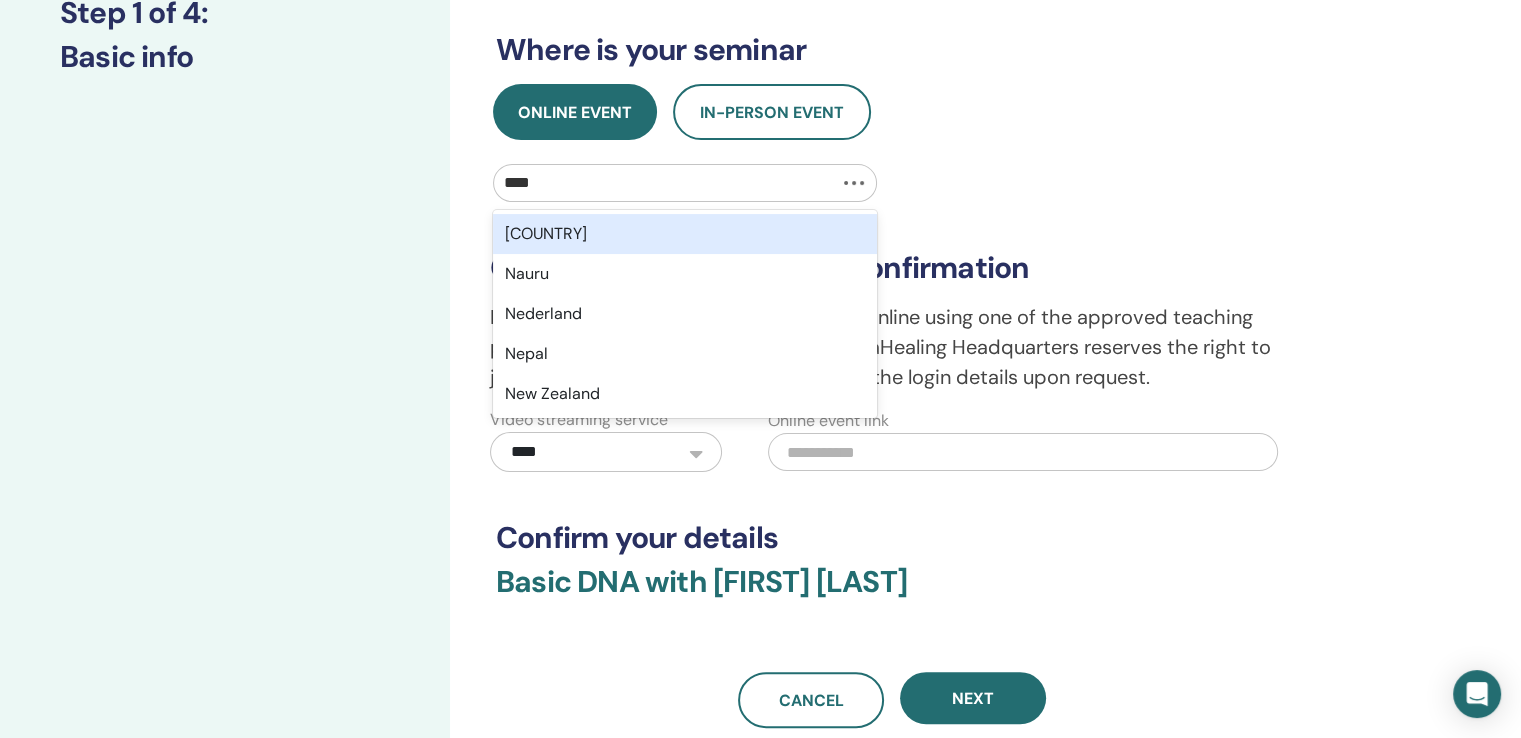 type on "*****" 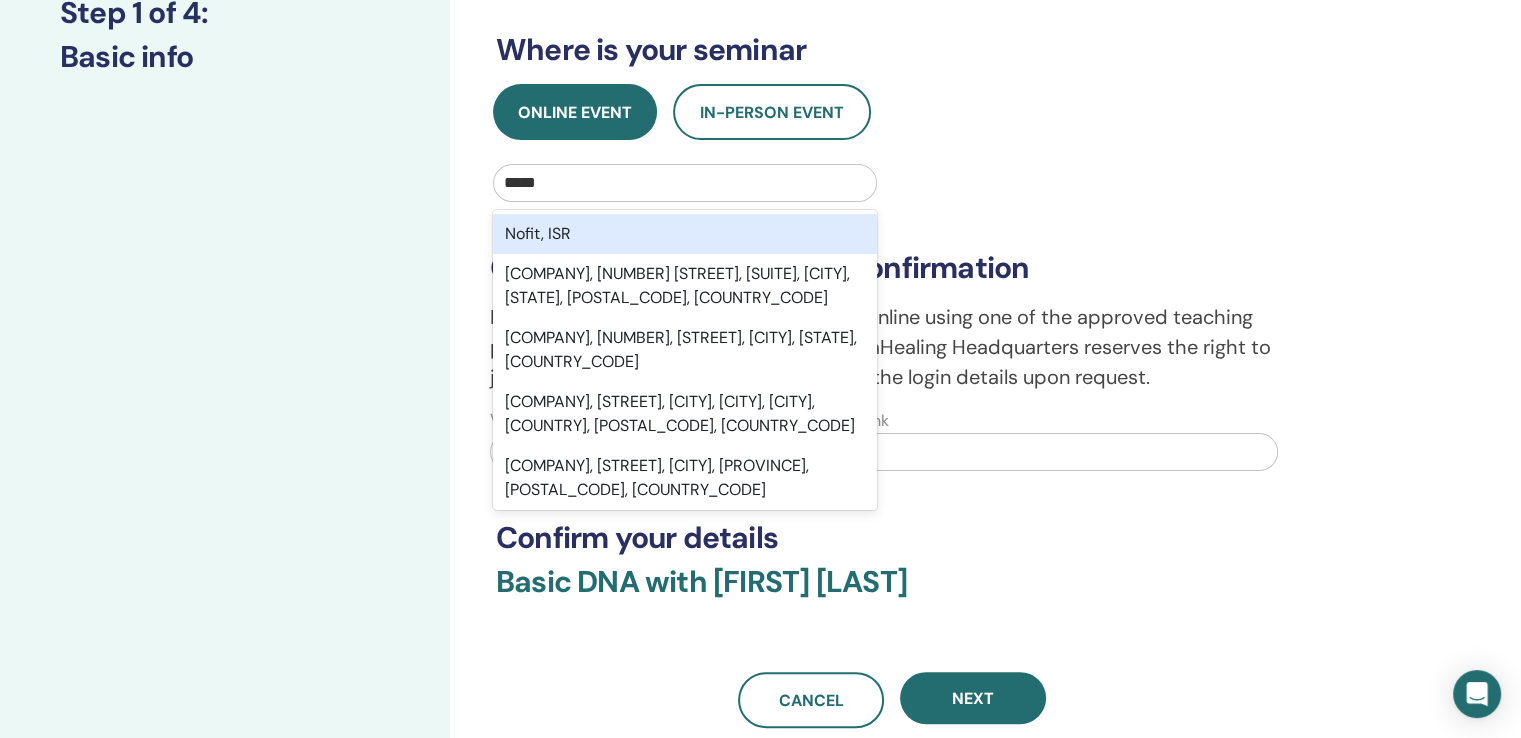 click on "Nofit, ISR" at bounding box center [685, 234] 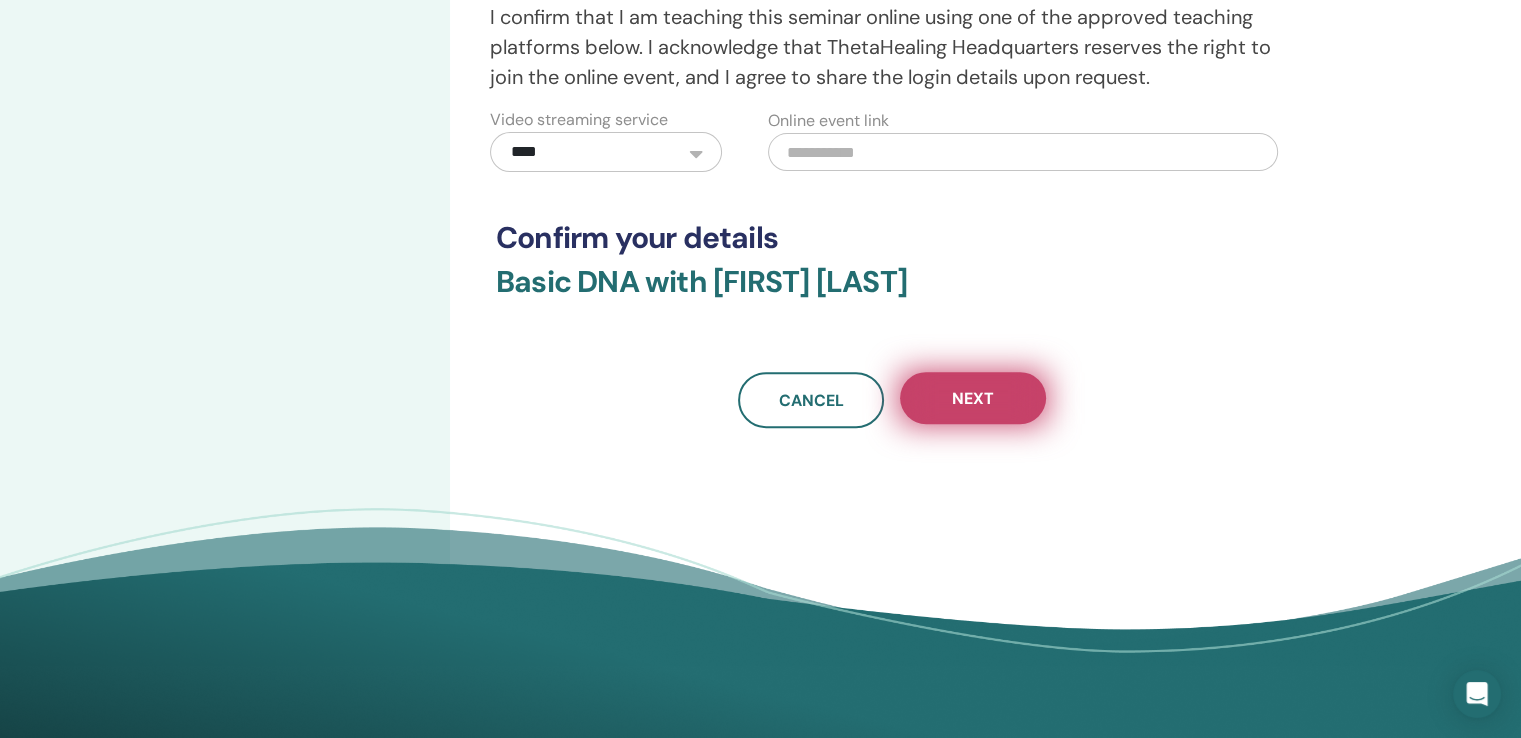 click on "Next" at bounding box center (973, 398) 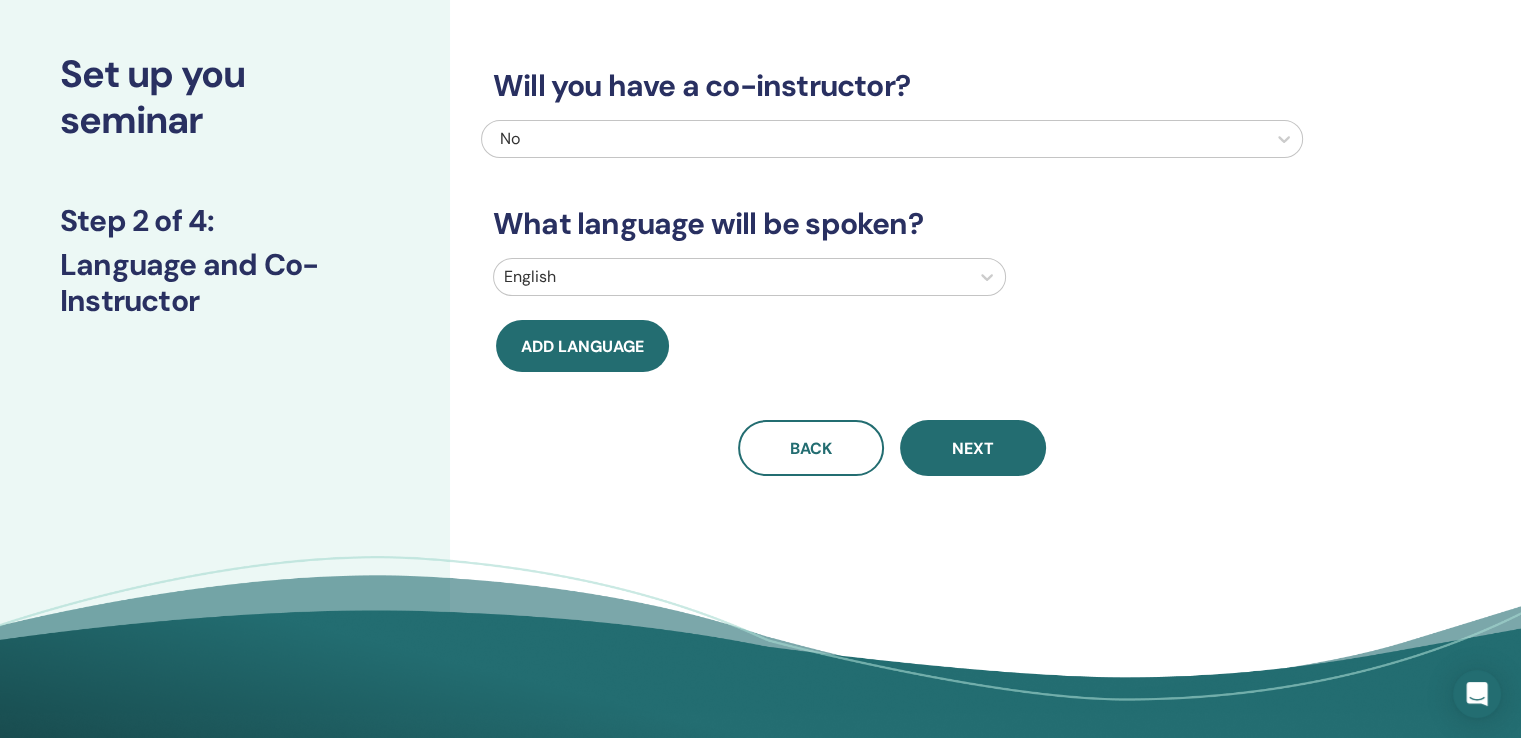 scroll, scrollTop: 0, scrollLeft: 0, axis: both 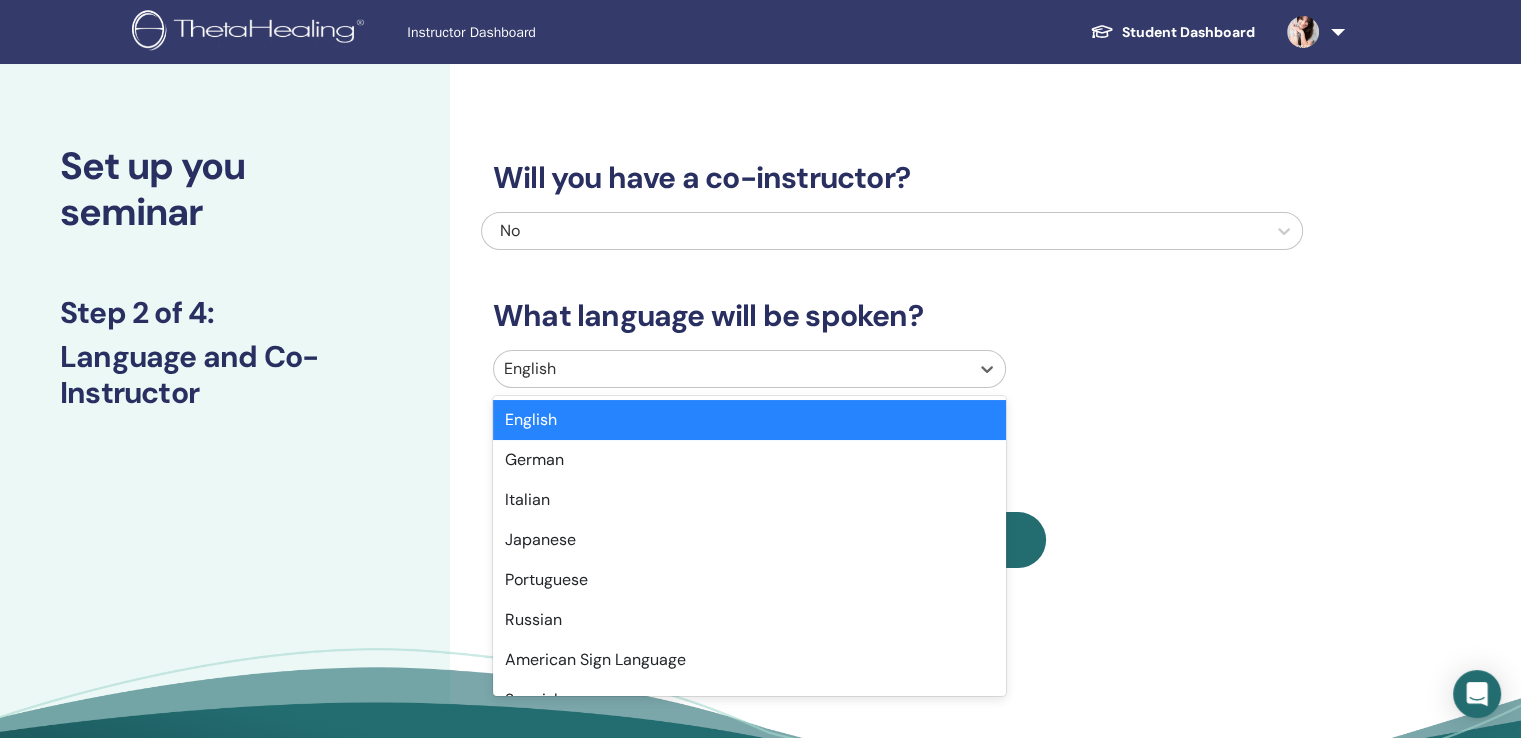click at bounding box center [731, 369] 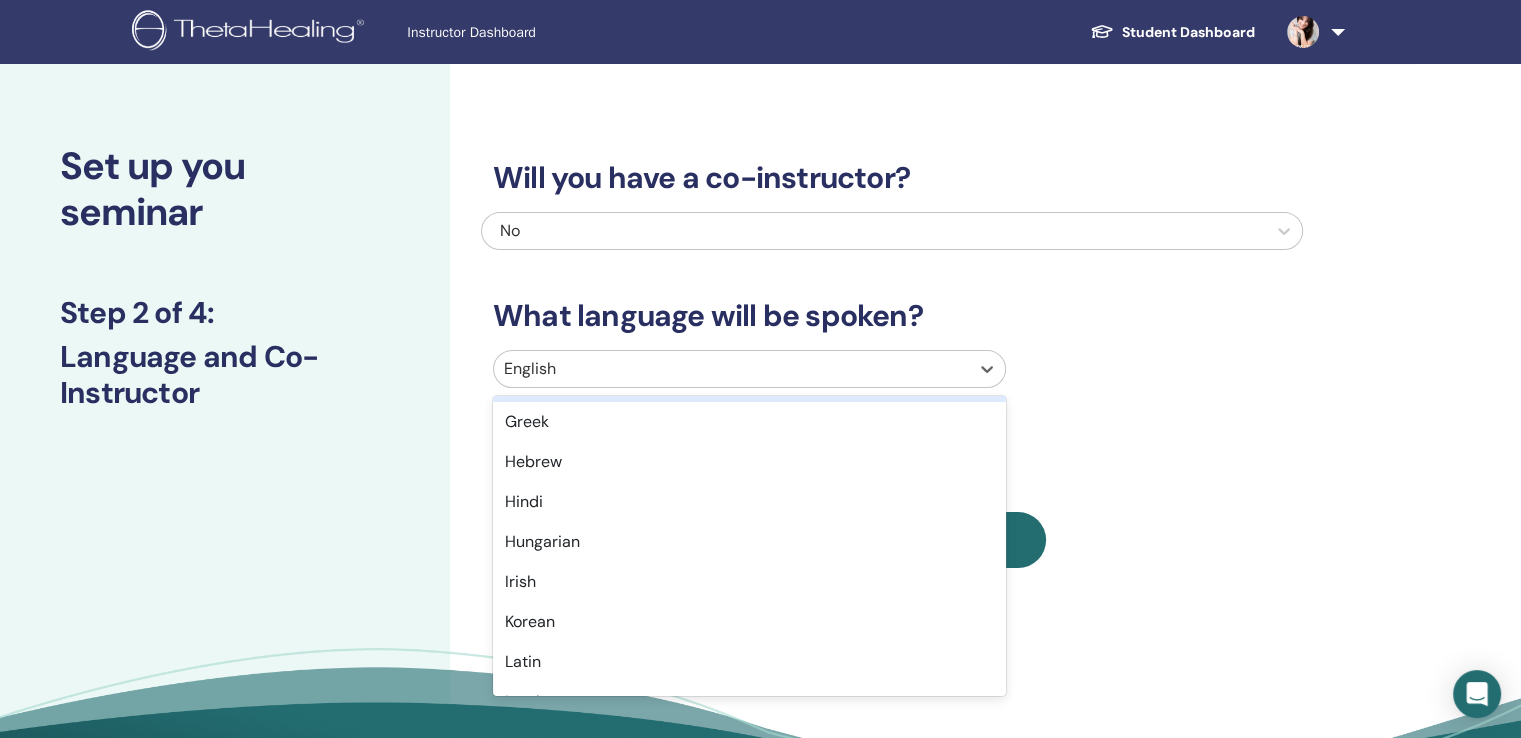 scroll, scrollTop: 800, scrollLeft: 0, axis: vertical 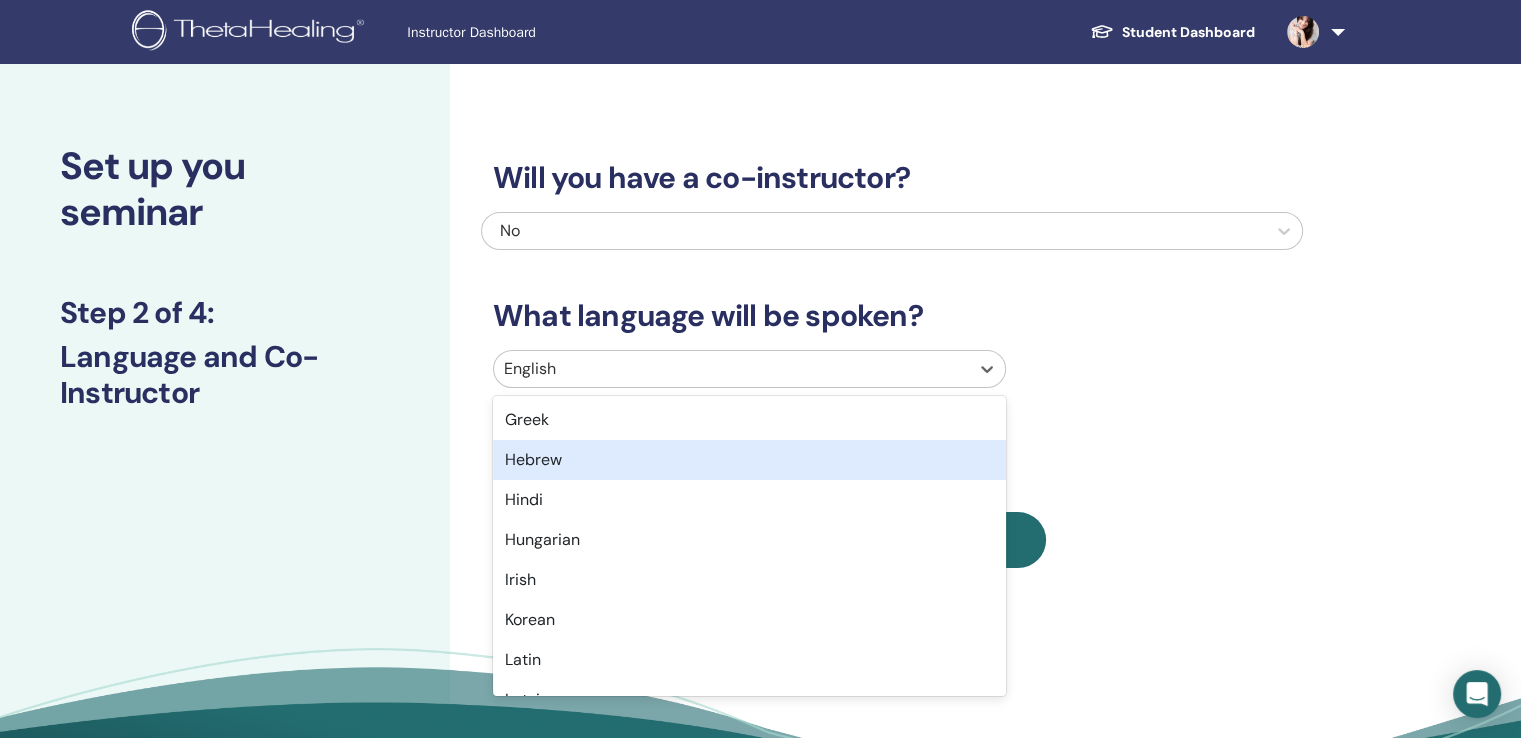 click on "Hebrew" at bounding box center [749, 460] 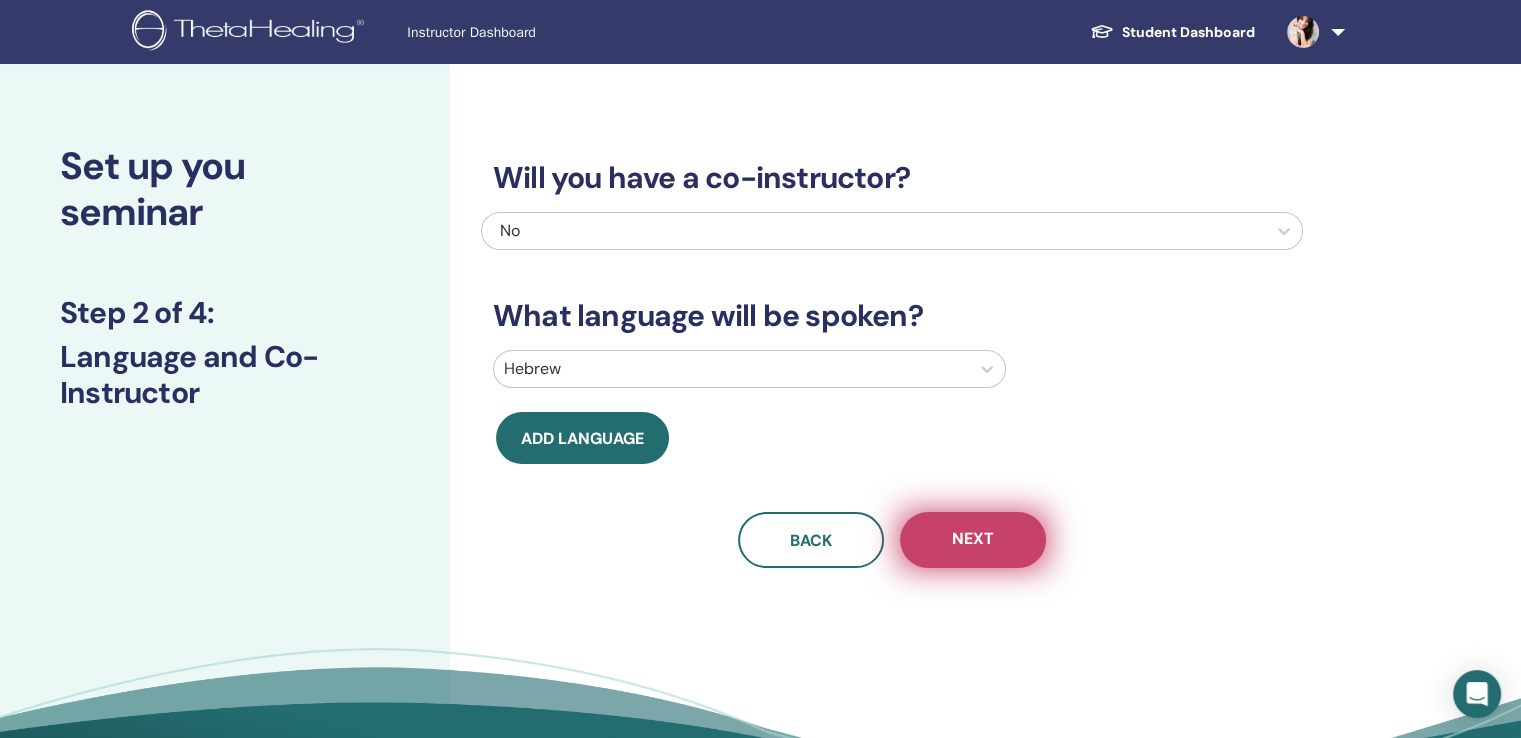 click on "Next" at bounding box center [973, 540] 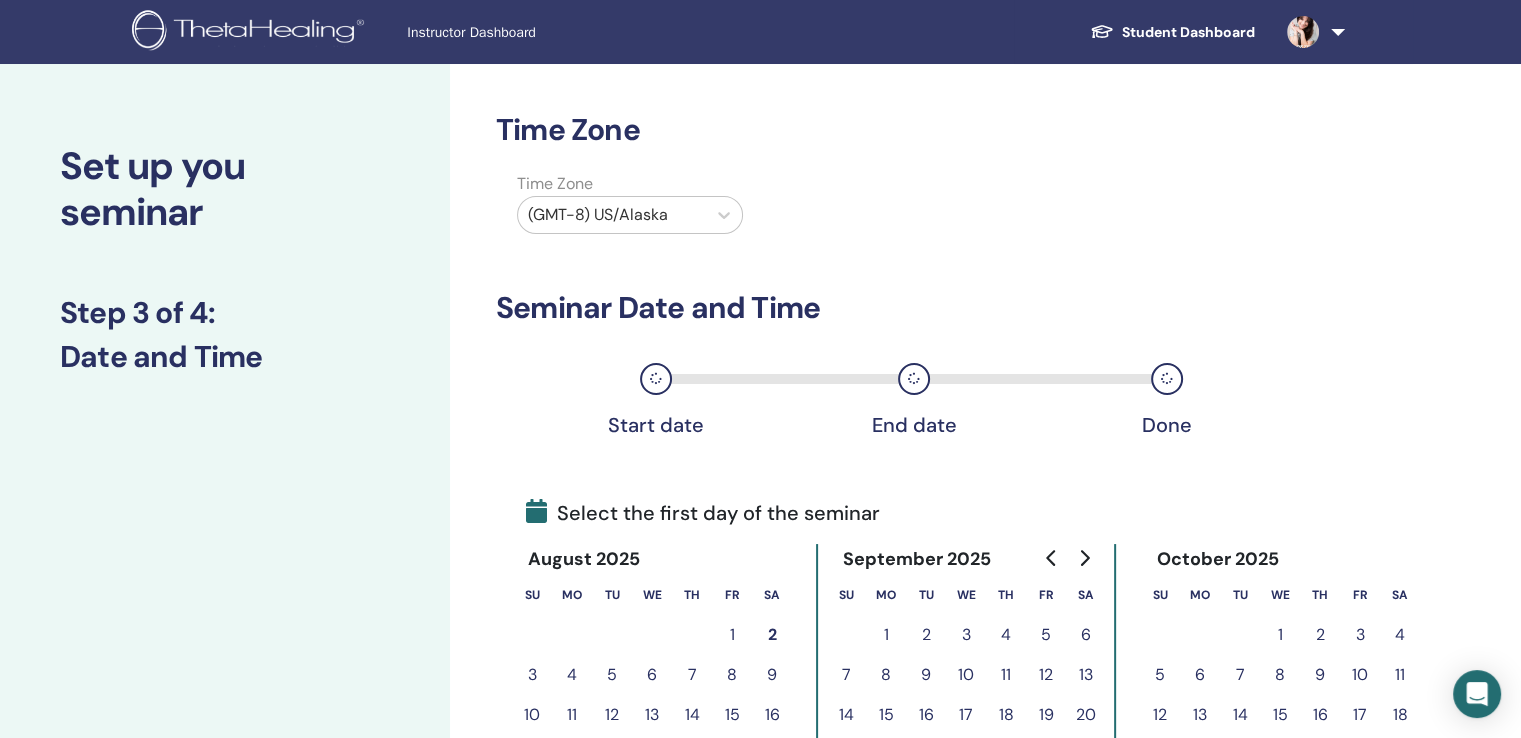 click at bounding box center (612, 215) 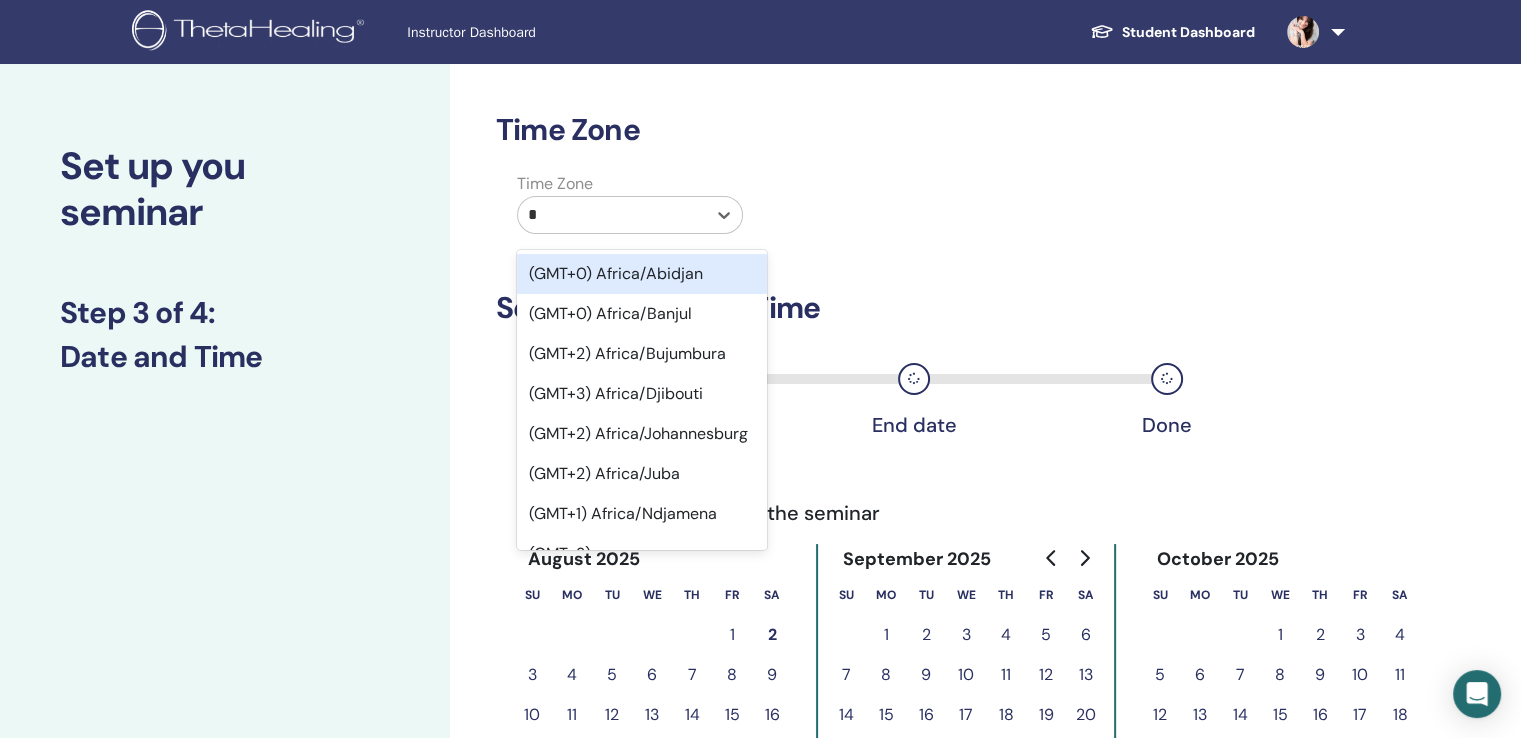 type on "**" 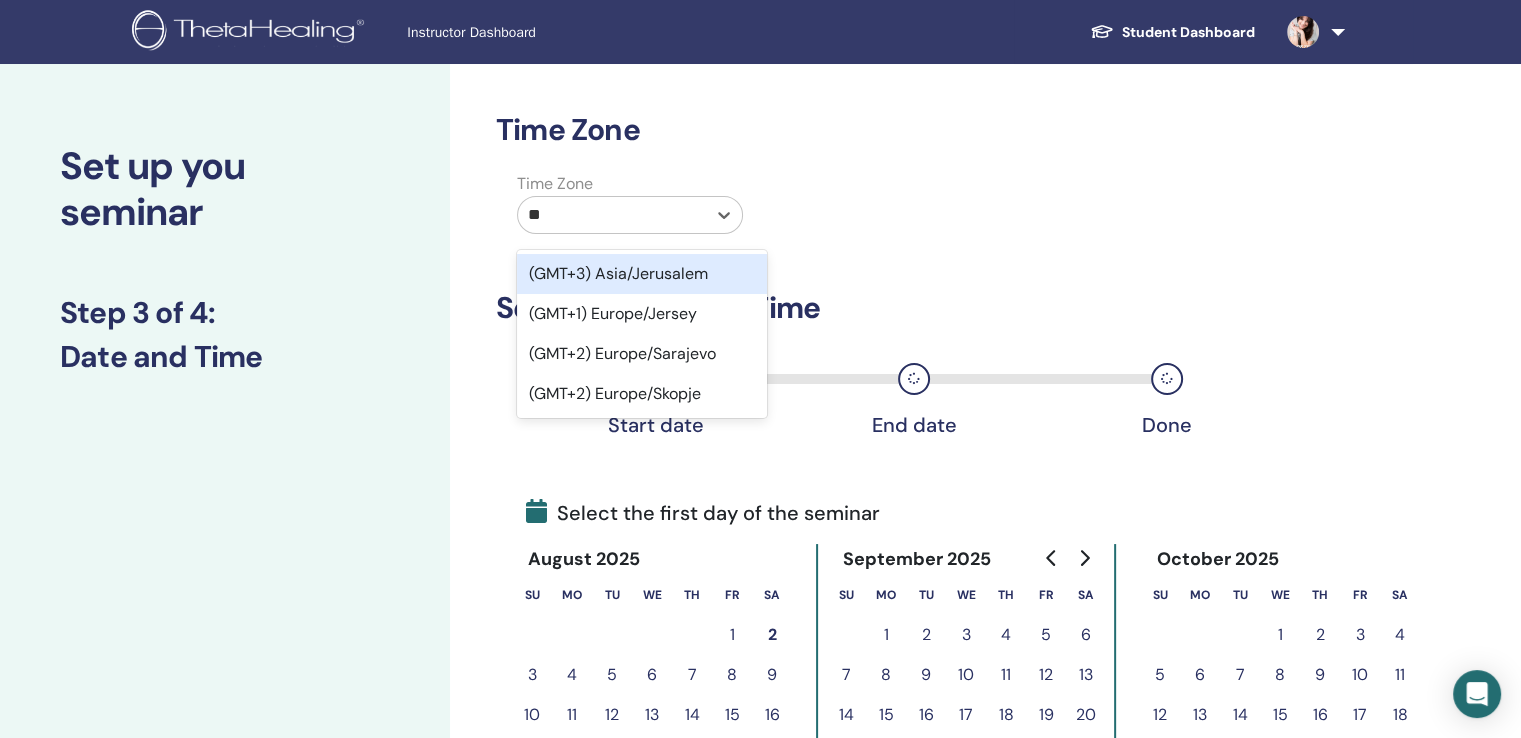 click on "(GMT+3) Asia/Jerusalem" at bounding box center (642, 274) 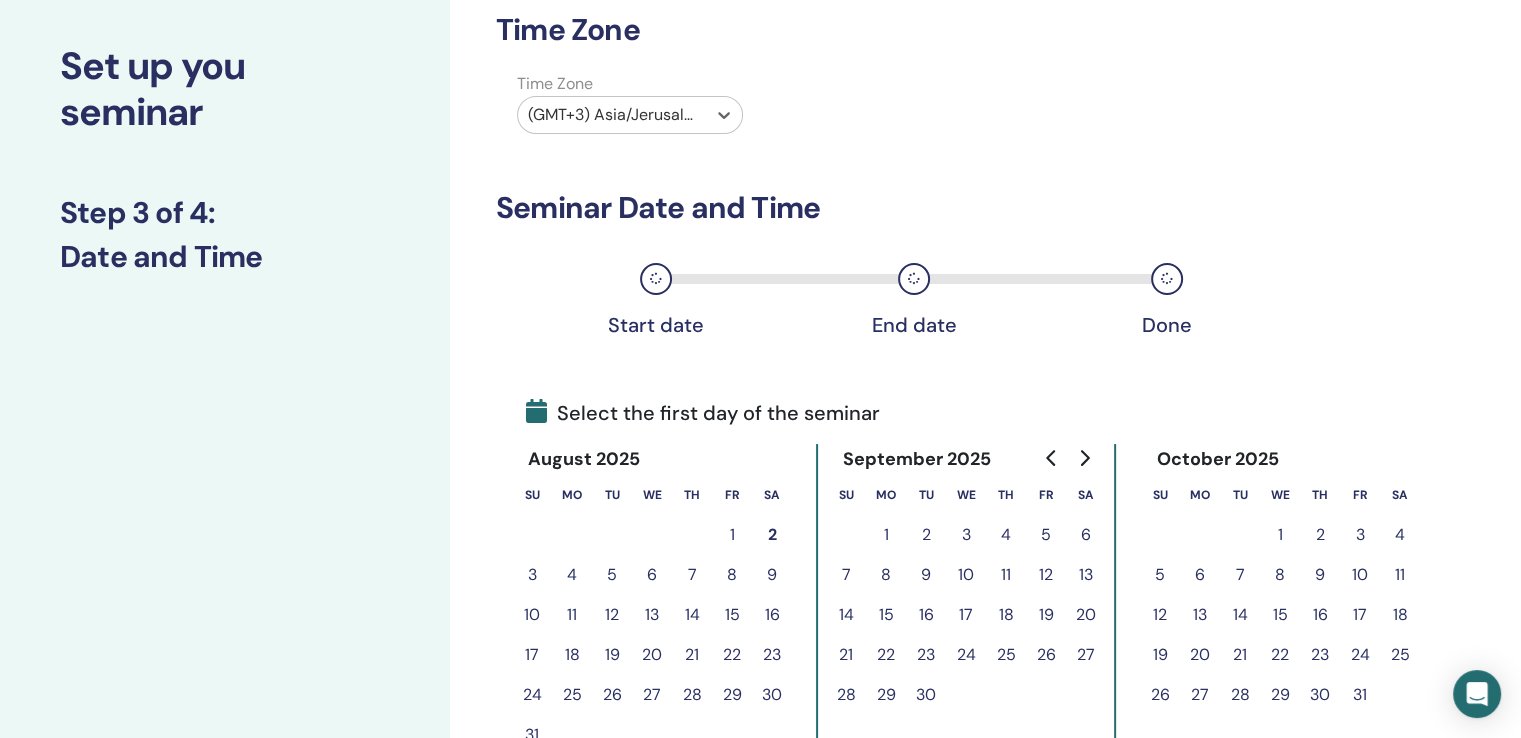 scroll, scrollTop: 300, scrollLeft: 0, axis: vertical 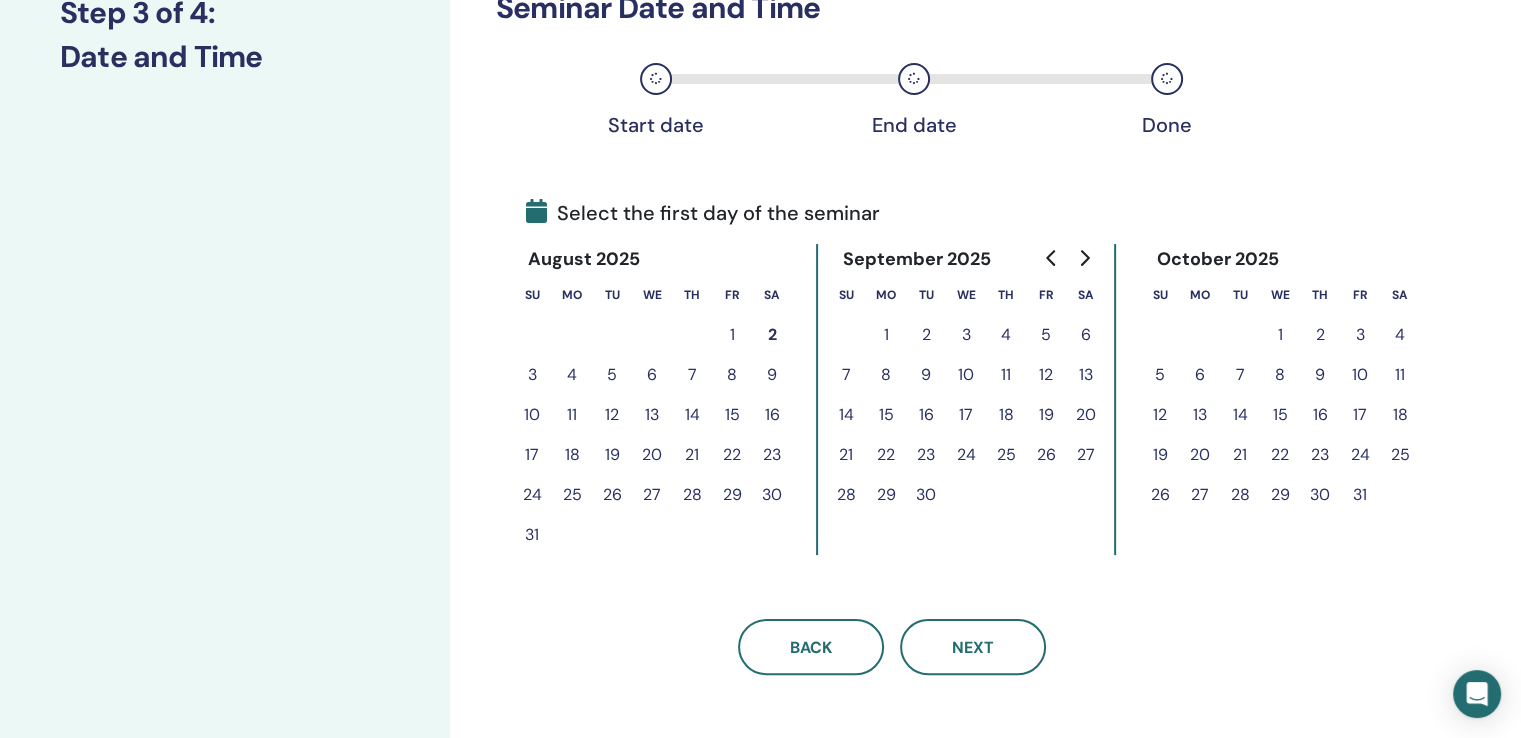 click on "24" at bounding box center (966, 455) 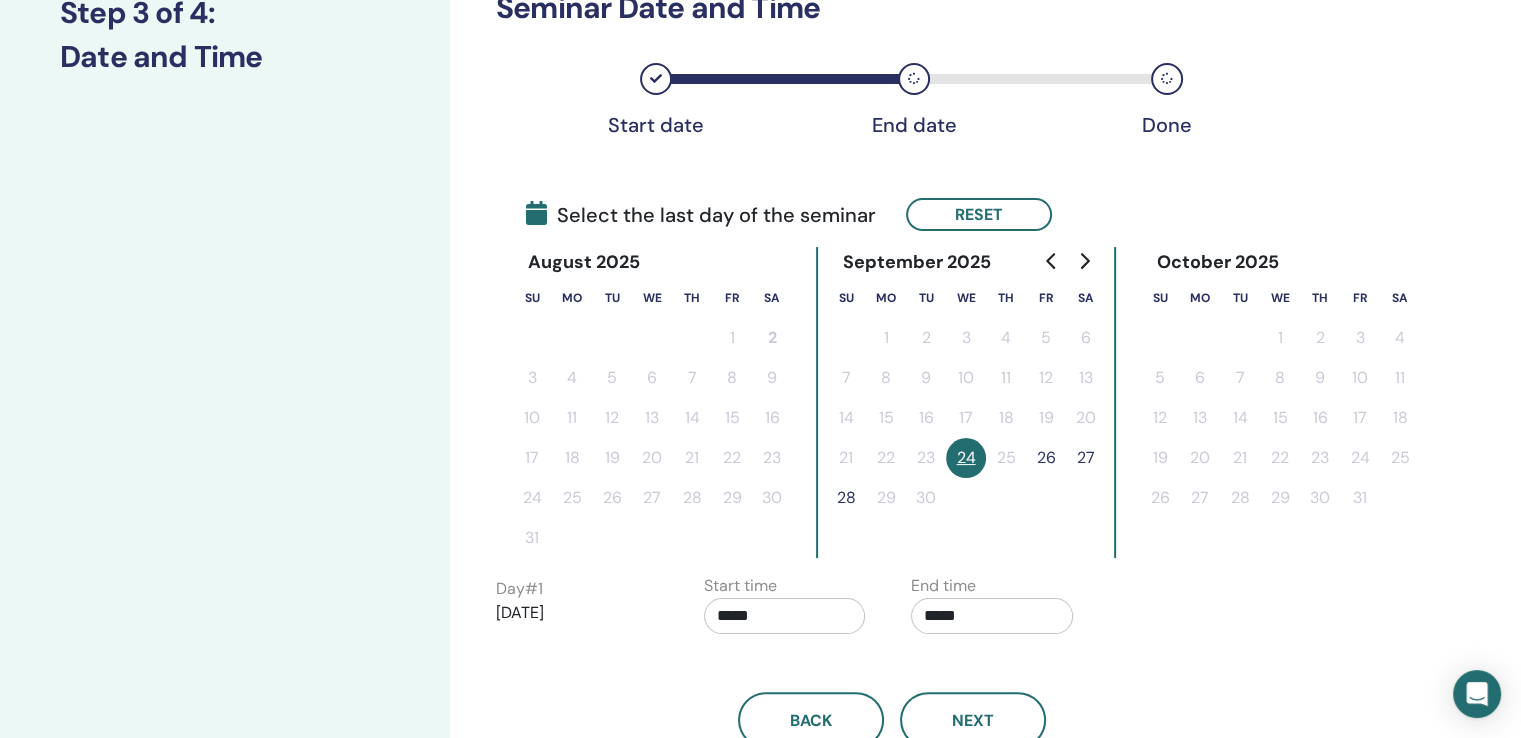 click on "27" at bounding box center (1086, 458) 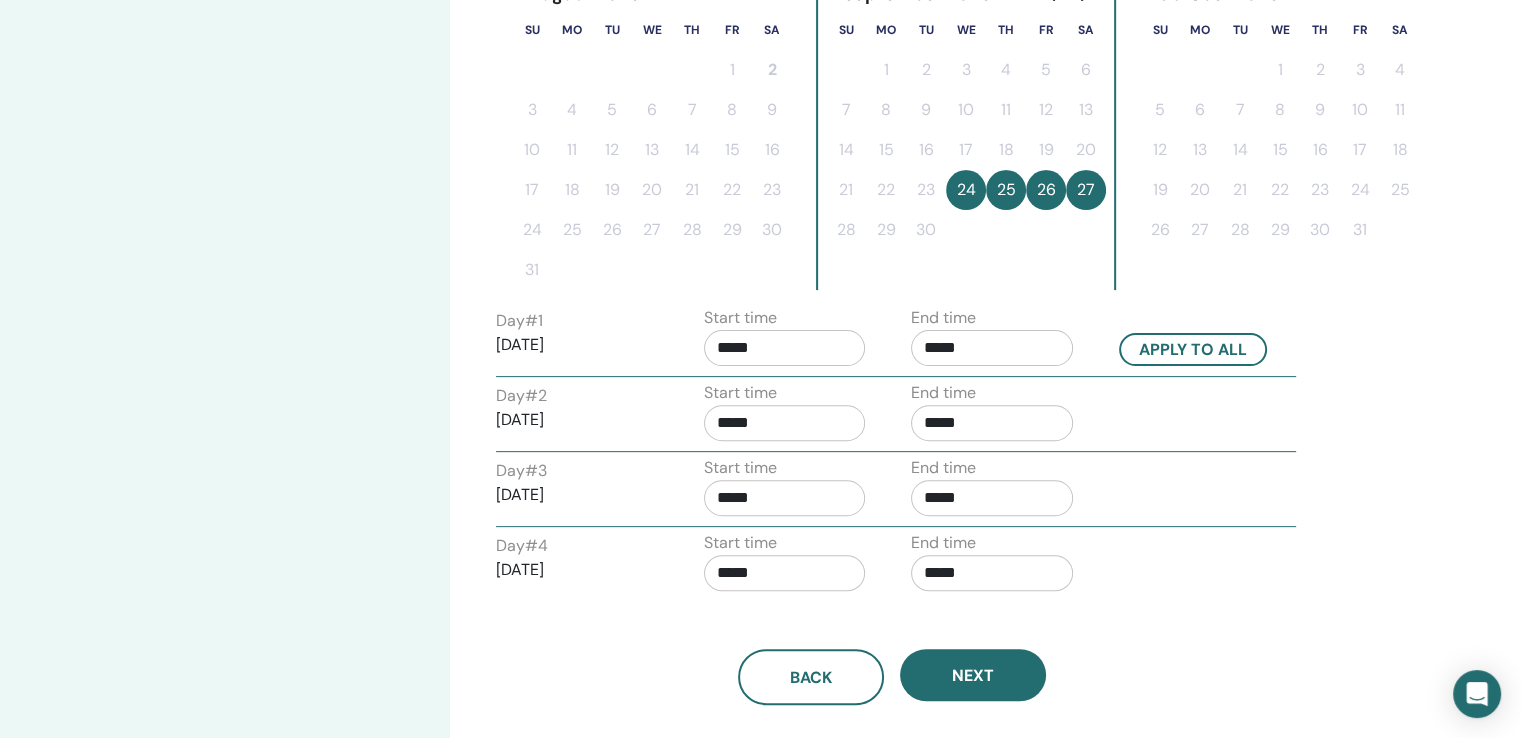 scroll, scrollTop: 600, scrollLeft: 0, axis: vertical 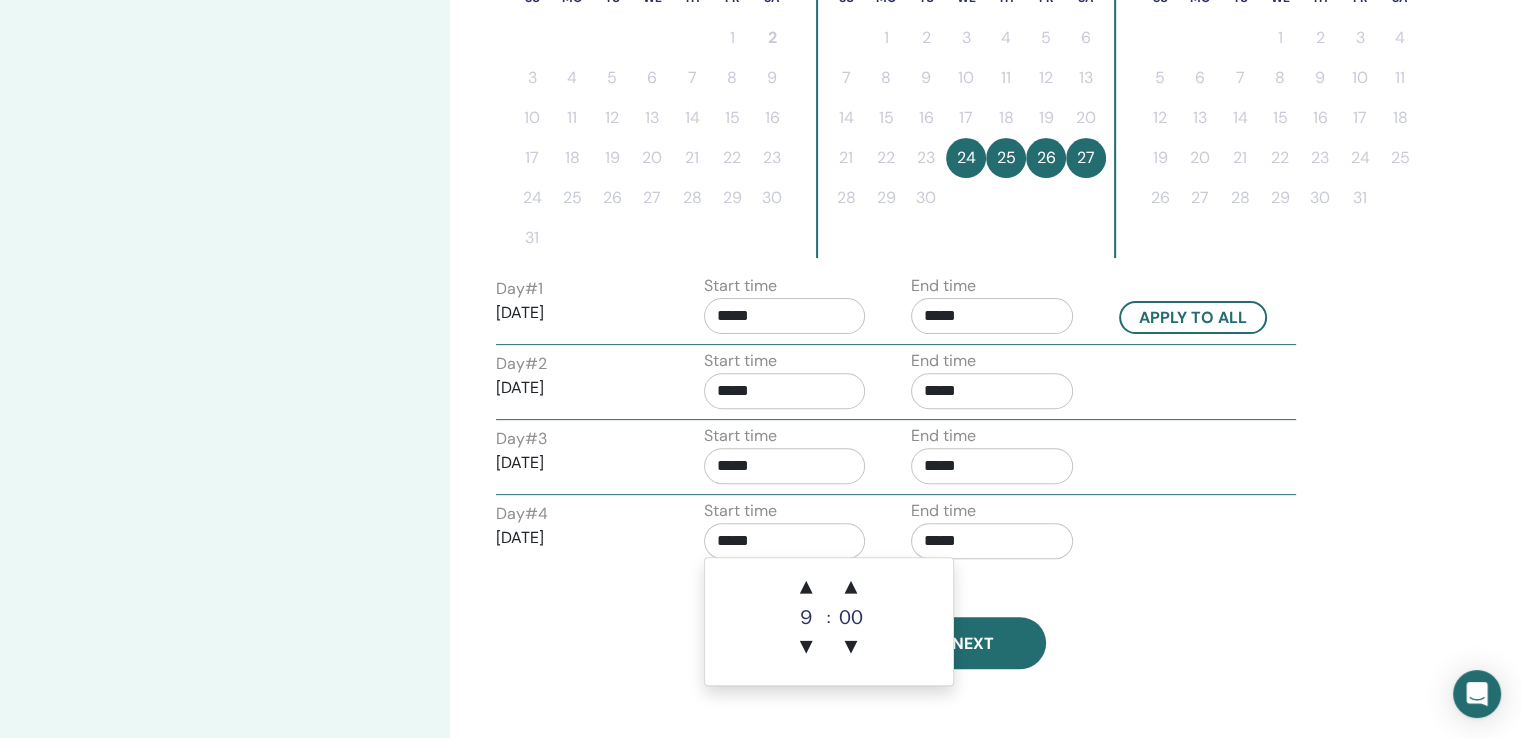 click on "*****" at bounding box center [785, 541] 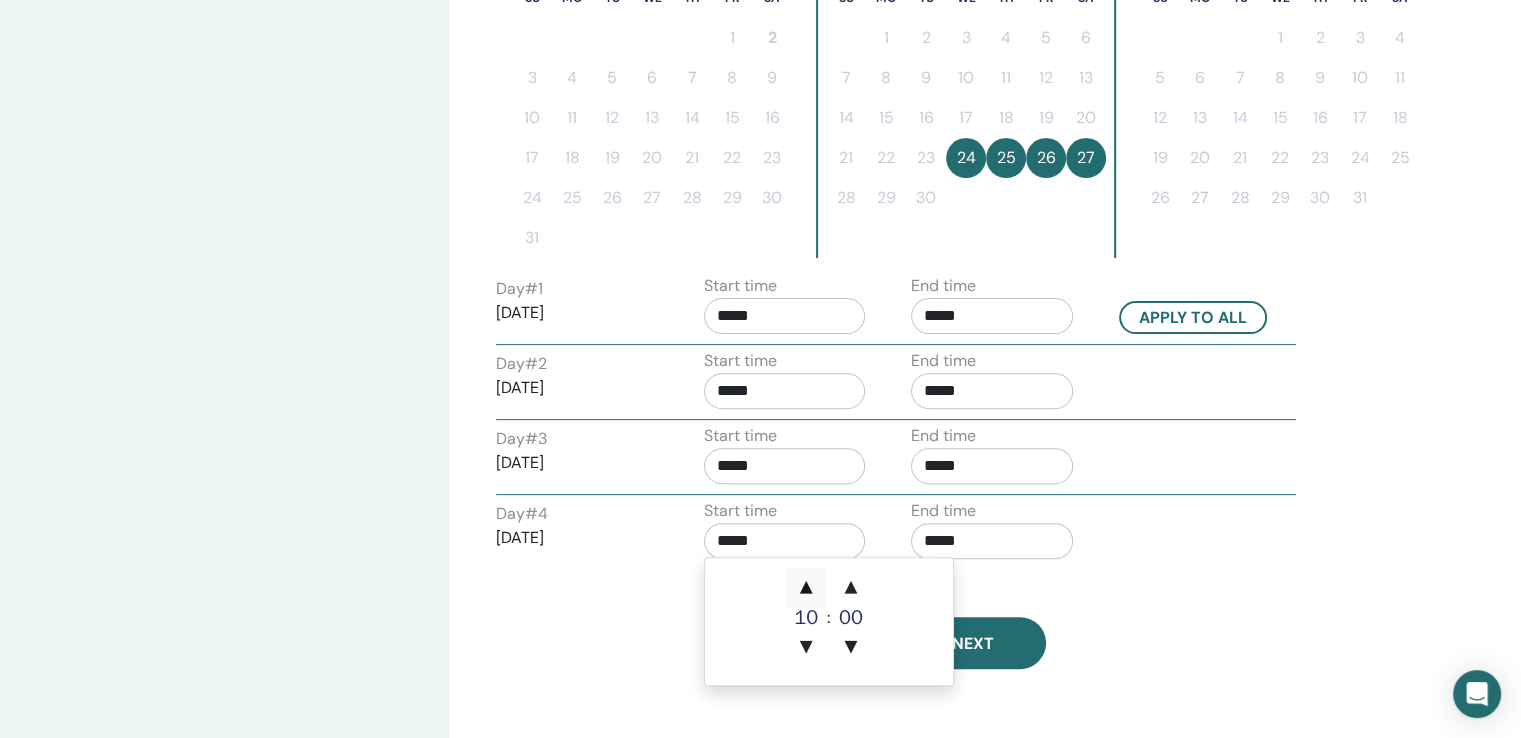 click on "▲" at bounding box center [806, 588] 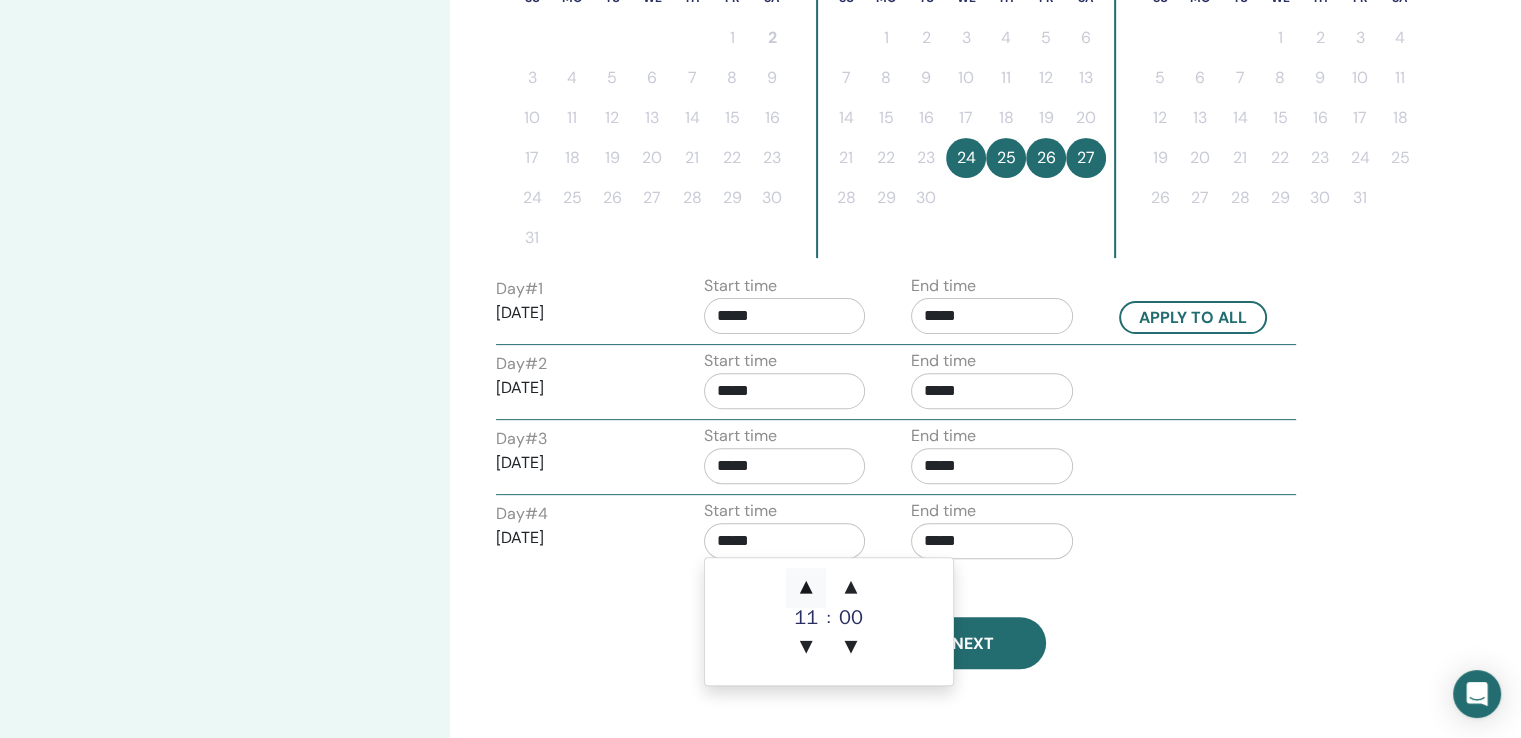 click on "▲" at bounding box center (806, 588) 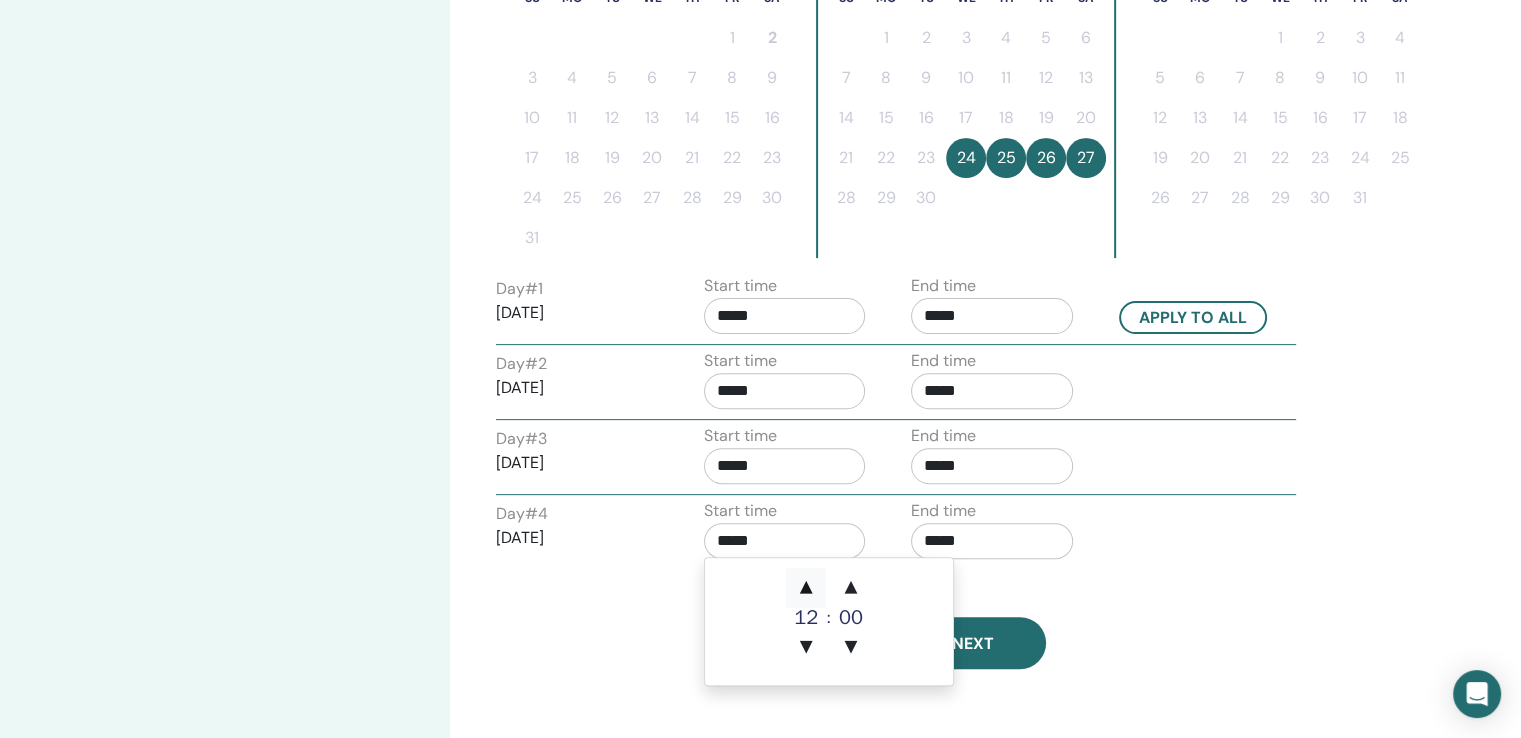 click on "▲" at bounding box center (806, 588) 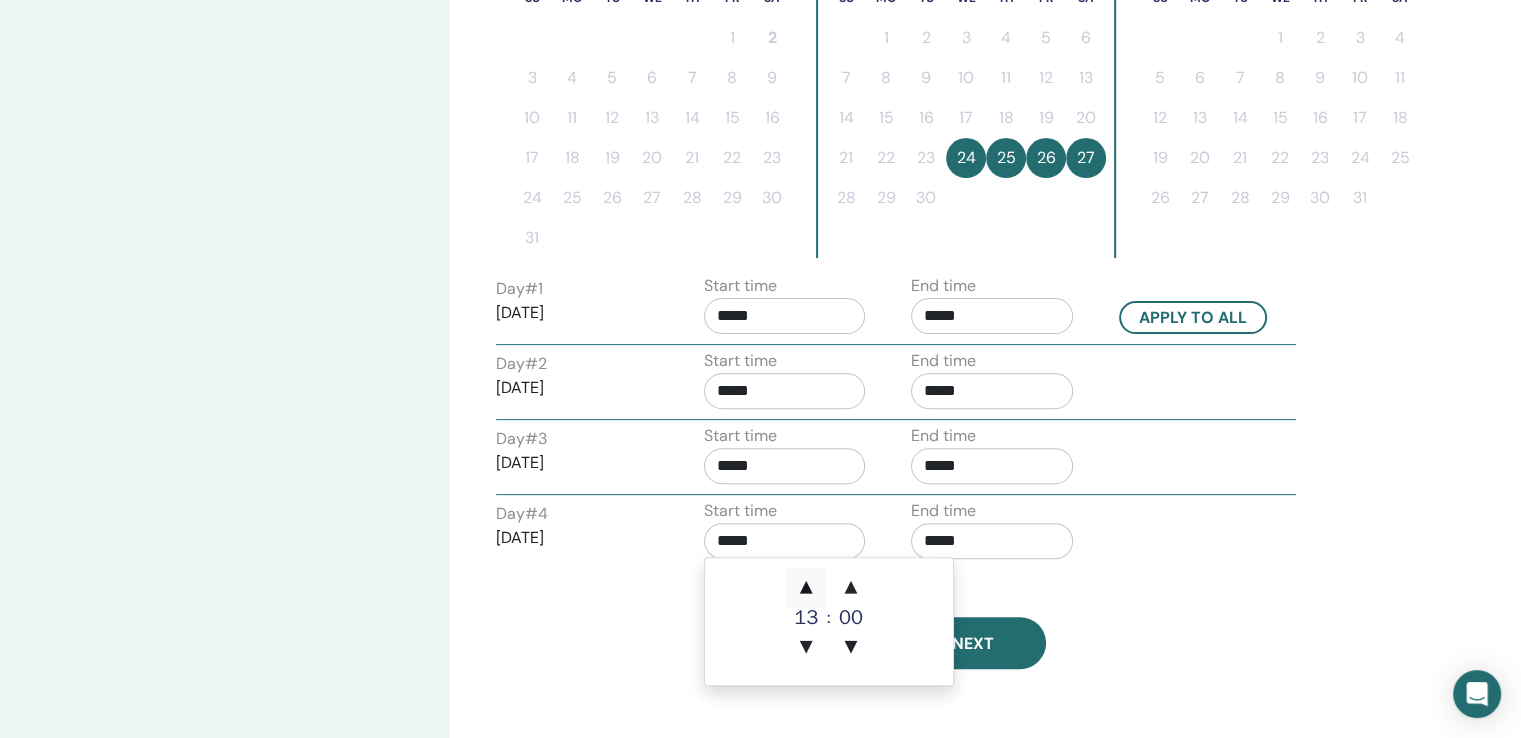 click on "▲" at bounding box center [806, 588] 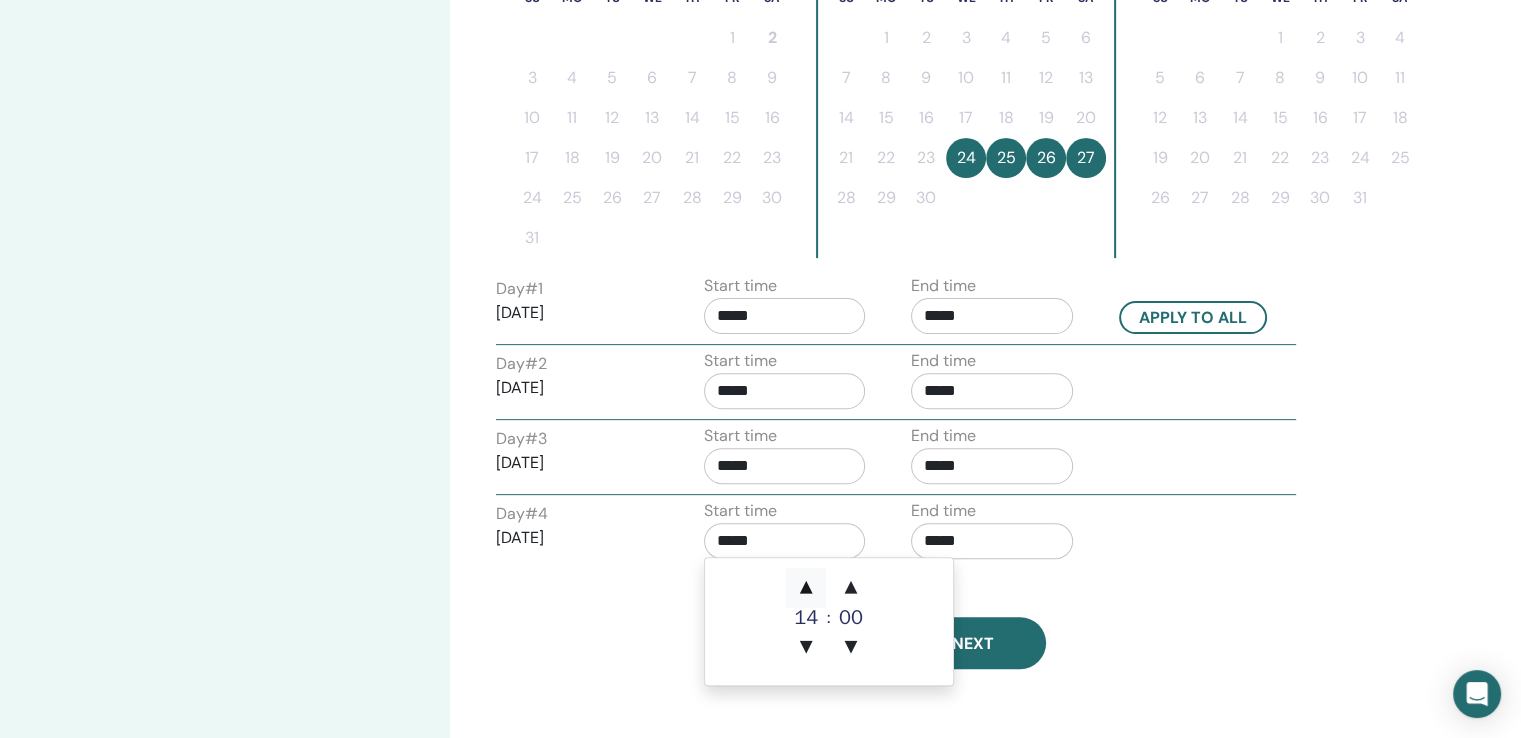 click on "▲" at bounding box center (806, 588) 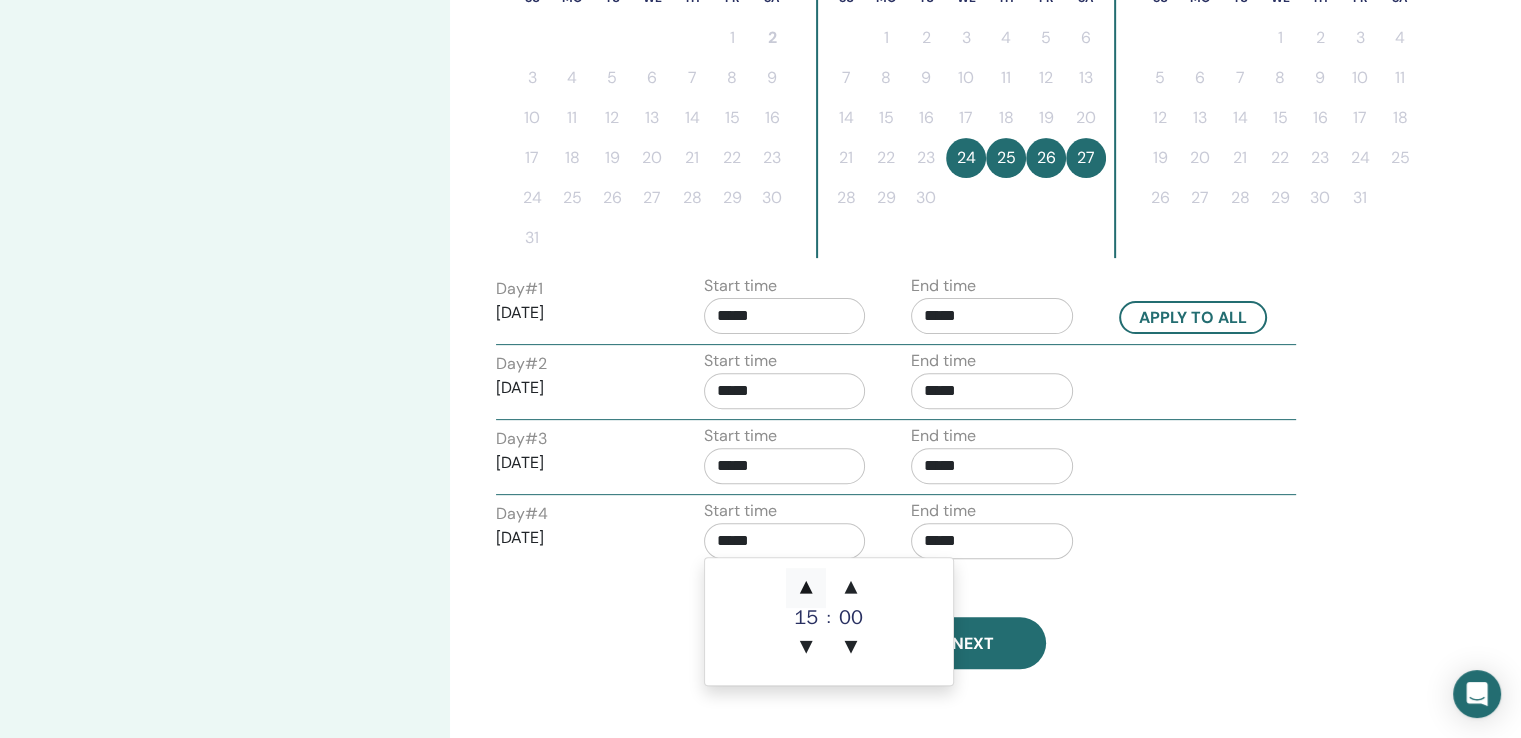 click on "▲" at bounding box center (806, 588) 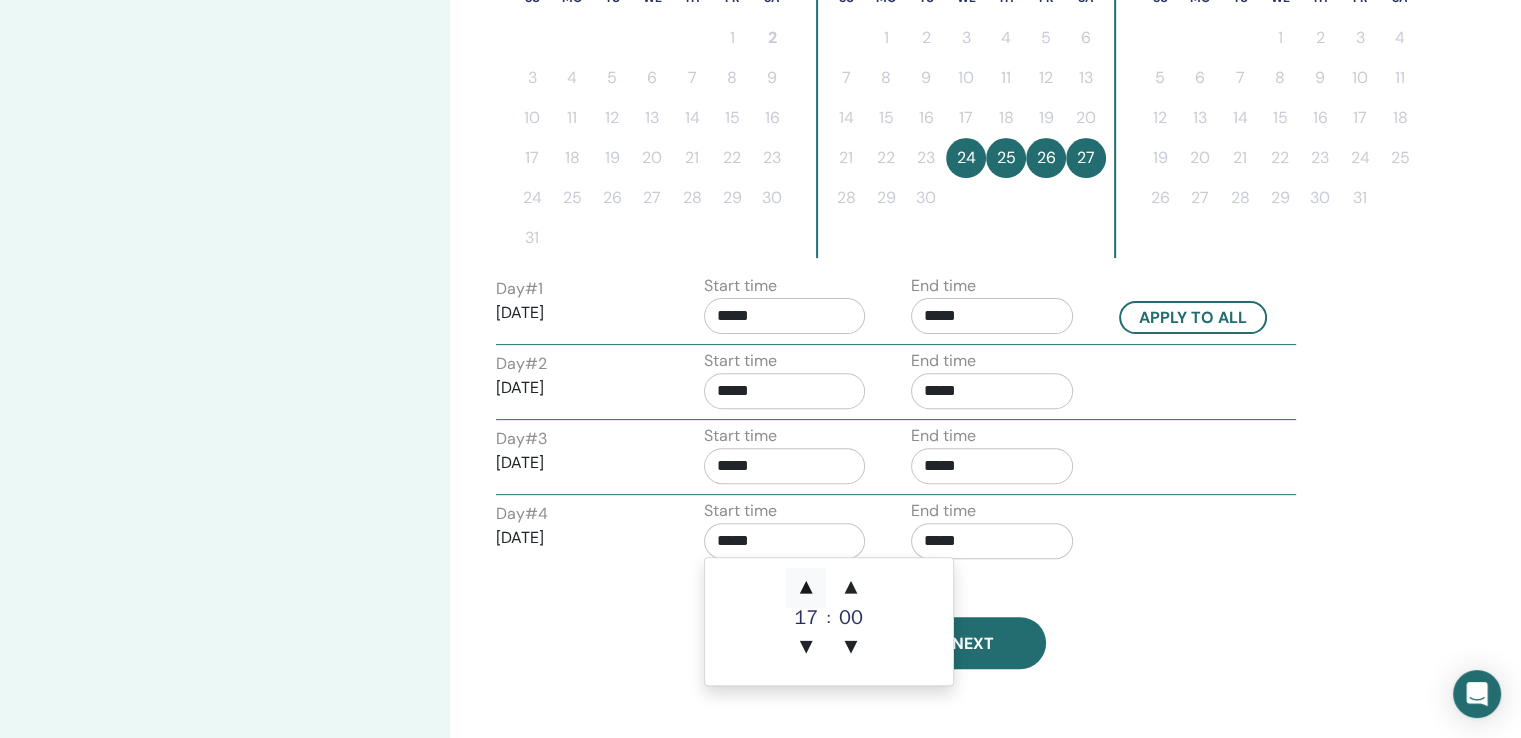 click on "▲" at bounding box center (806, 588) 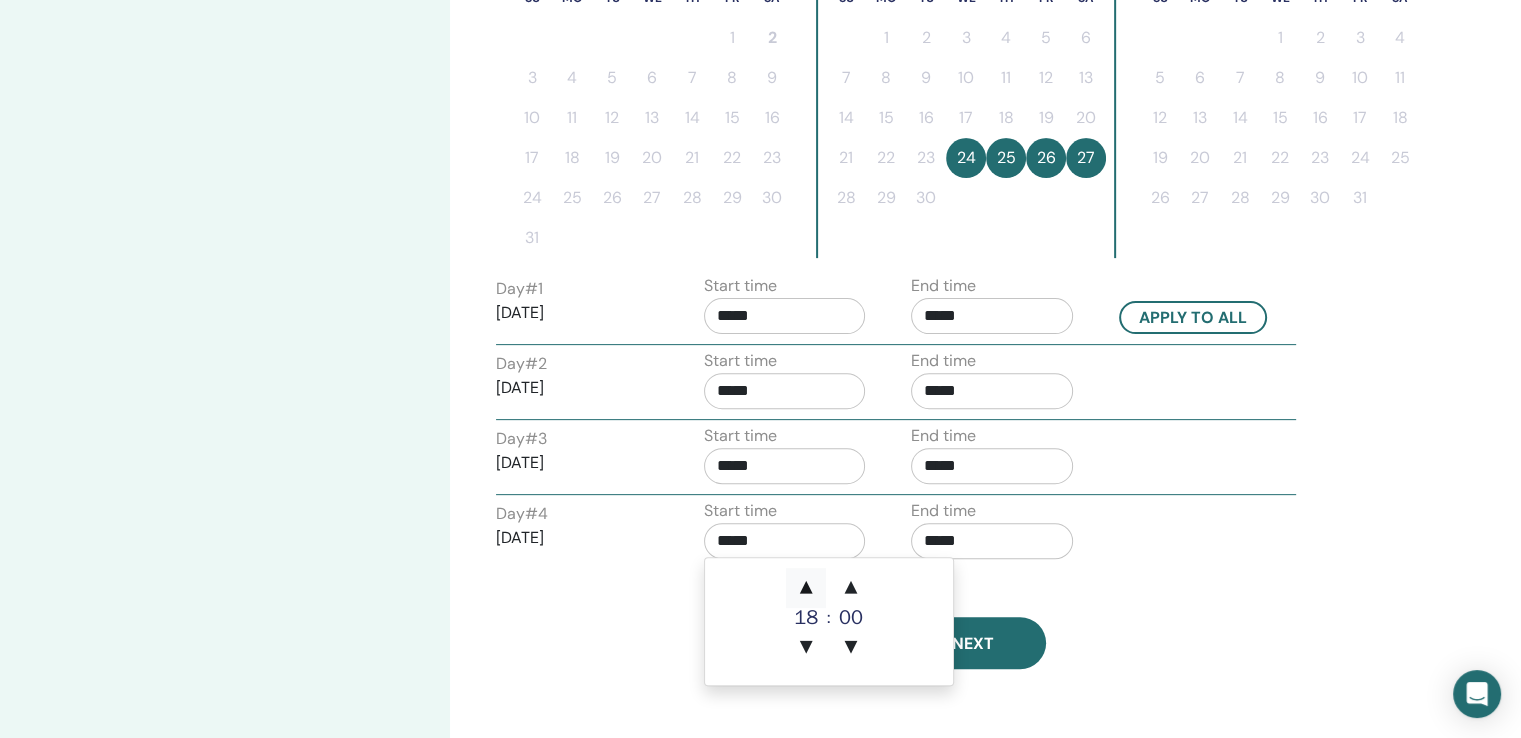 click on "▲" at bounding box center (806, 588) 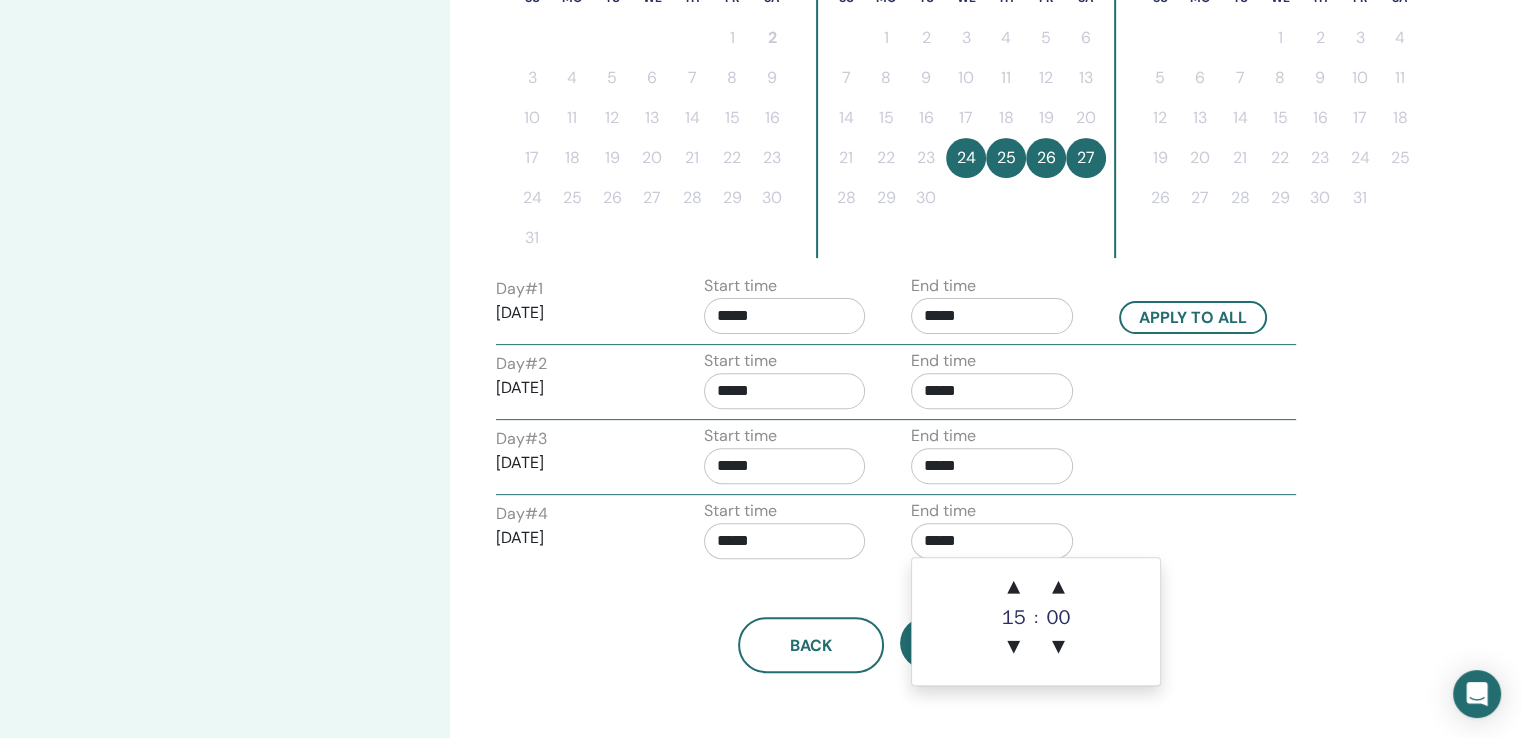 click on "*****" at bounding box center [992, 541] 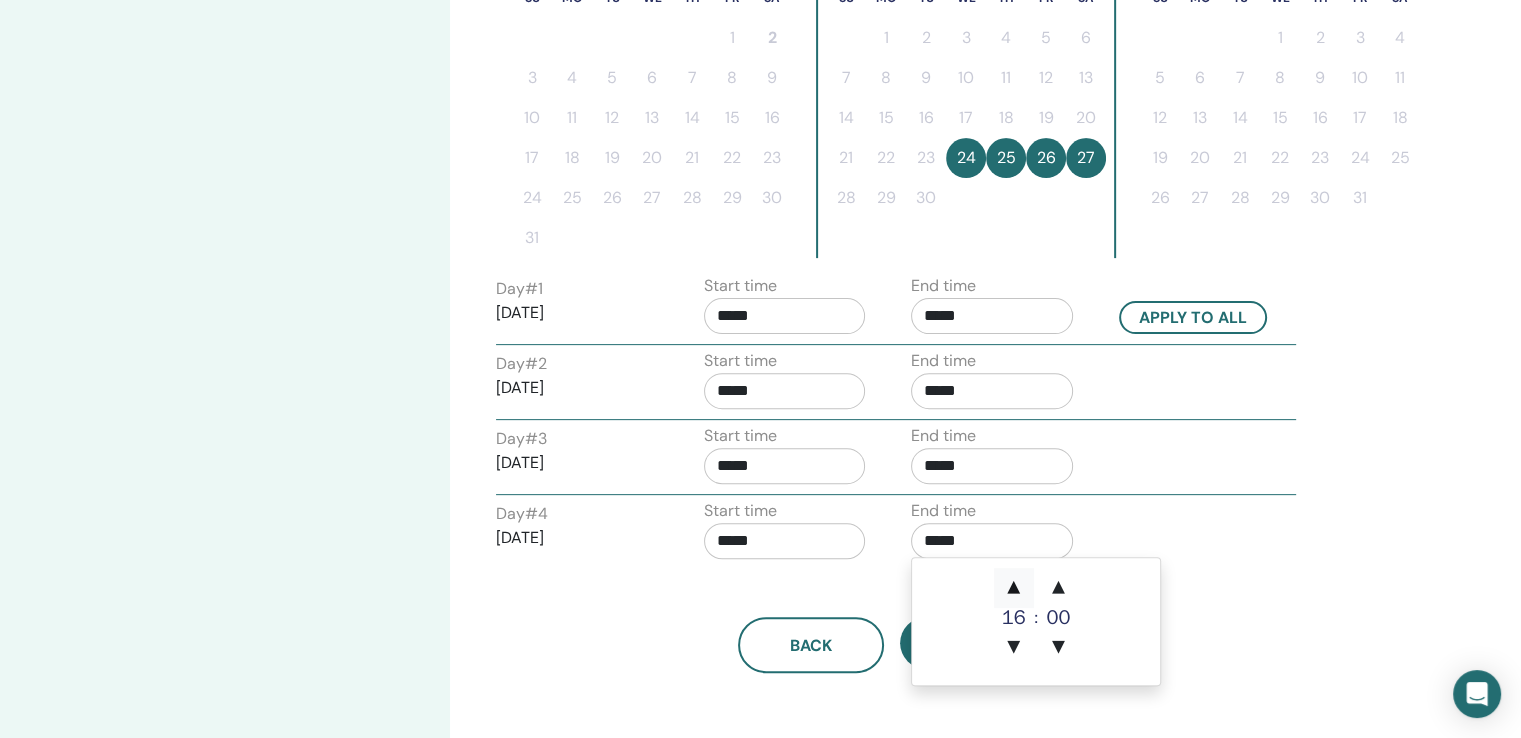 click on "▲" at bounding box center [1014, 588] 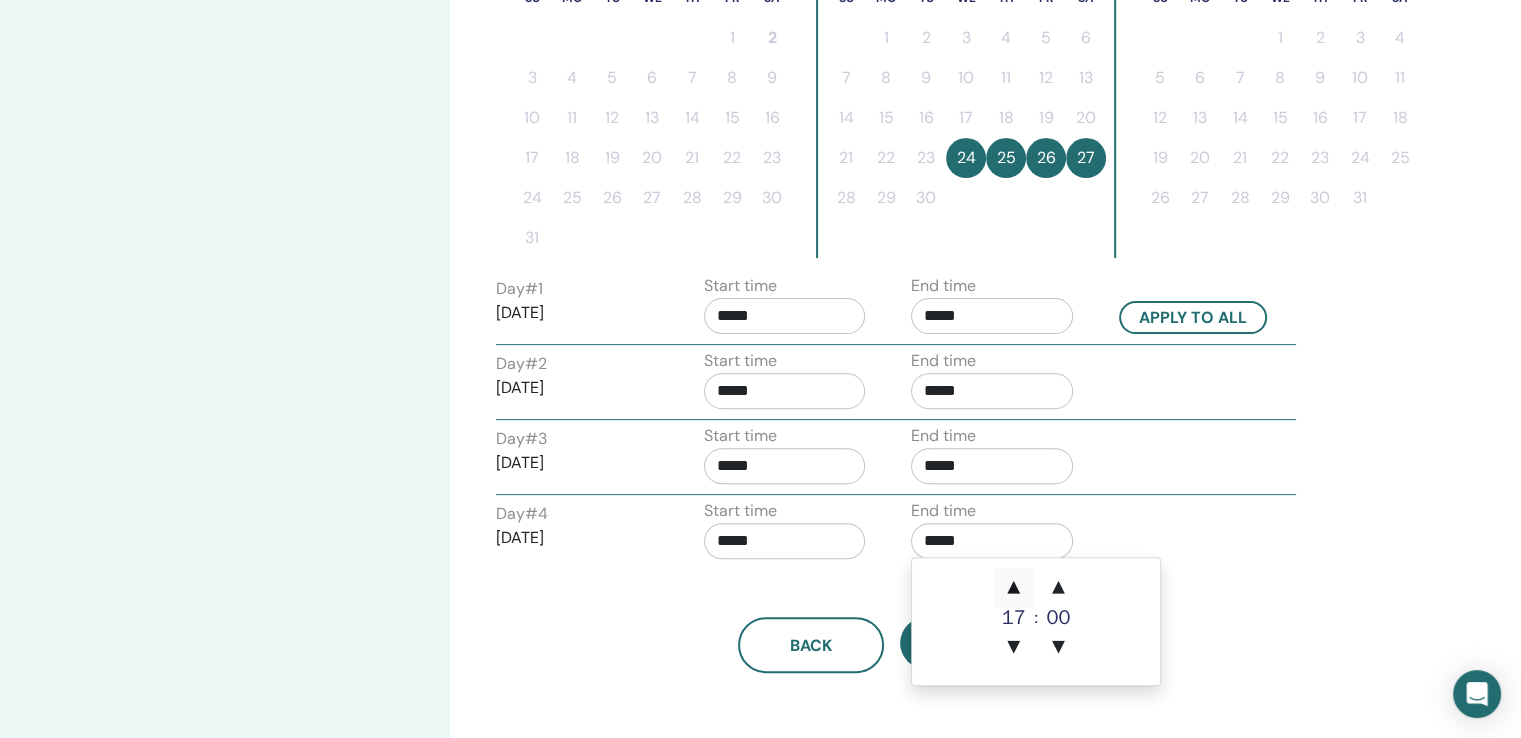 click on "▲" at bounding box center [1014, 588] 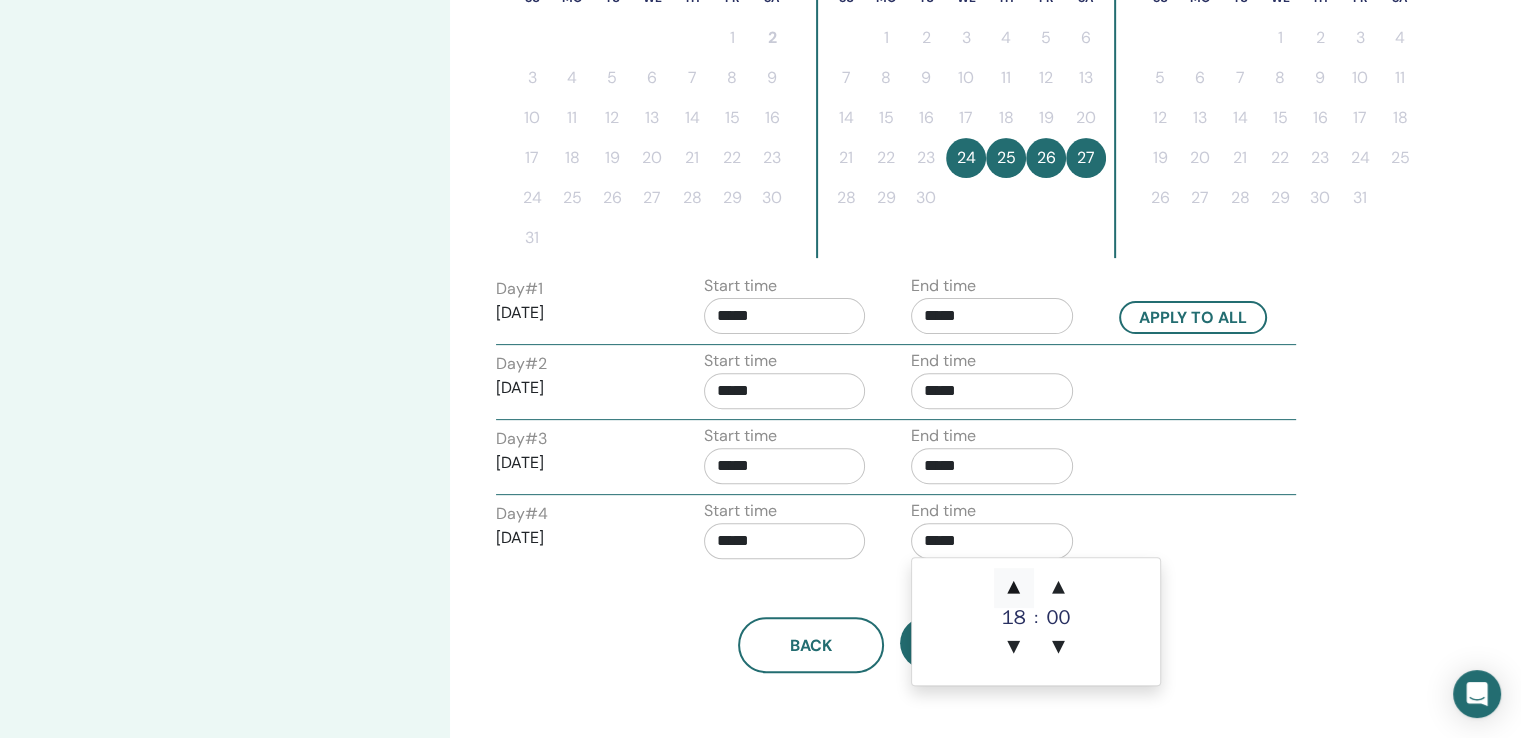 click on "▲" at bounding box center (1014, 588) 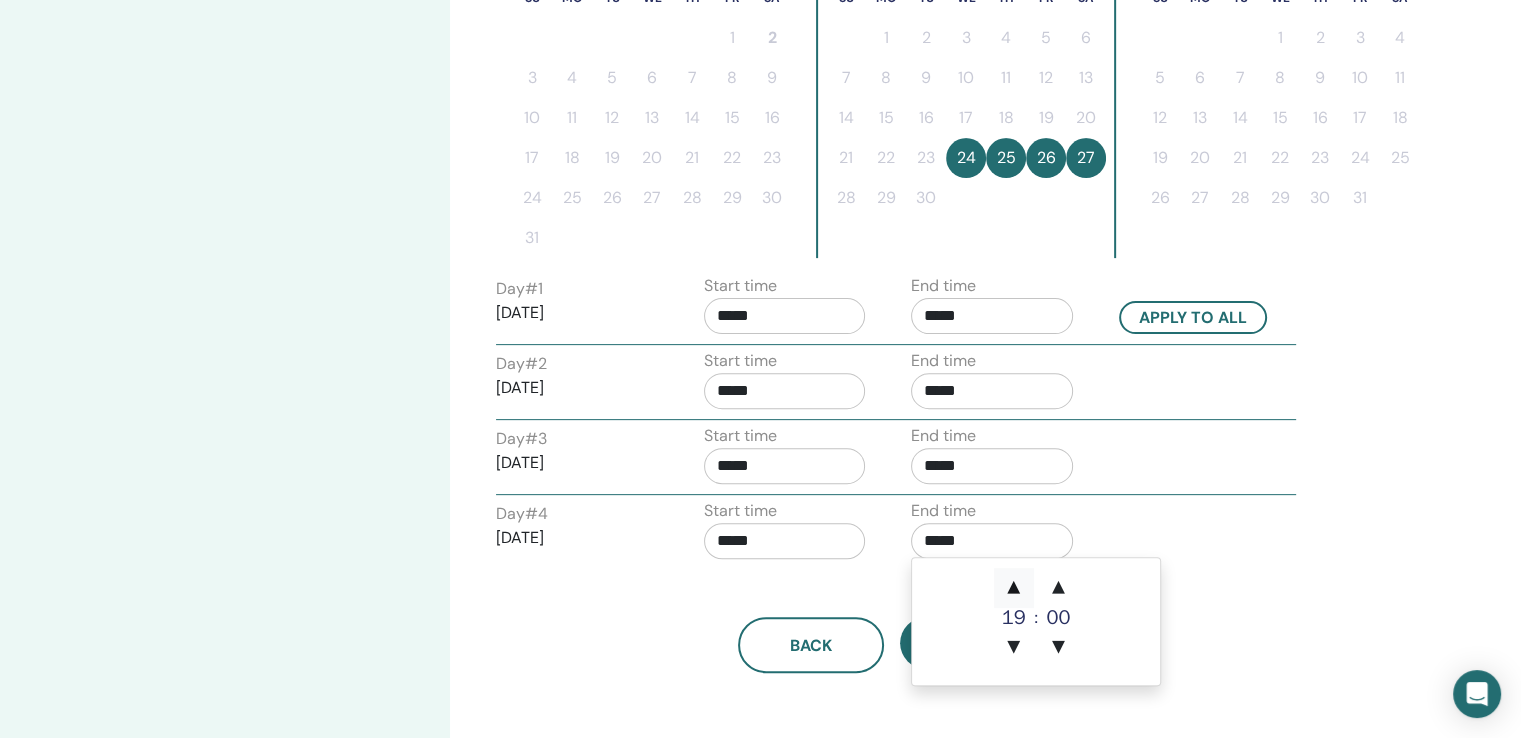 click on "▲" at bounding box center (1014, 588) 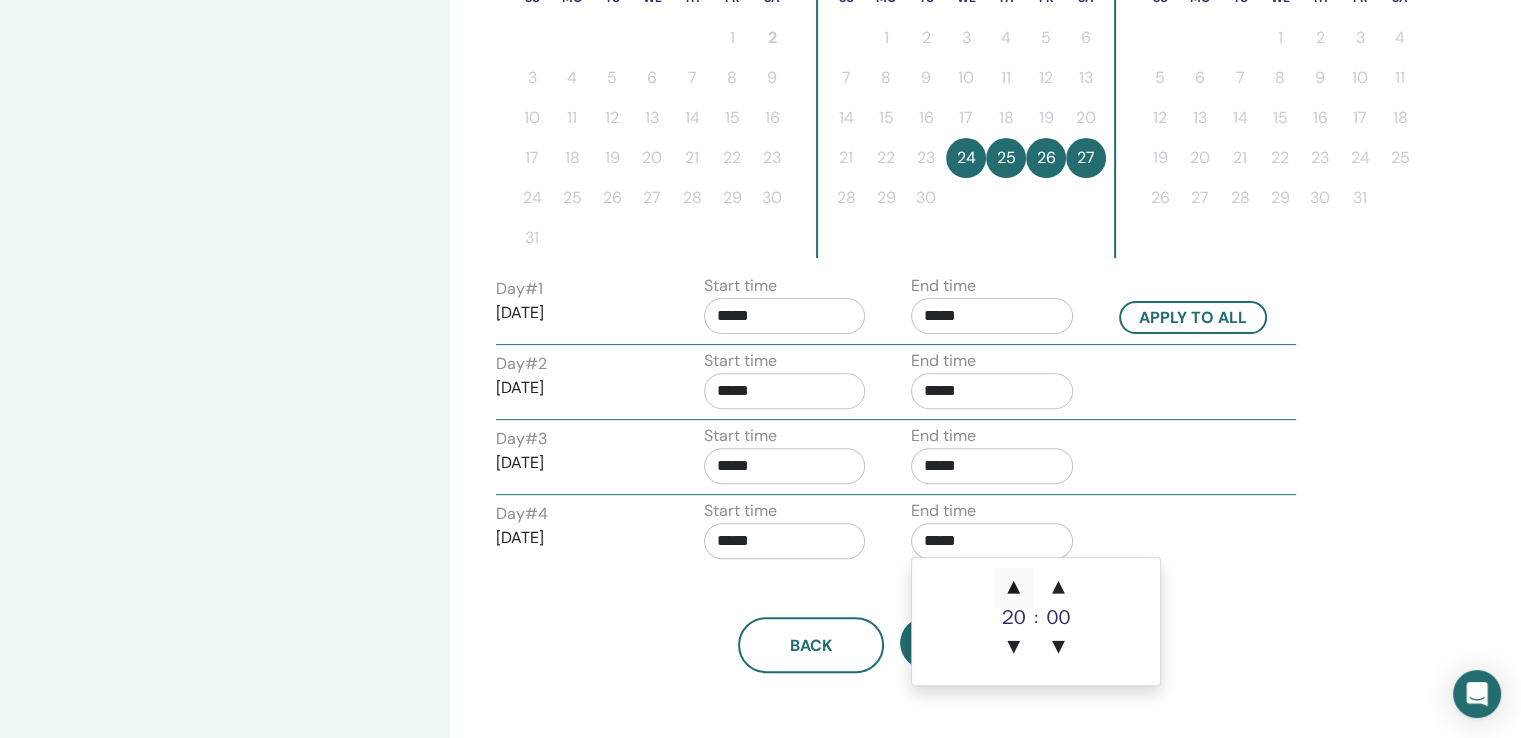 click on "▲" at bounding box center [1014, 588] 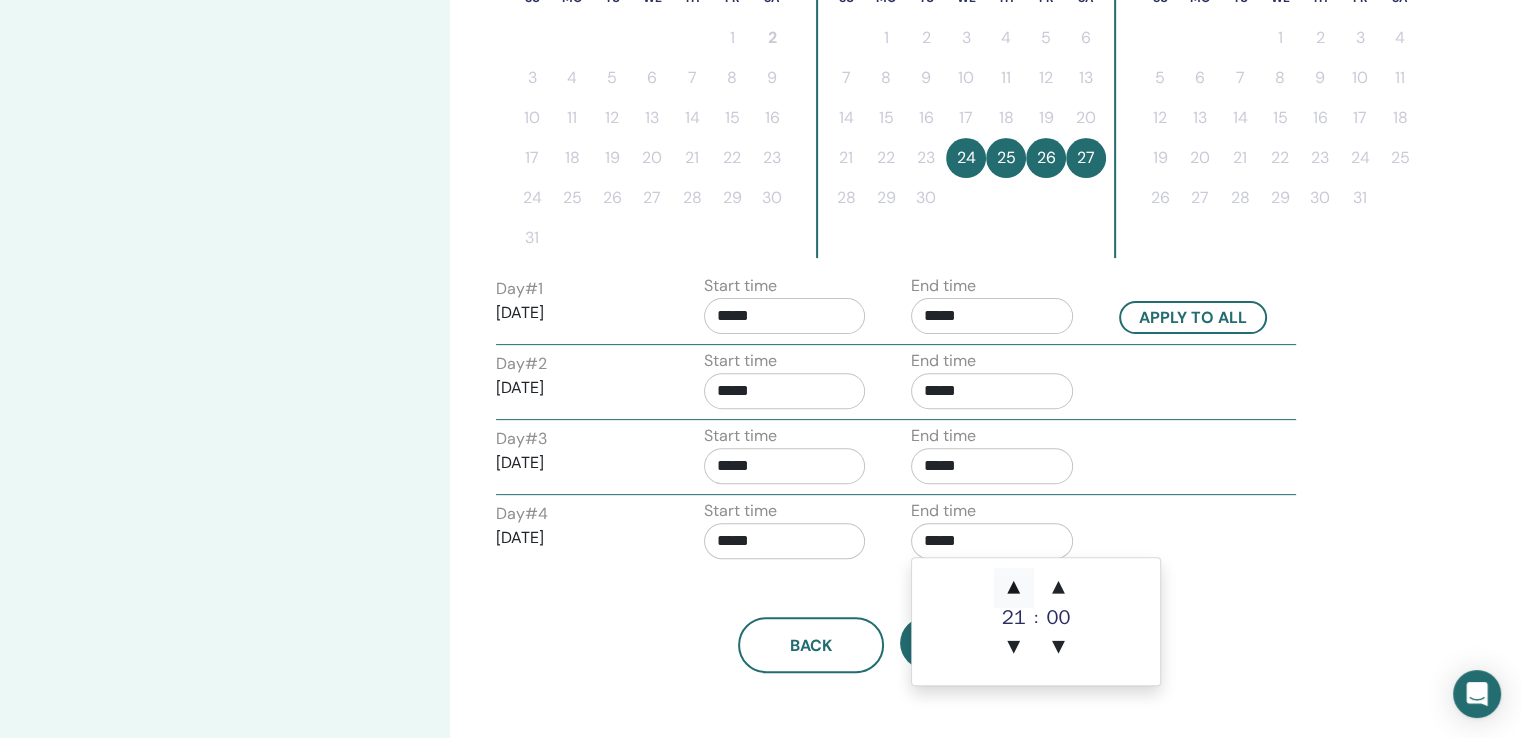 click on "▲" at bounding box center [1014, 588] 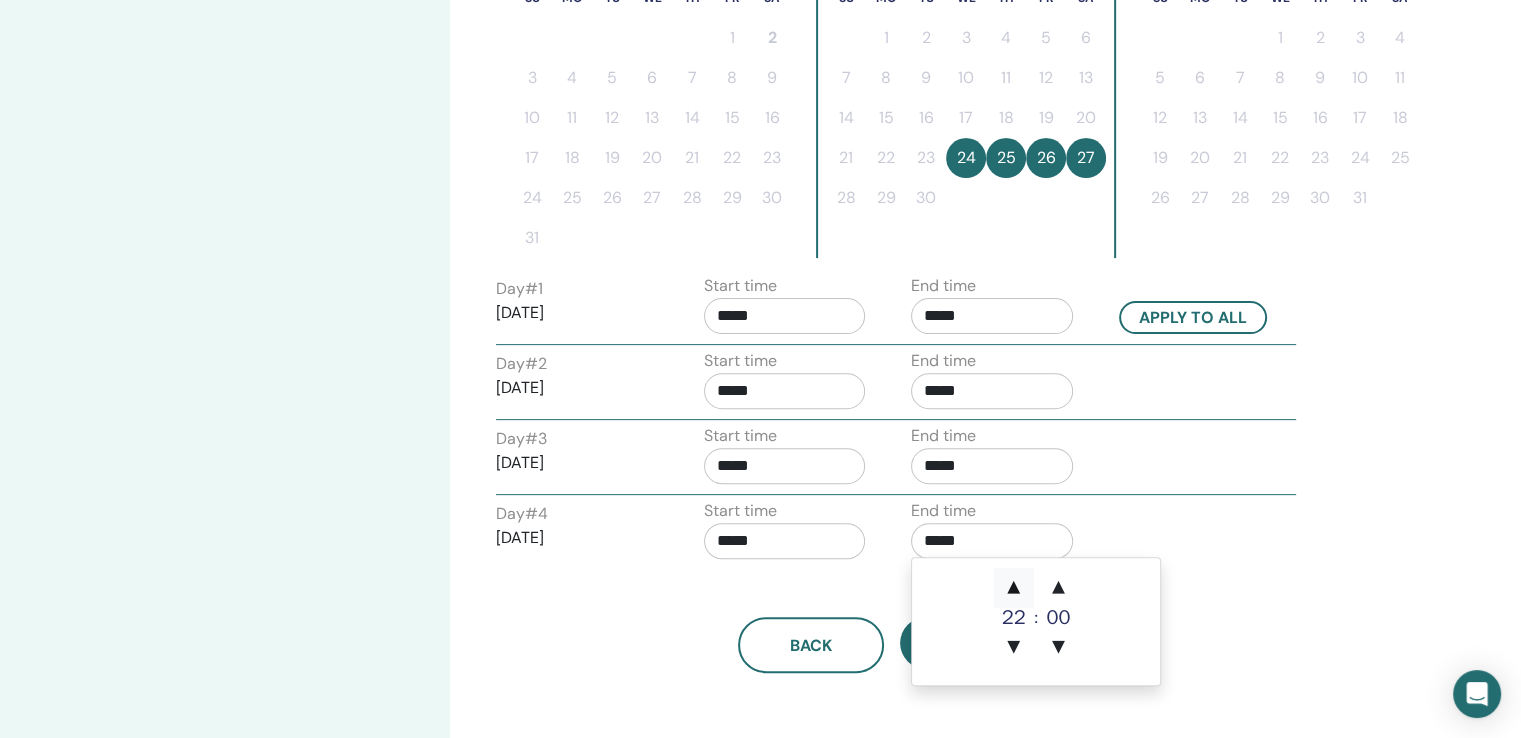 click on "▲" at bounding box center [1014, 588] 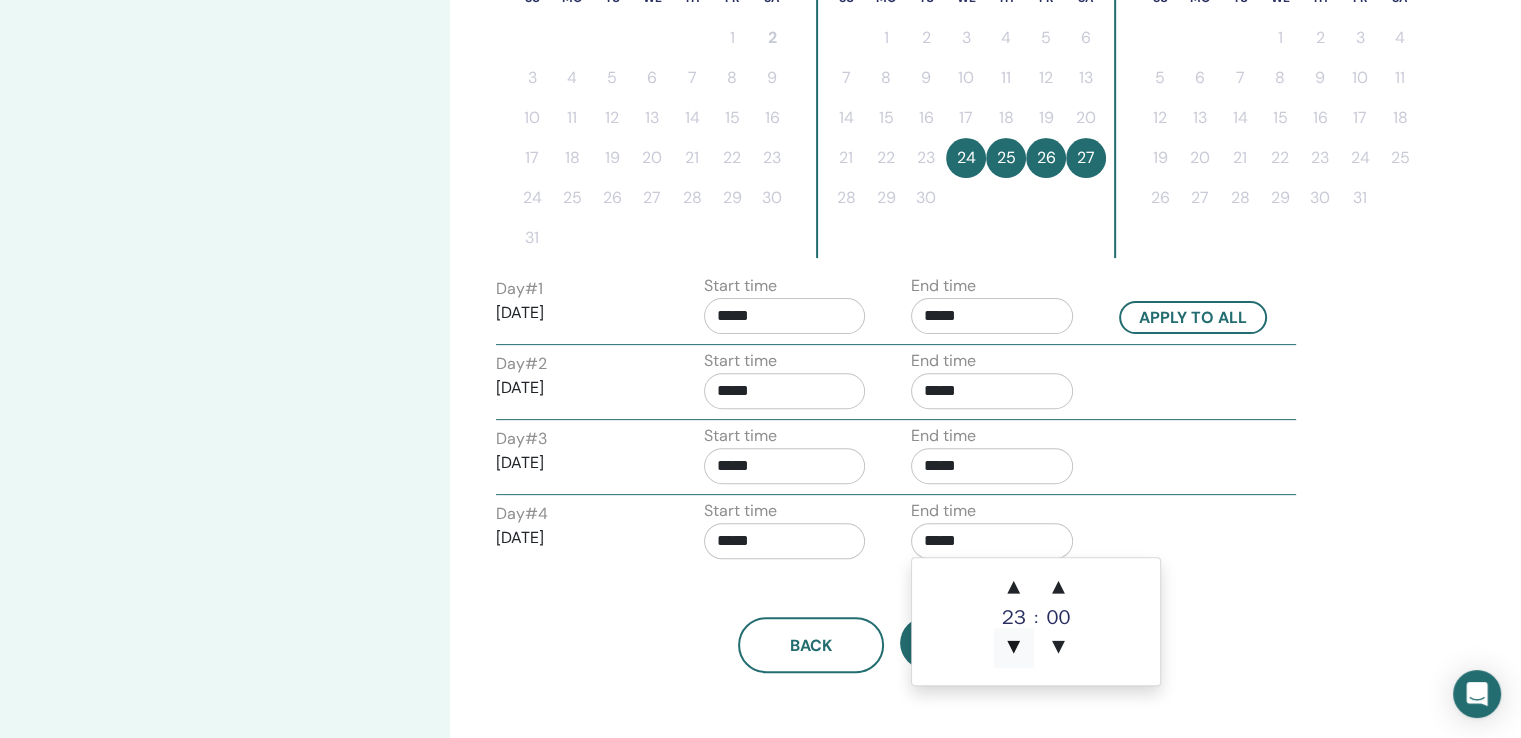 click on "▼" at bounding box center [1014, 648] 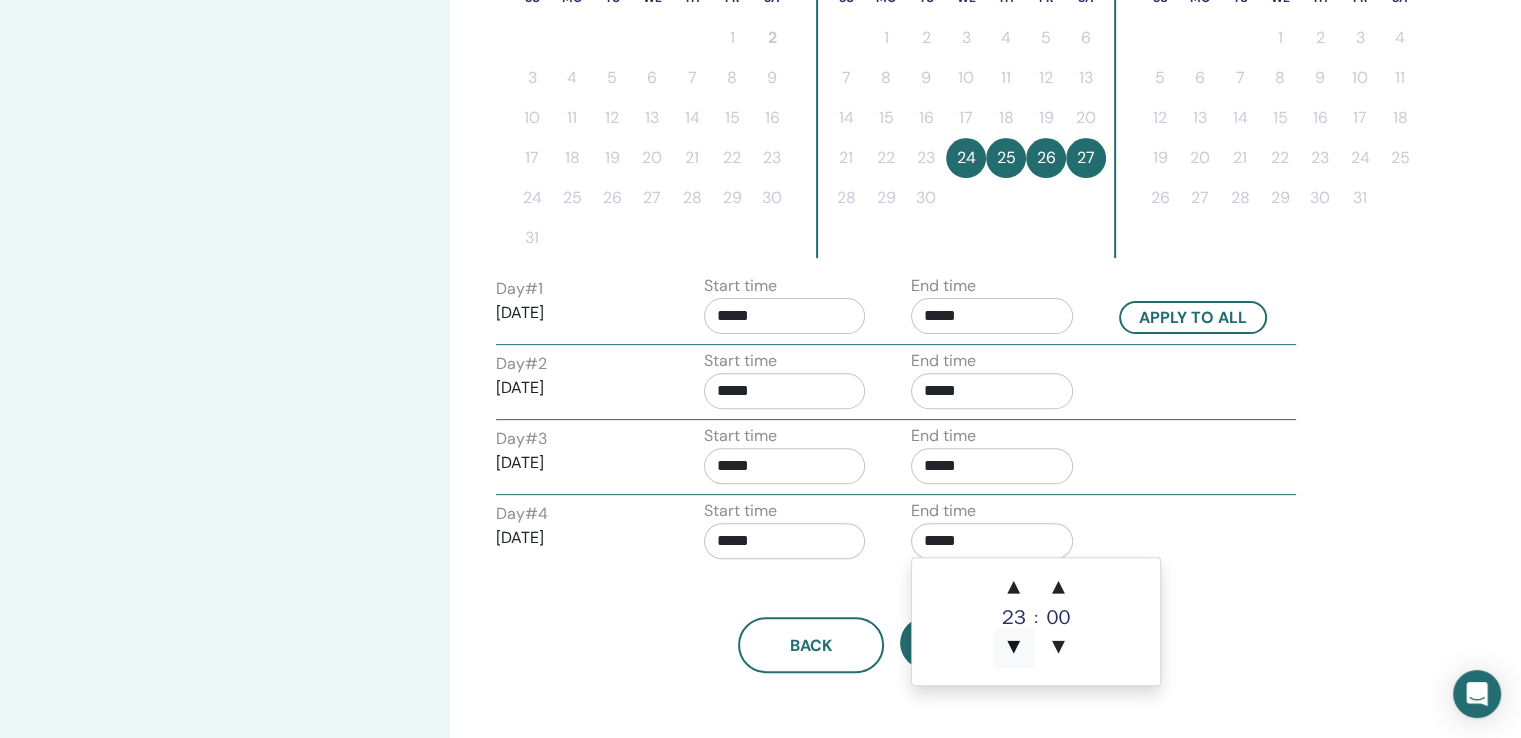 type on "*****" 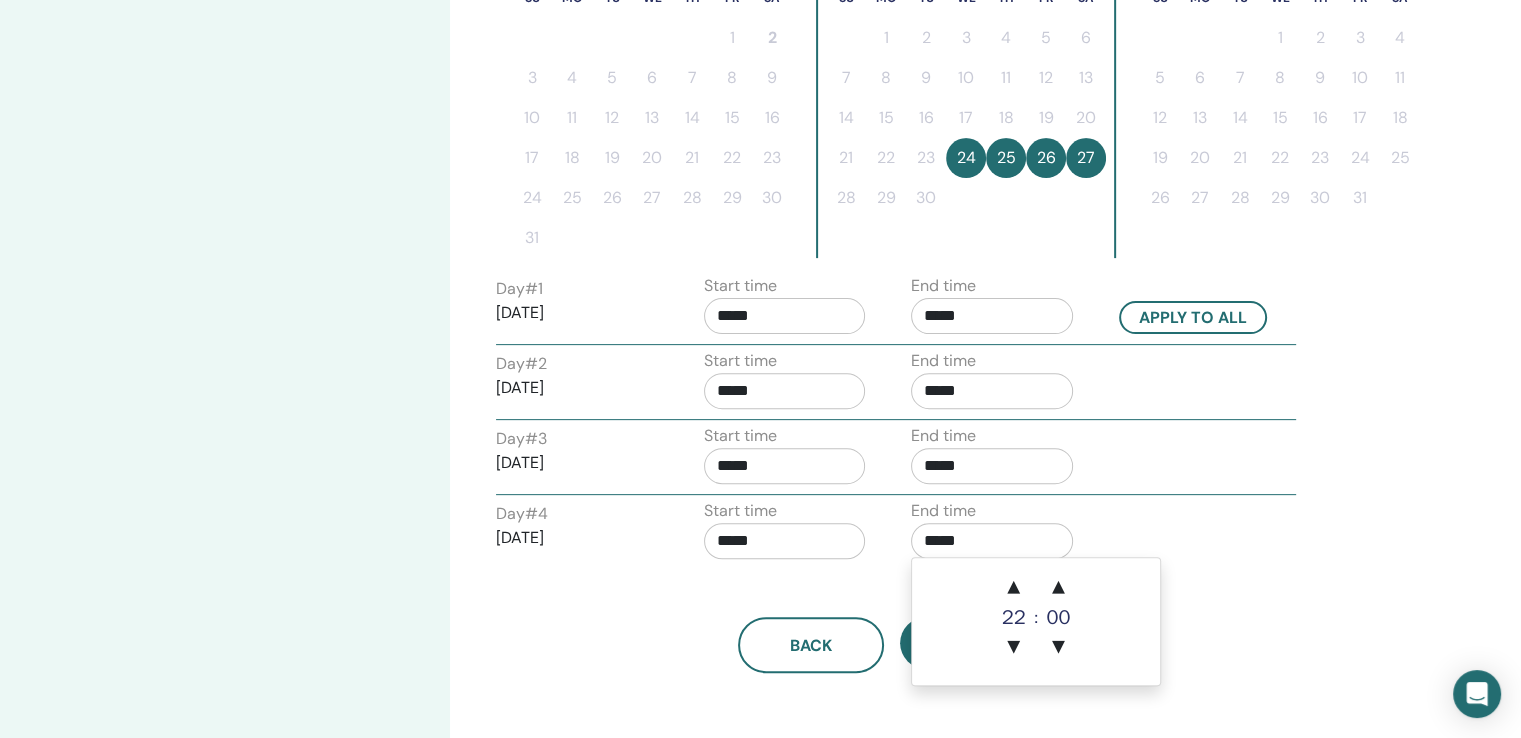 click on "*****" at bounding box center [785, 541] 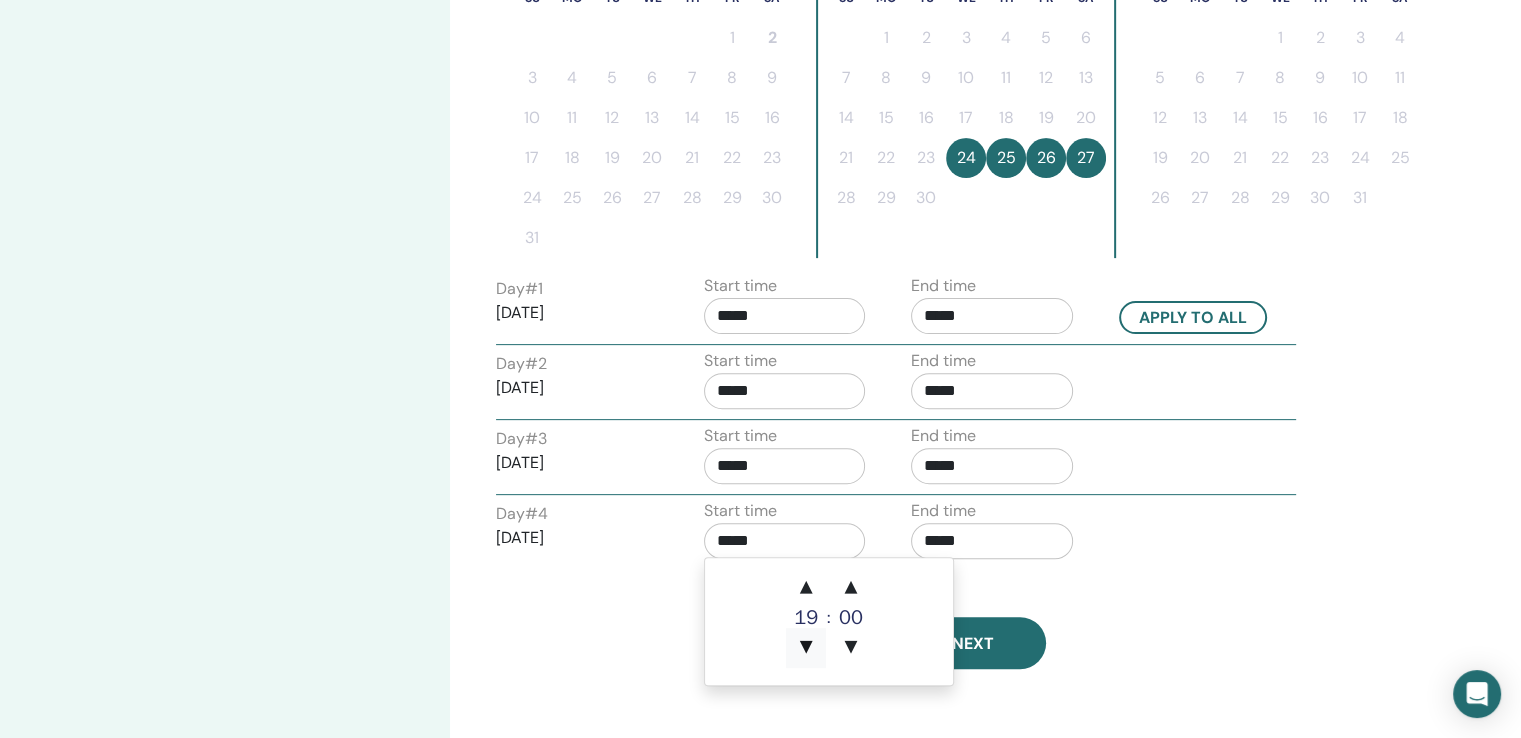 click on "▼" at bounding box center [806, 648] 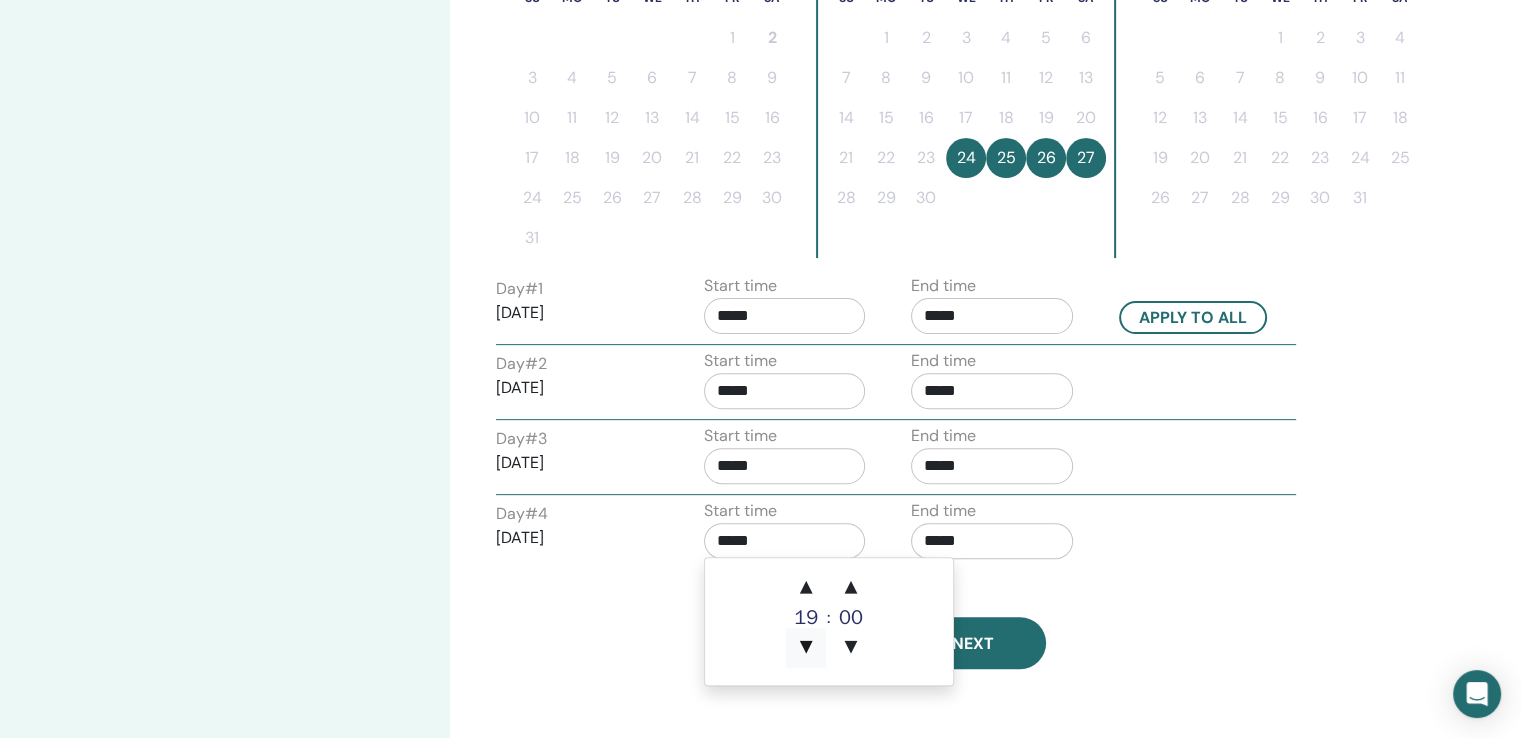 type on "*****" 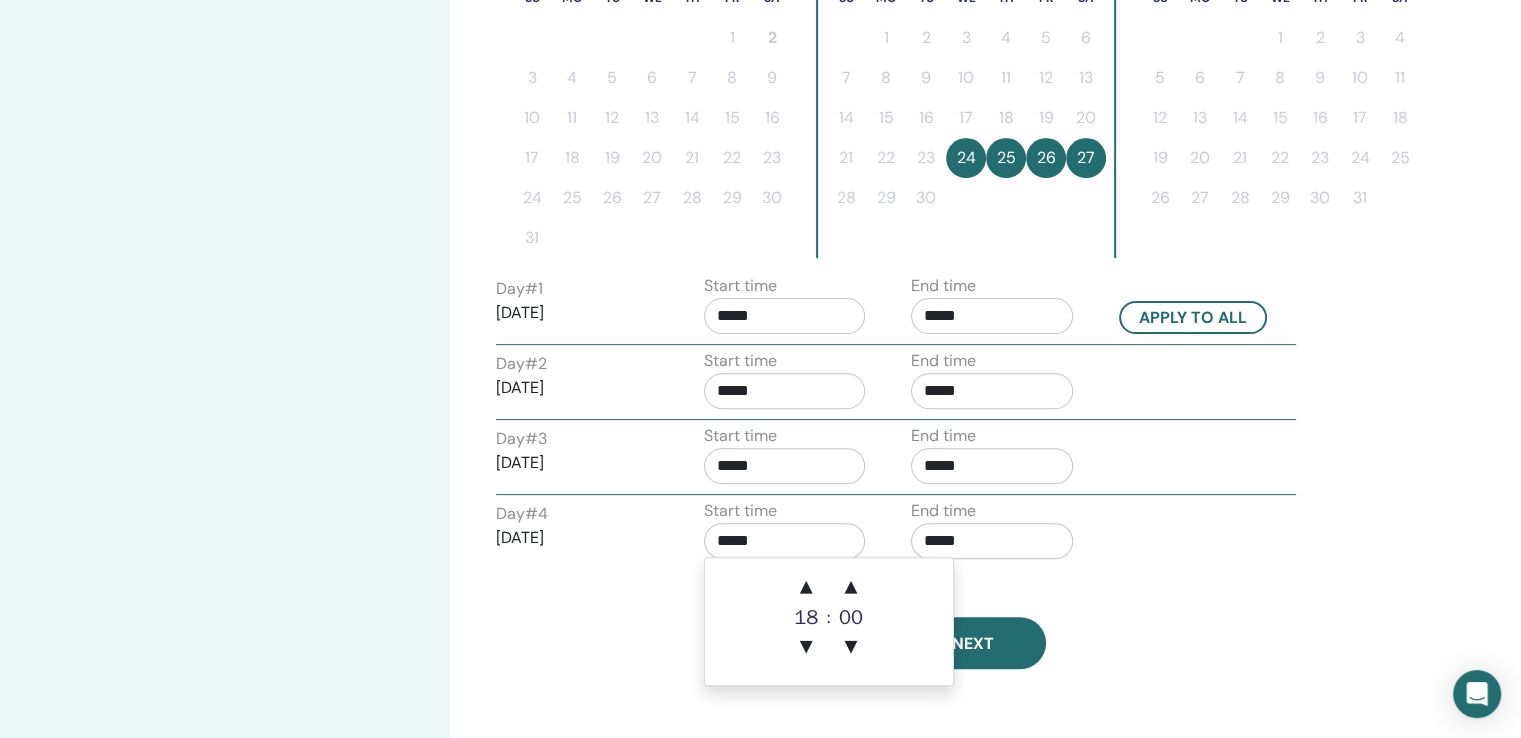 click on "Back Next" at bounding box center [892, 621] 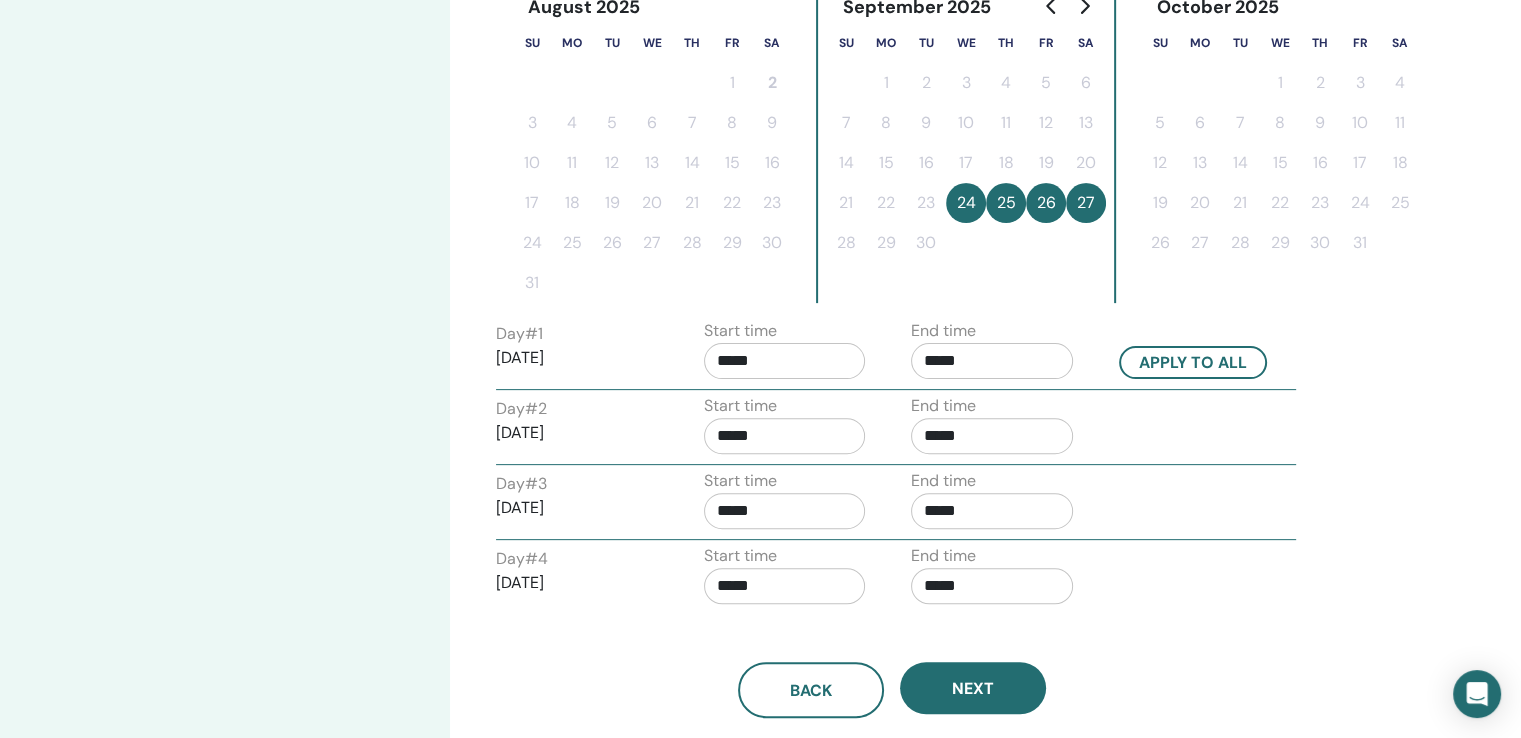 scroll, scrollTop: 600, scrollLeft: 0, axis: vertical 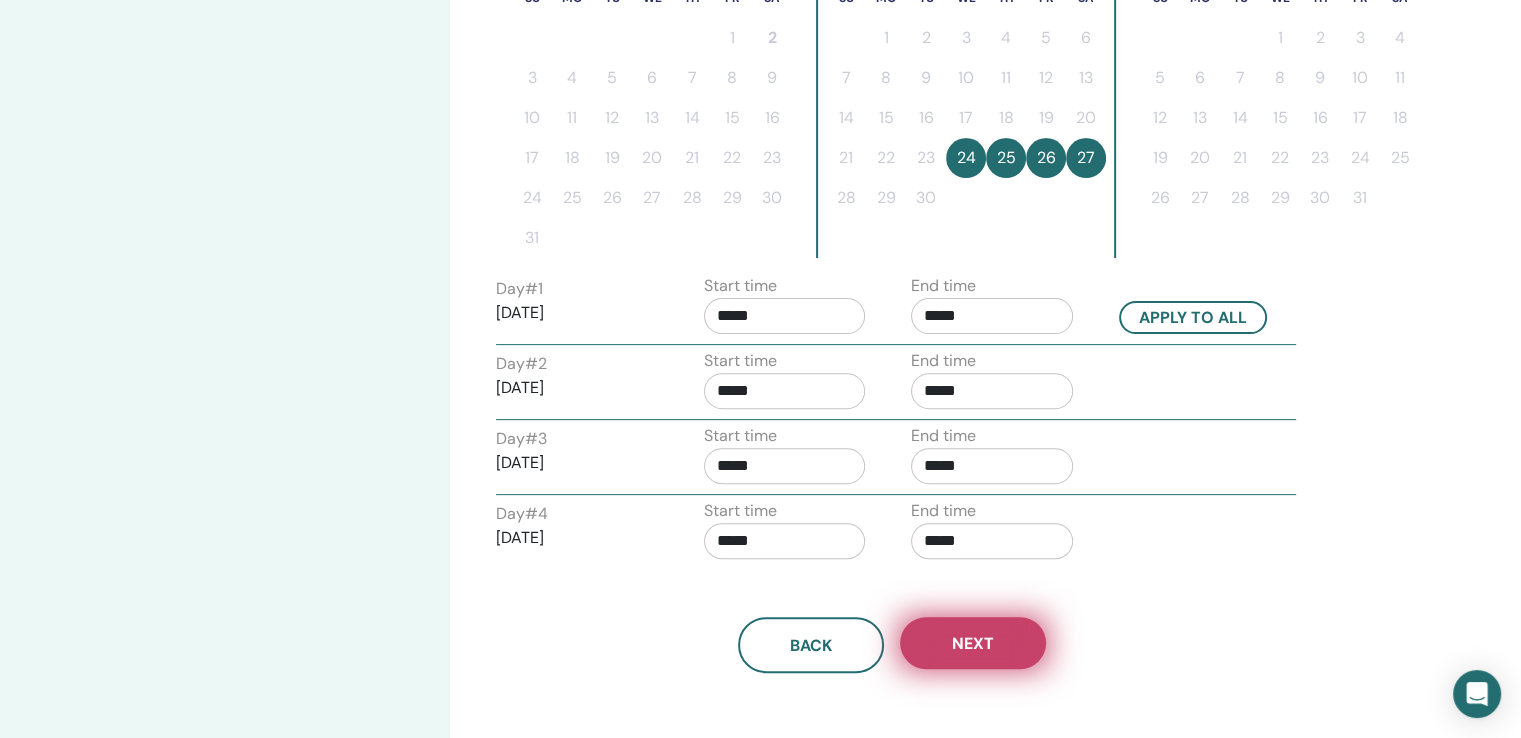 click on "Next" at bounding box center (973, 643) 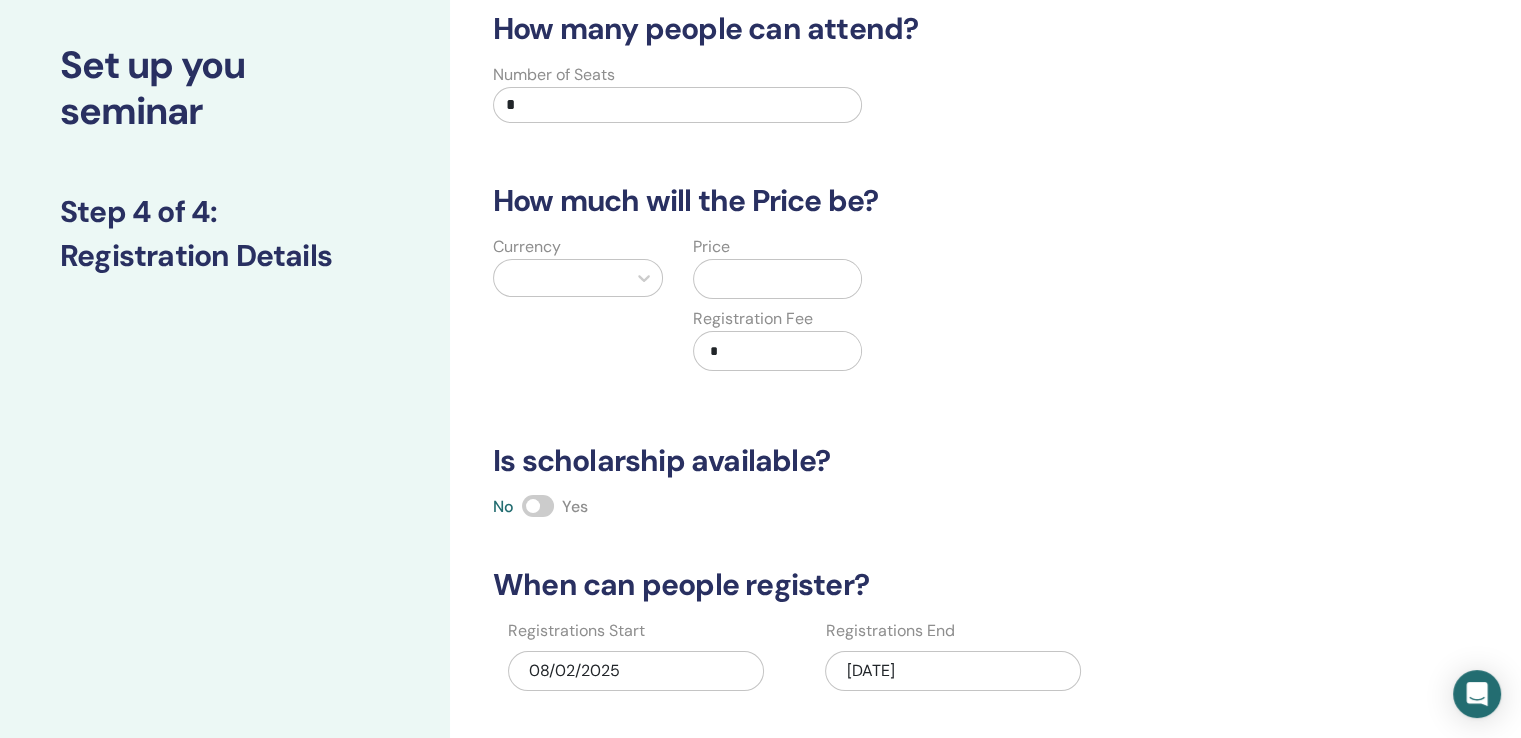 scroll, scrollTop: 100, scrollLeft: 0, axis: vertical 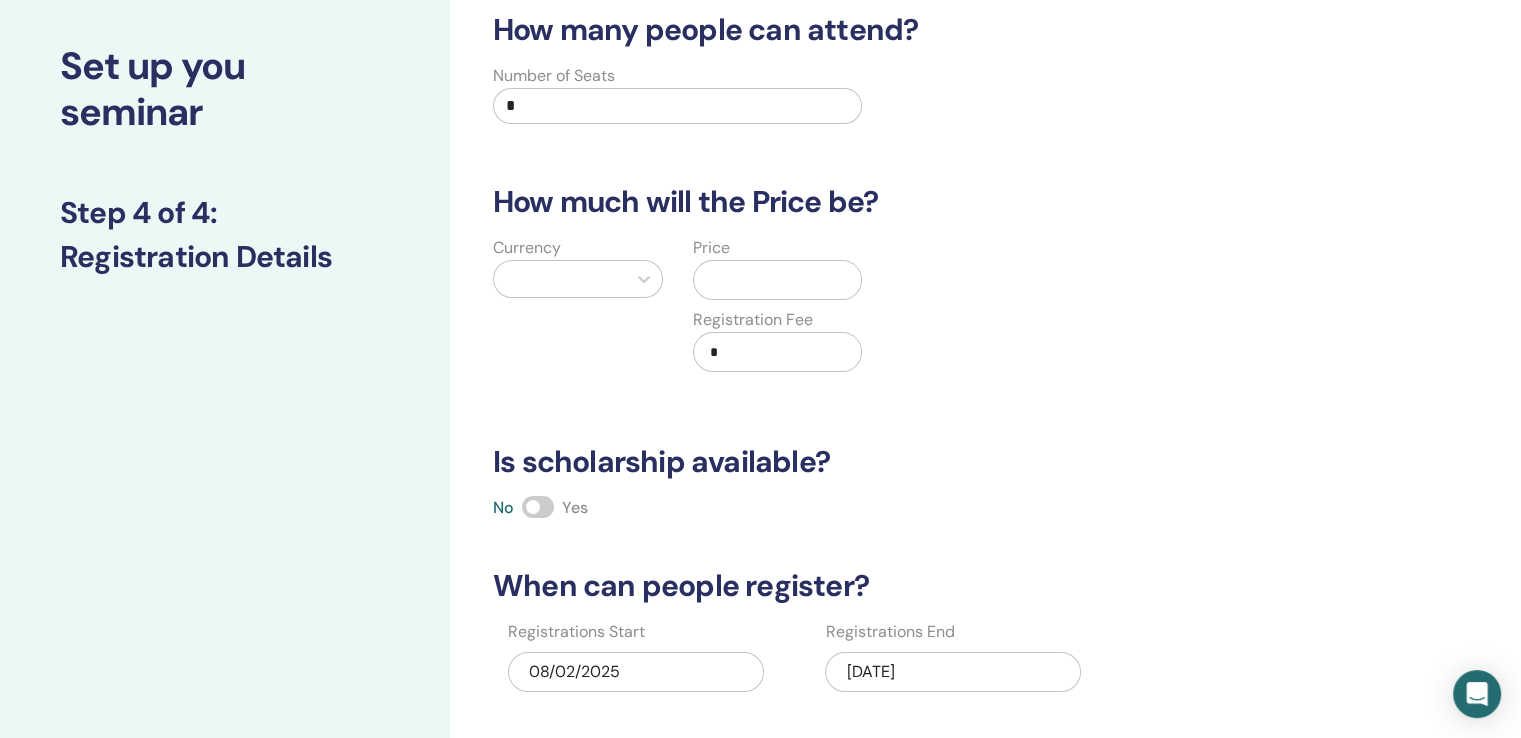 click at bounding box center (538, 507) 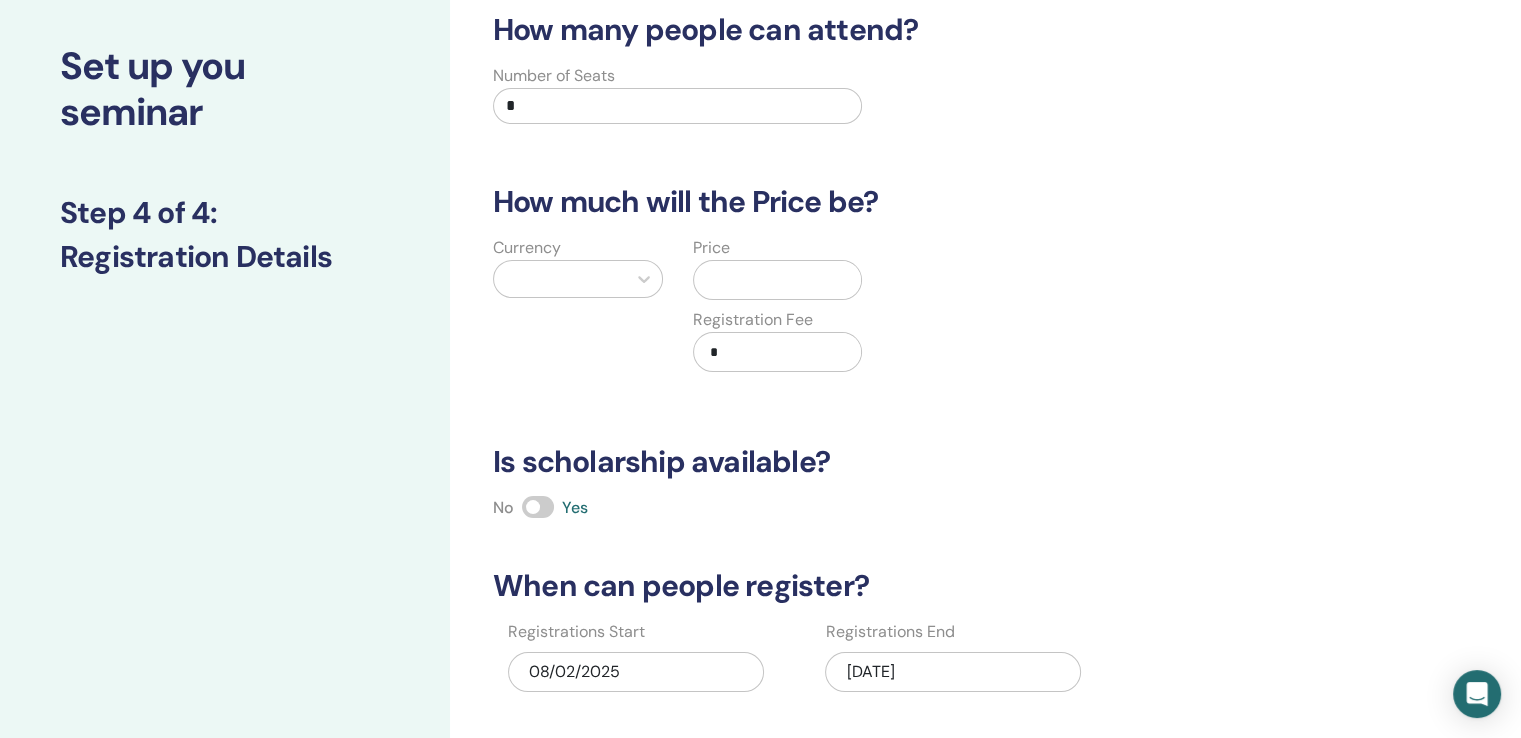 drag, startPoint x: 533, startPoint y: 103, endPoint x: 335, endPoint y: 120, distance: 198.72845 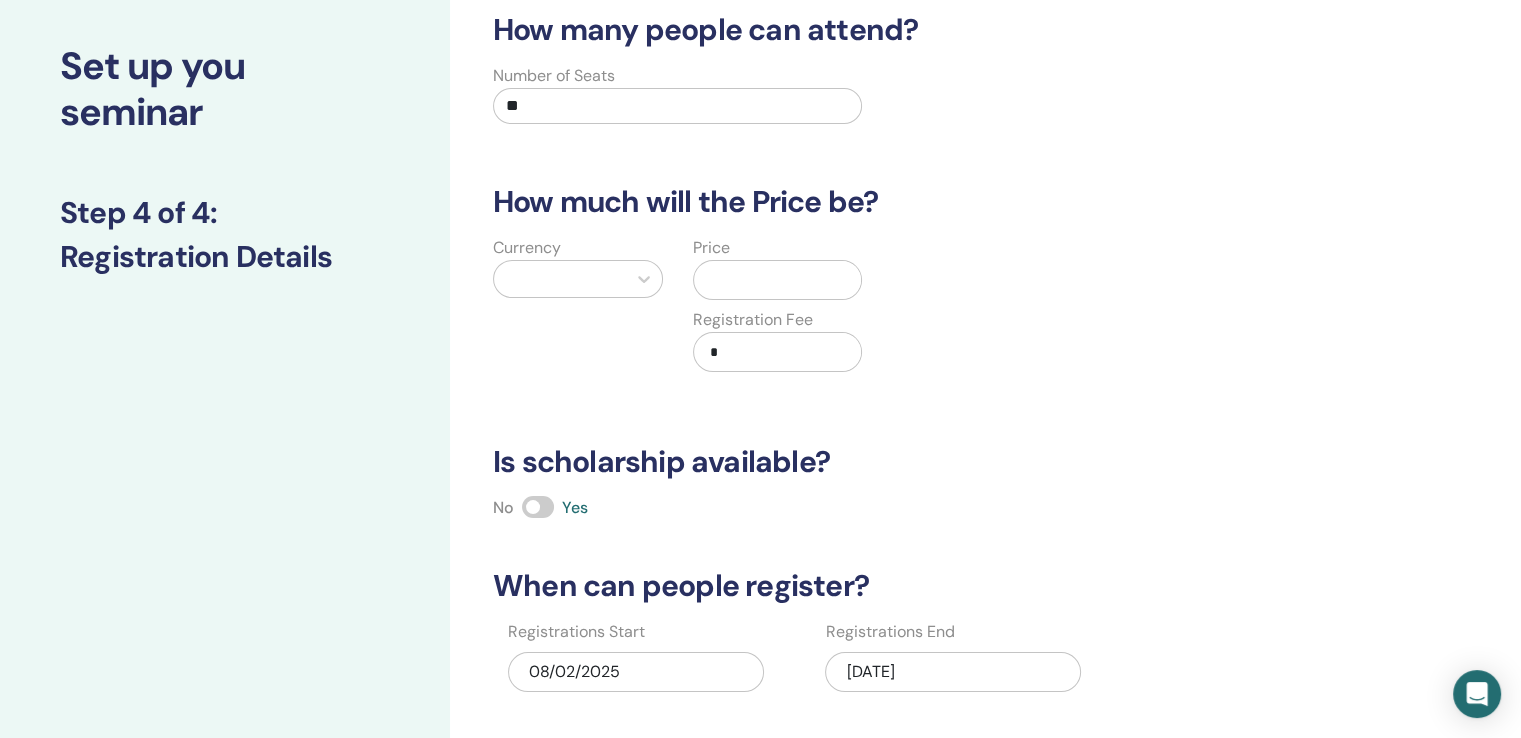 type on "**" 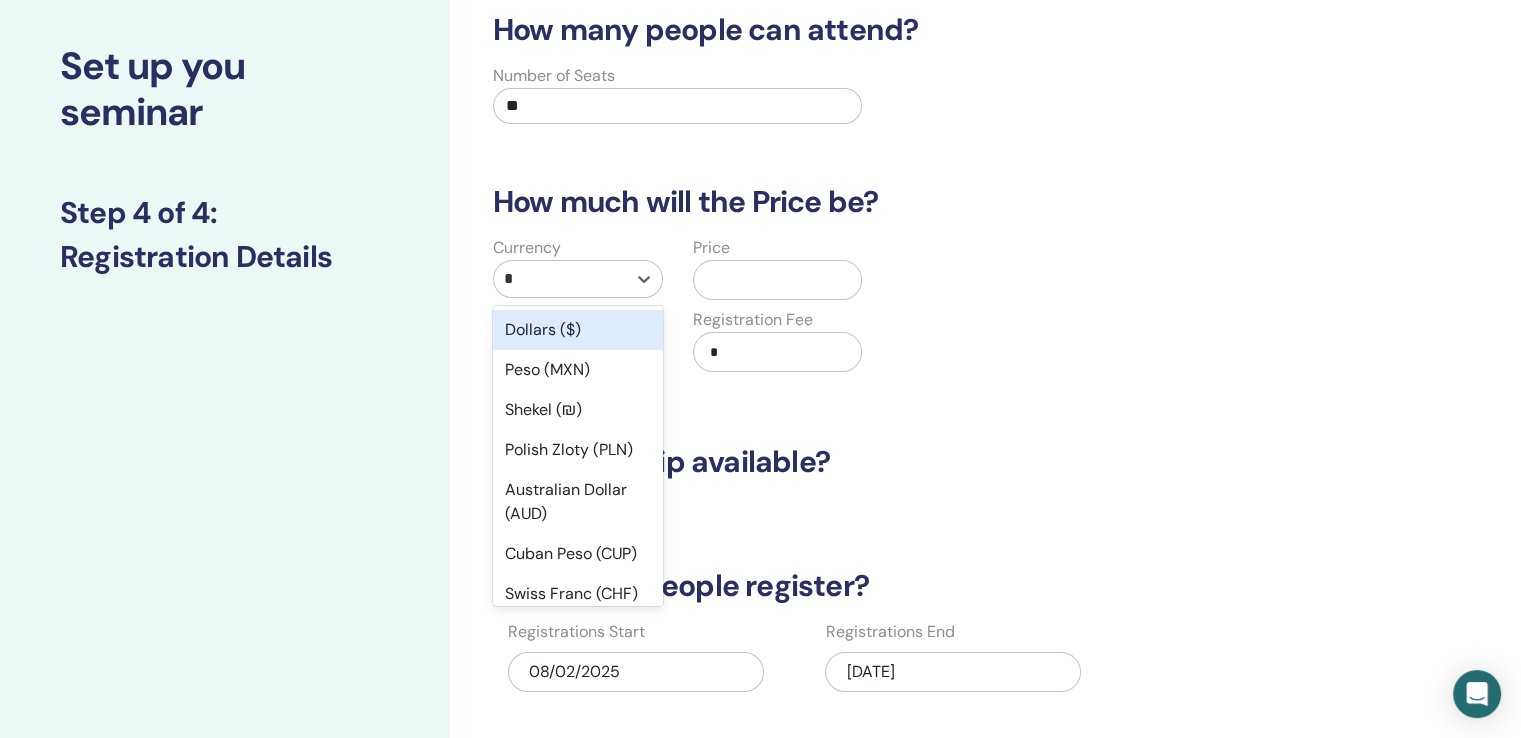 type on "**" 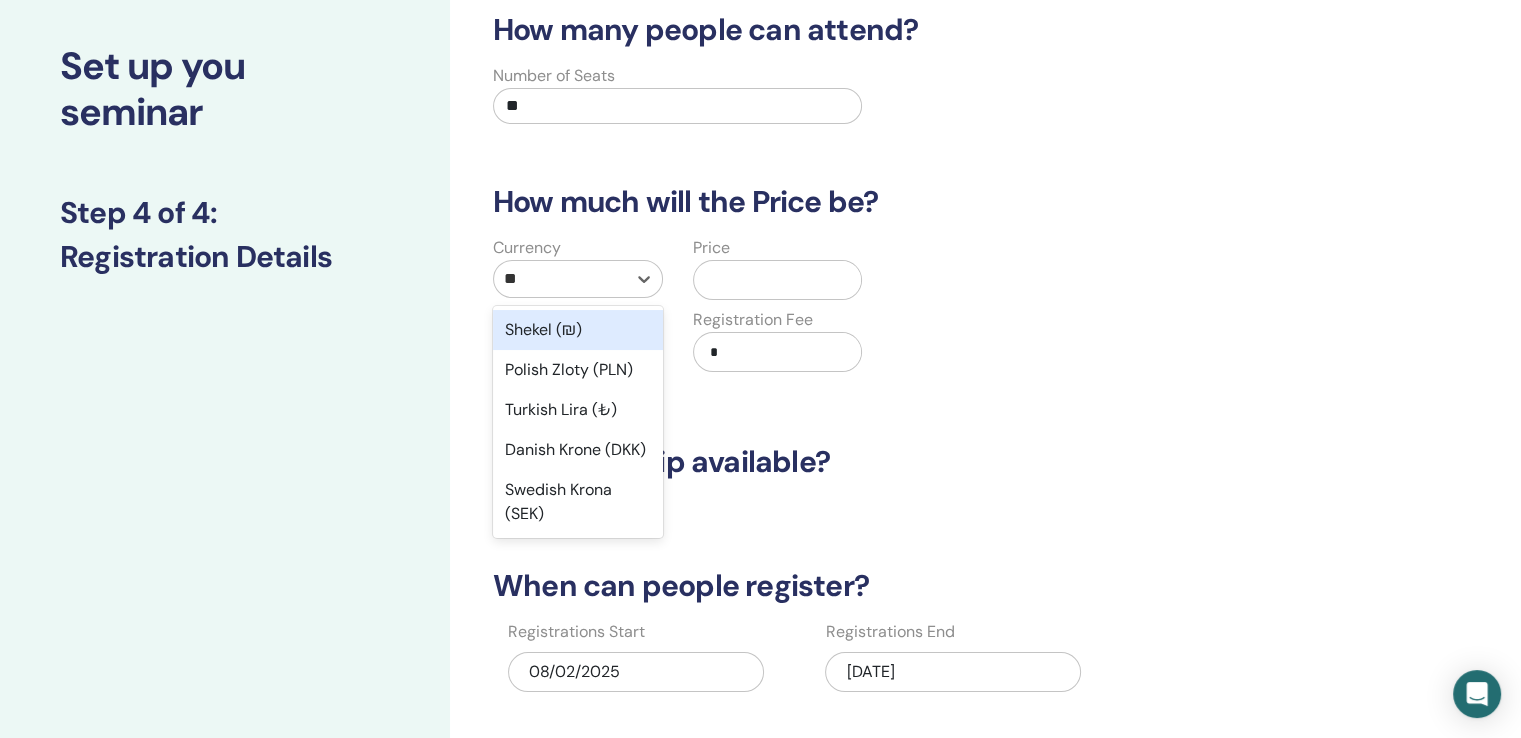 click on "Shekel (₪)" at bounding box center [578, 330] 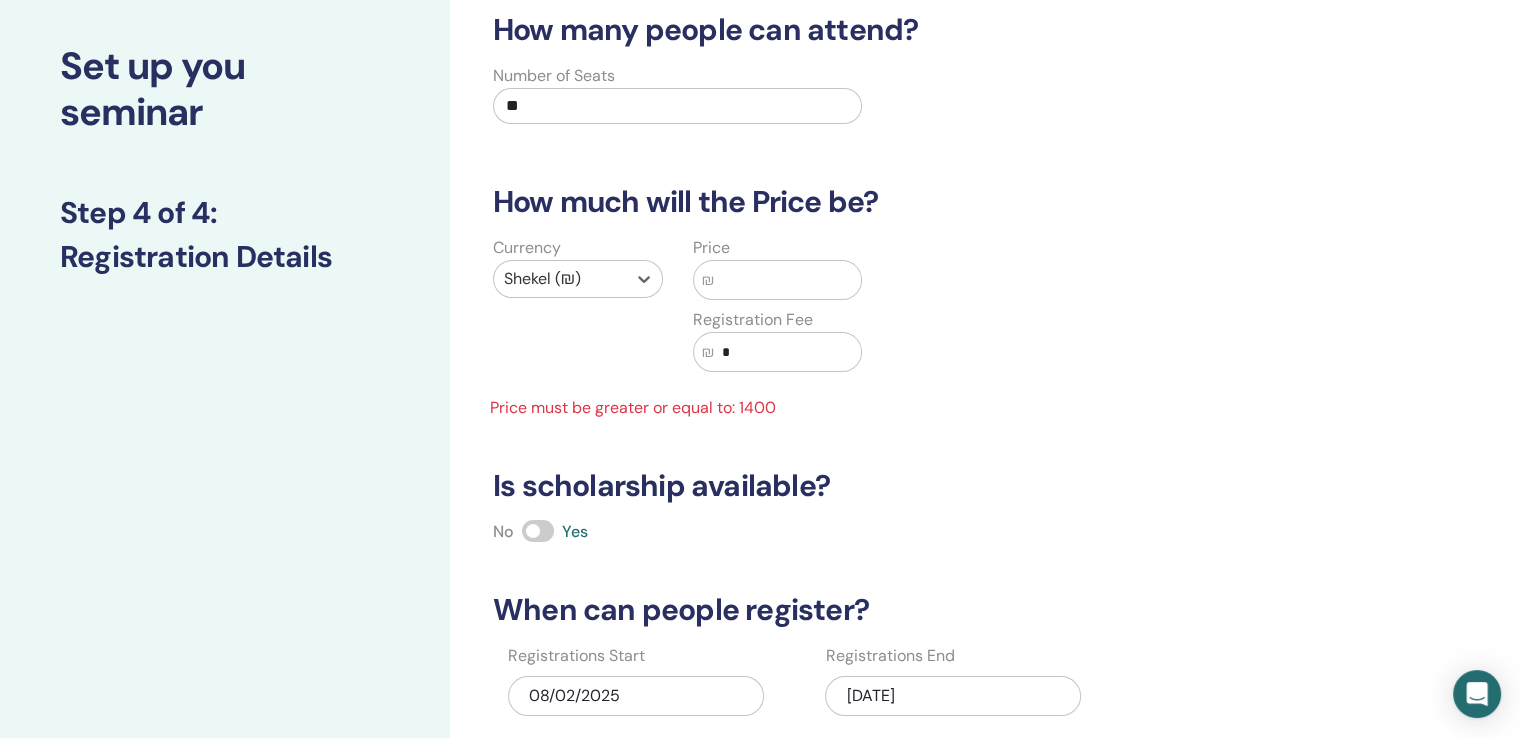 click at bounding box center (788, 280) 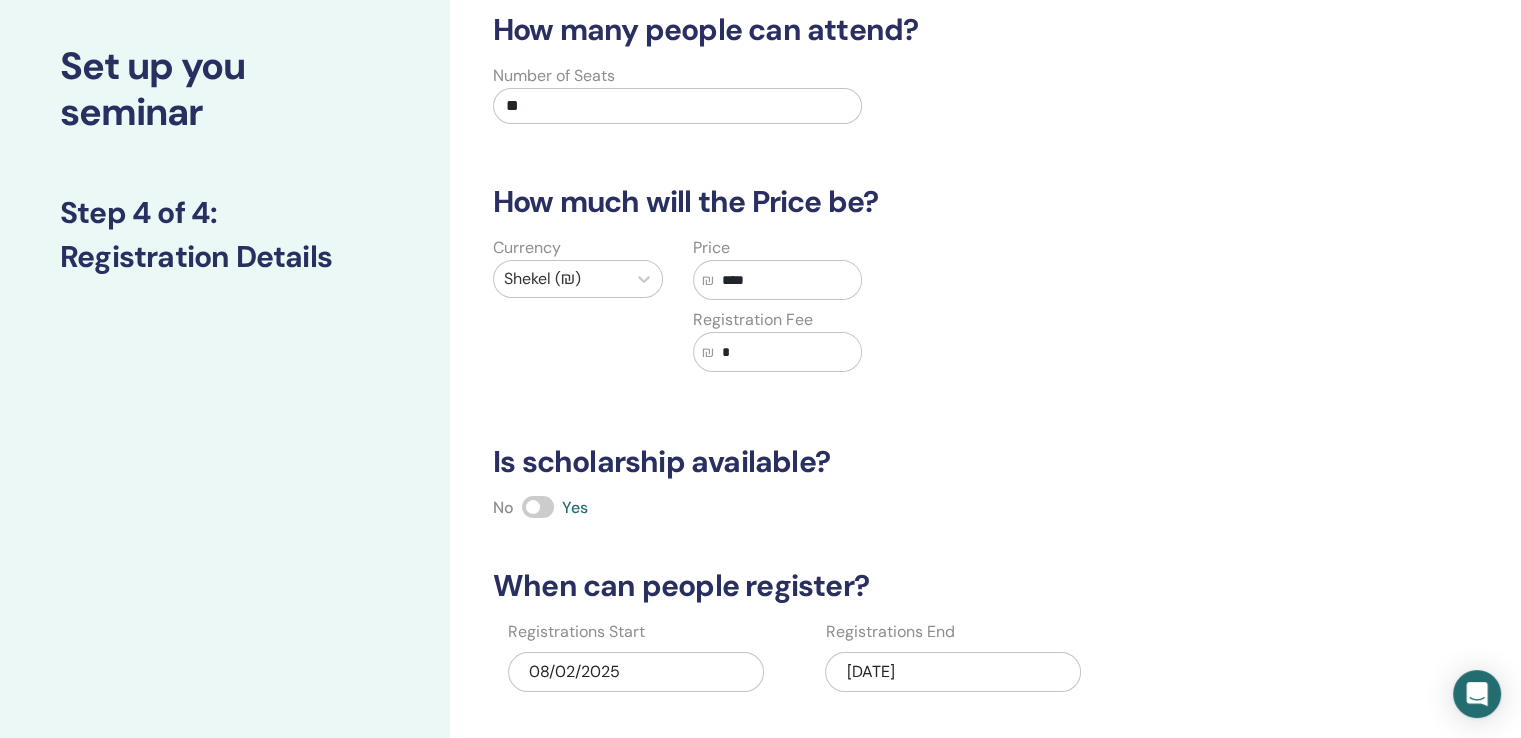 type on "****" 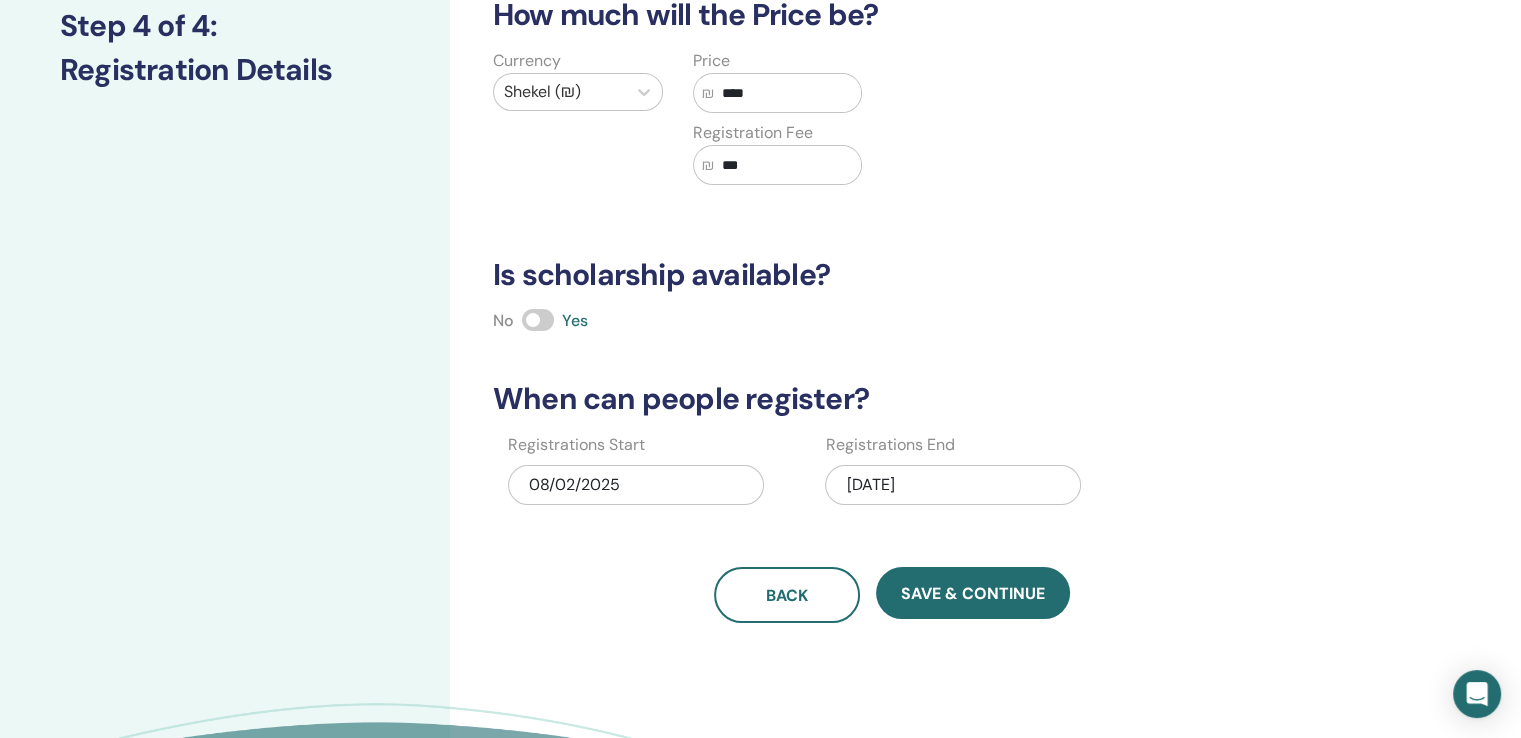 scroll, scrollTop: 300, scrollLeft: 0, axis: vertical 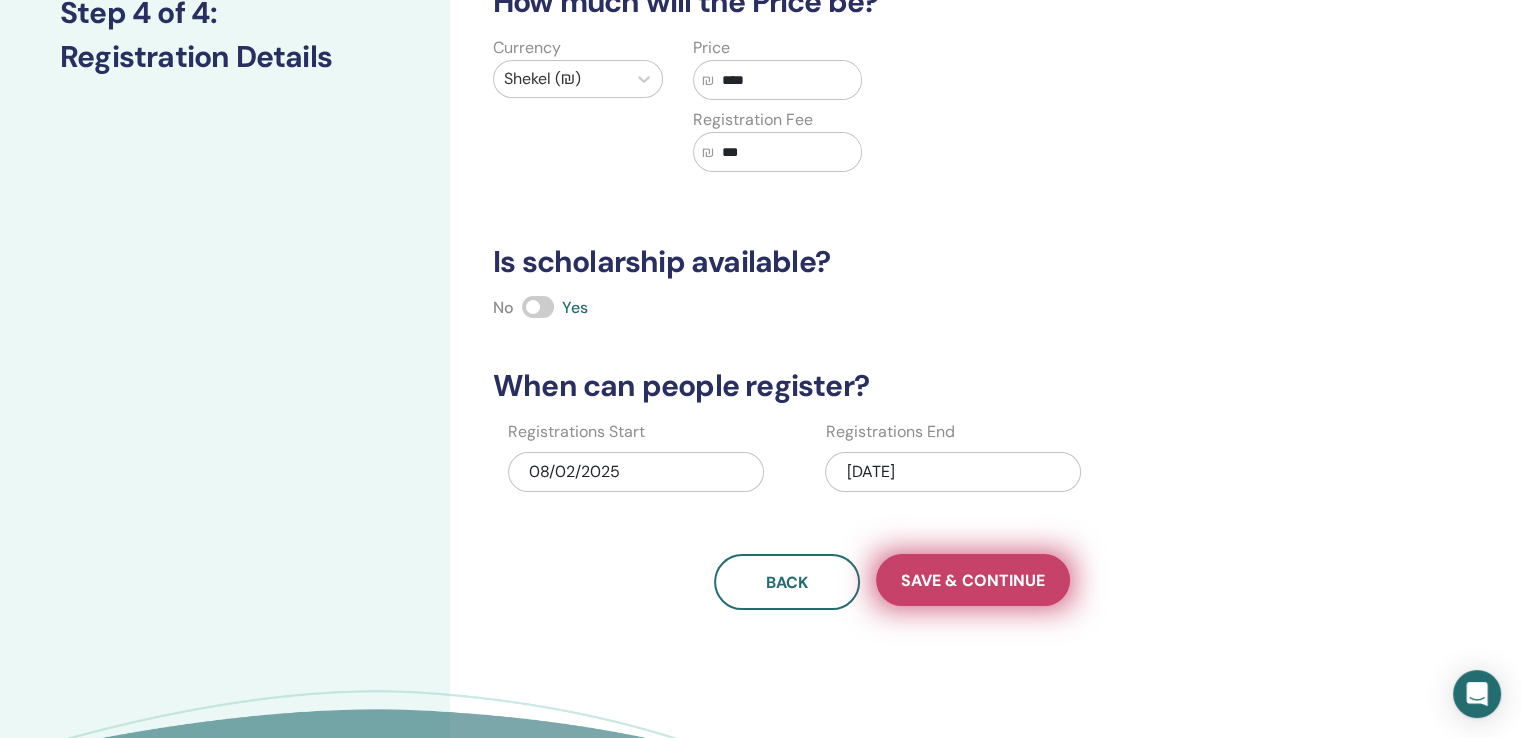 type on "***" 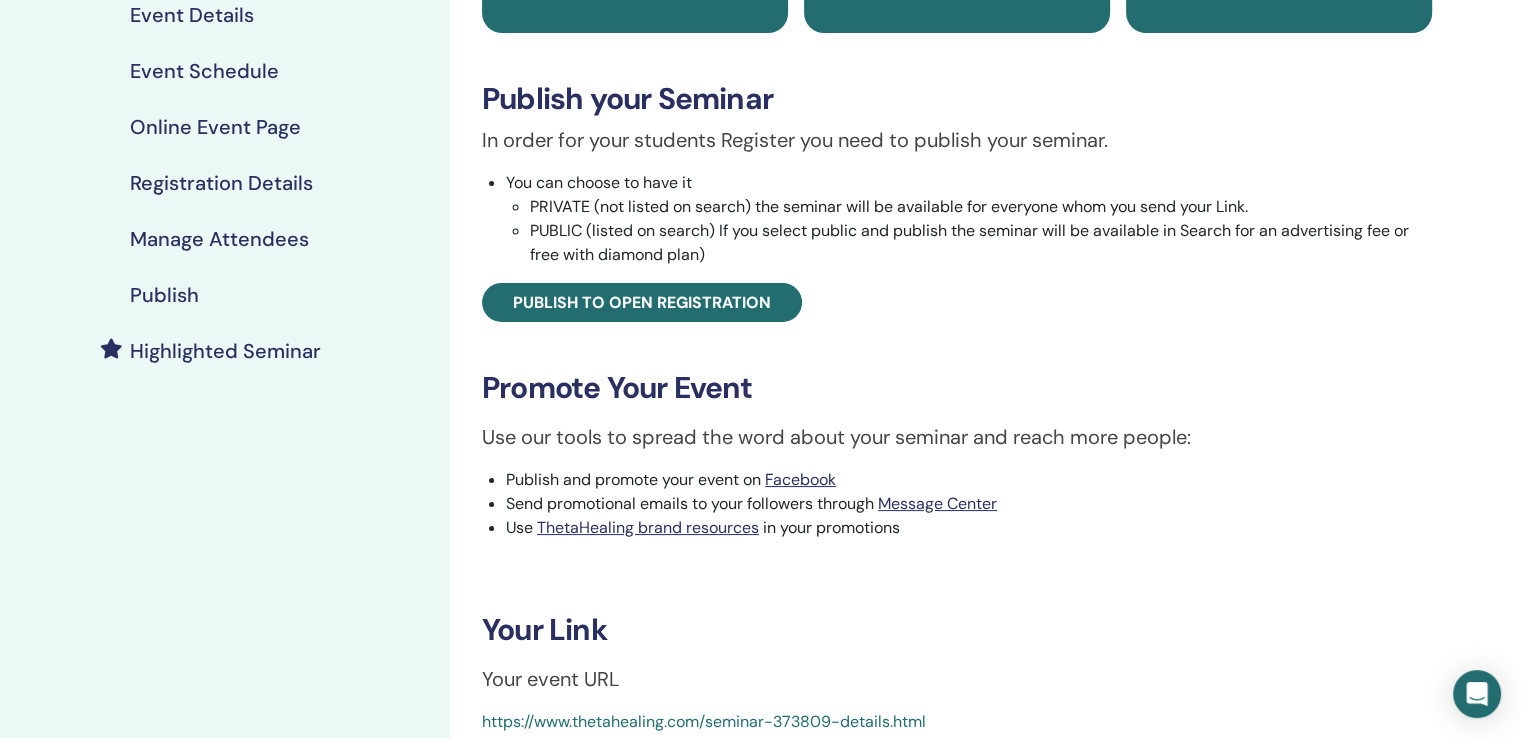 scroll, scrollTop: 300, scrollLeft: 0, axis: vertical 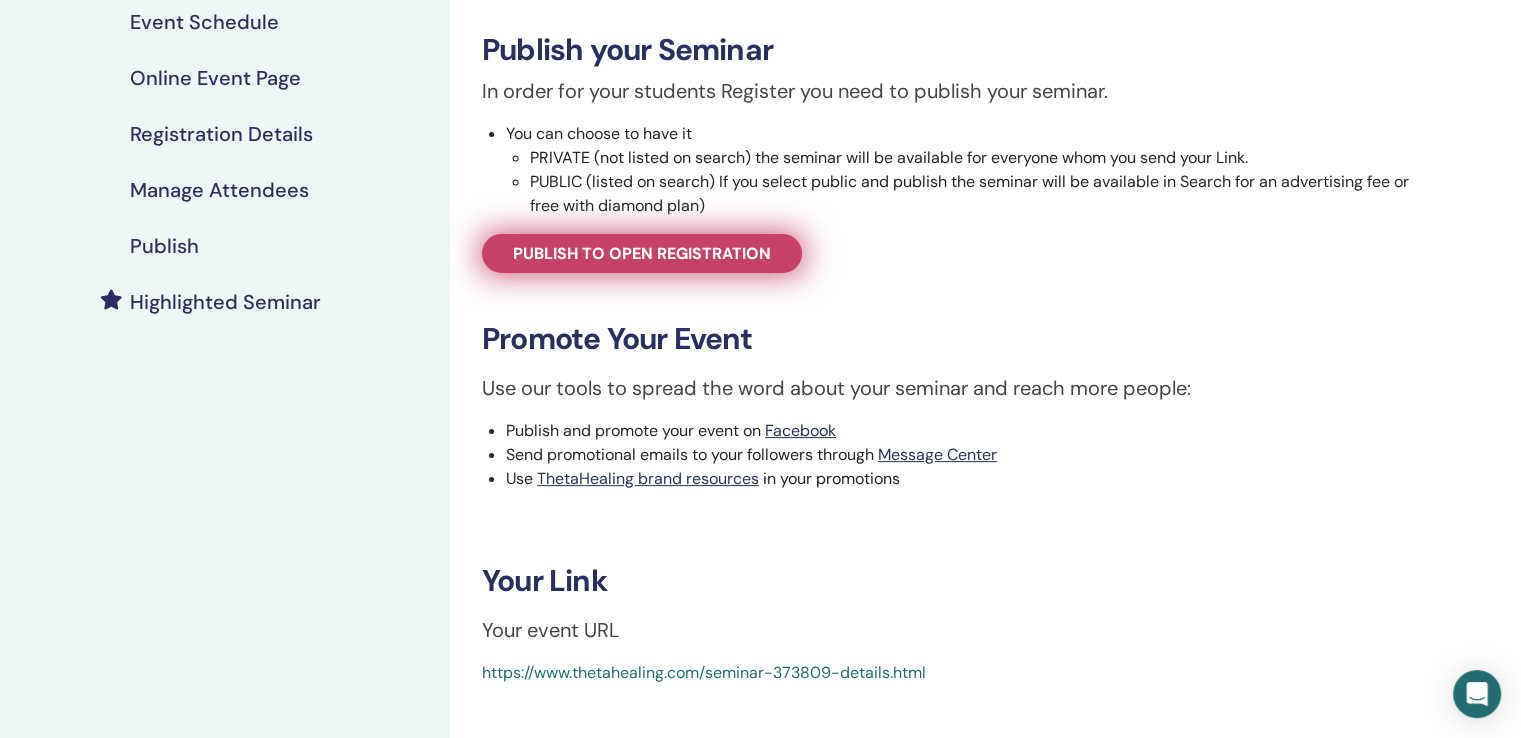 click on "Publish to open registration" at bounding box center [642, 253] 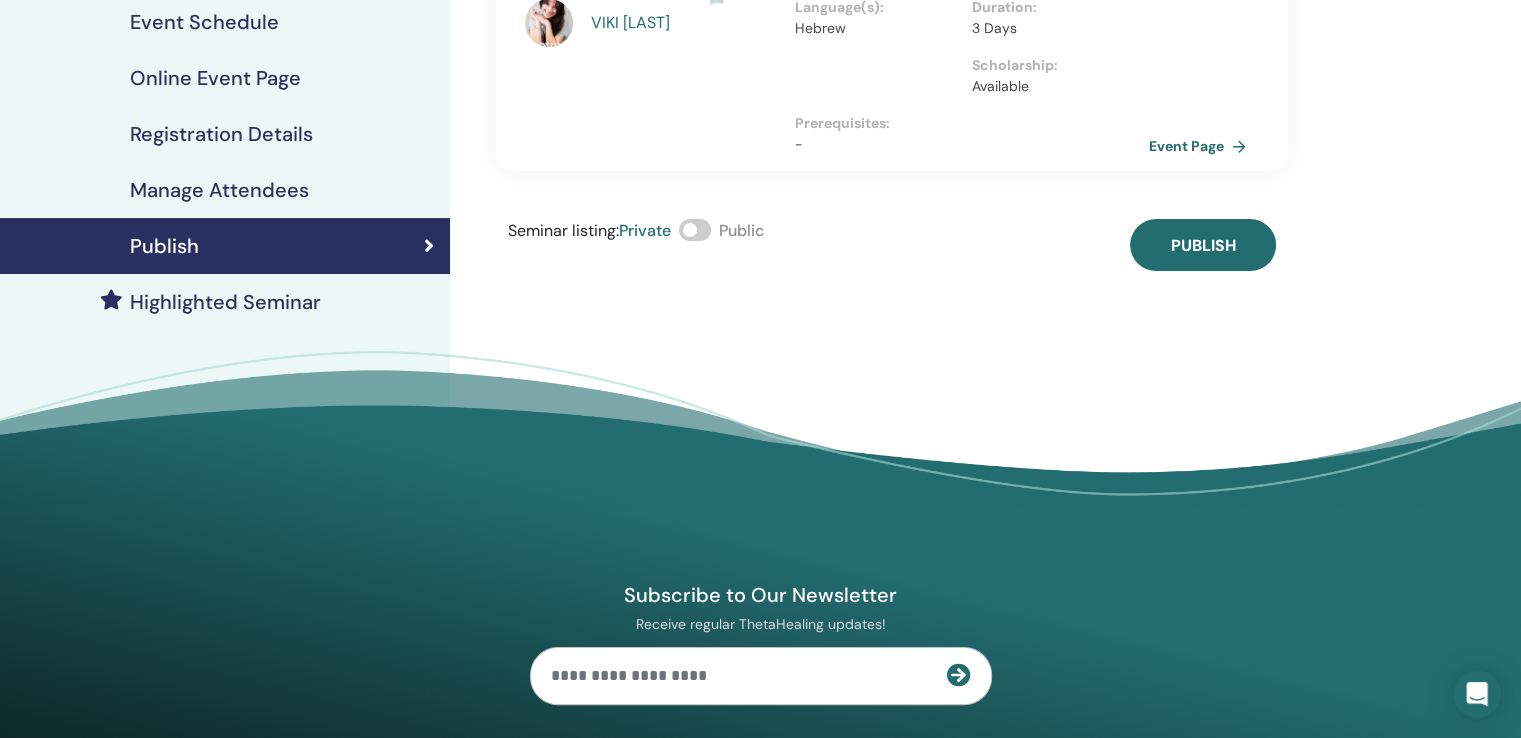 click at bounding box center [695, 230] 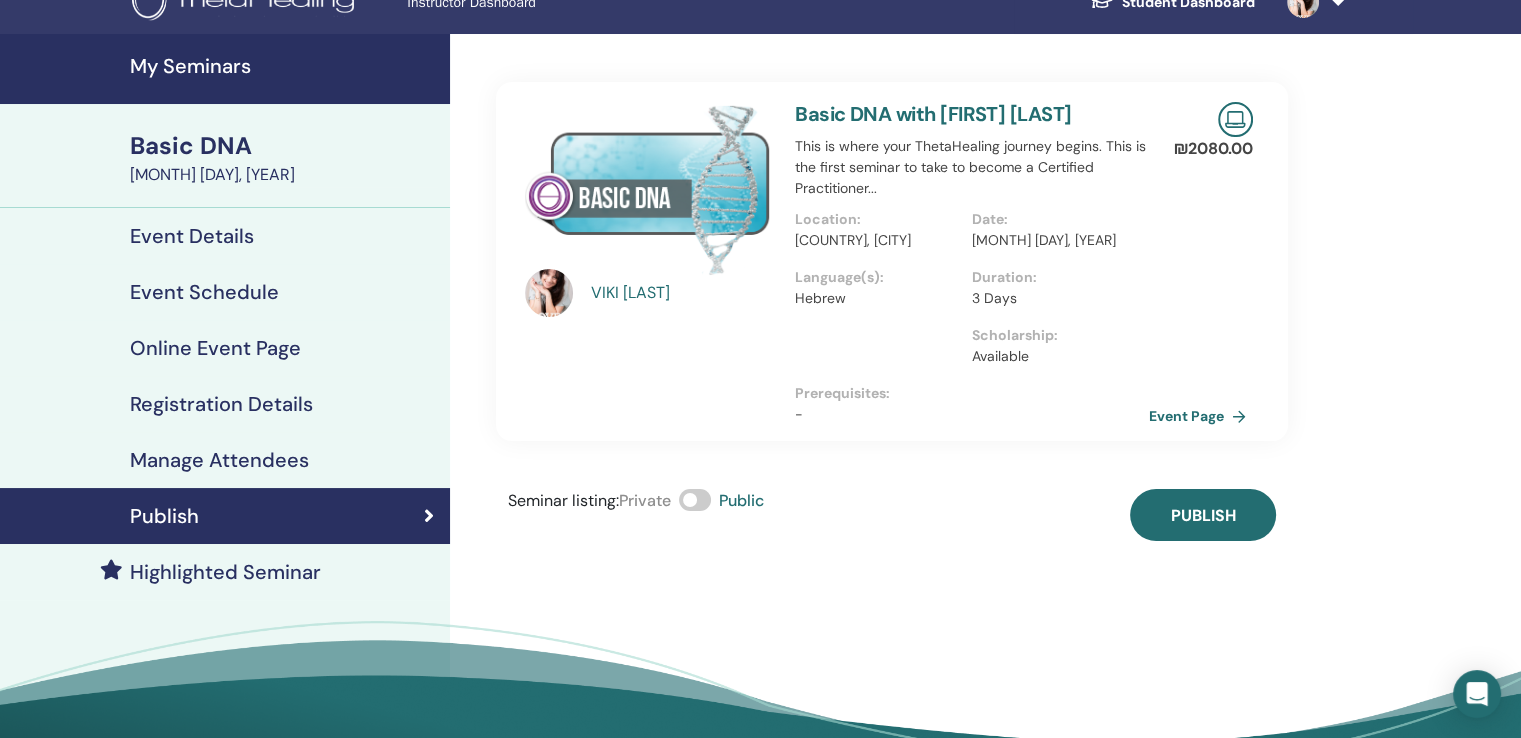 scroll, scrollTop: 0, scrollLeft: 0, axis: both 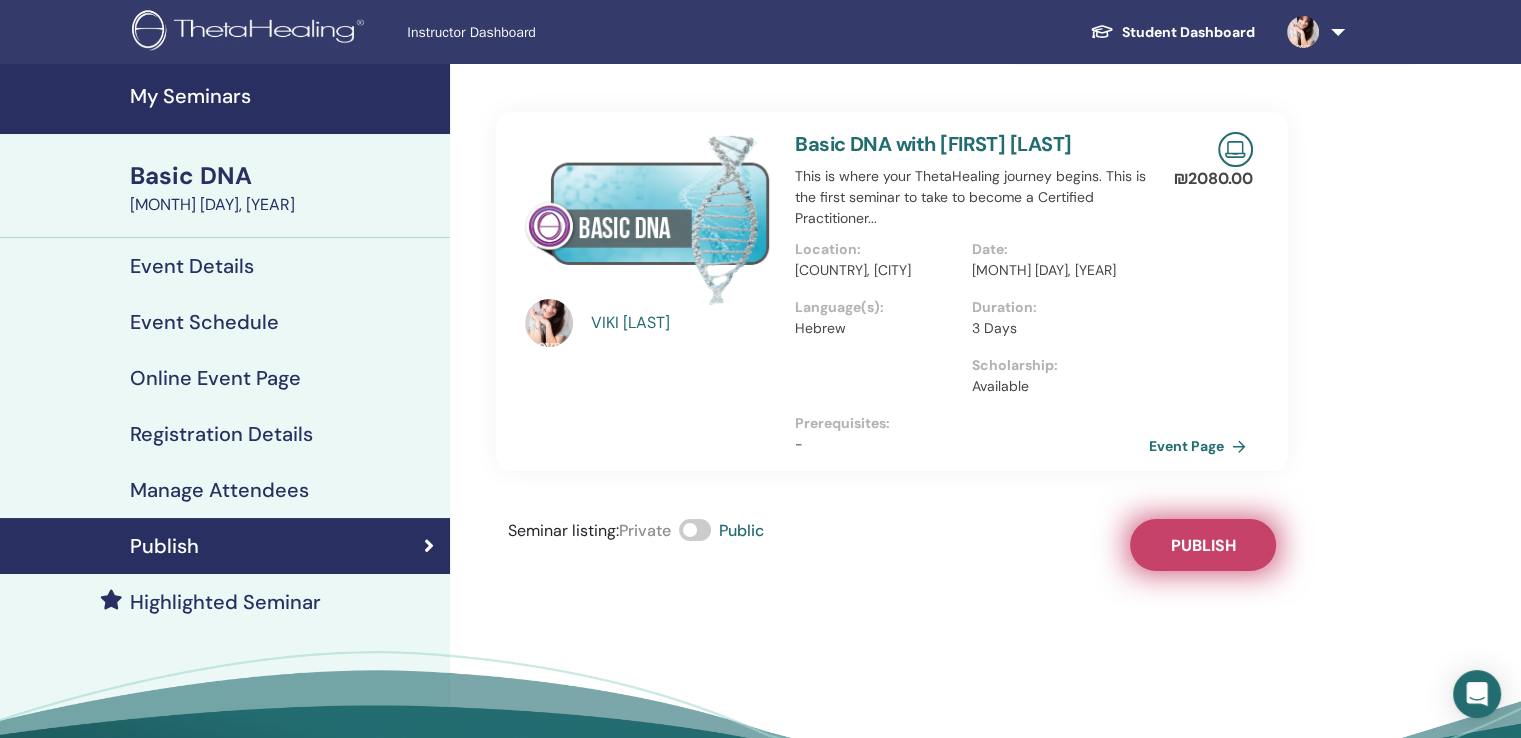 click on "Publish" at bounding box center (1203, 545) 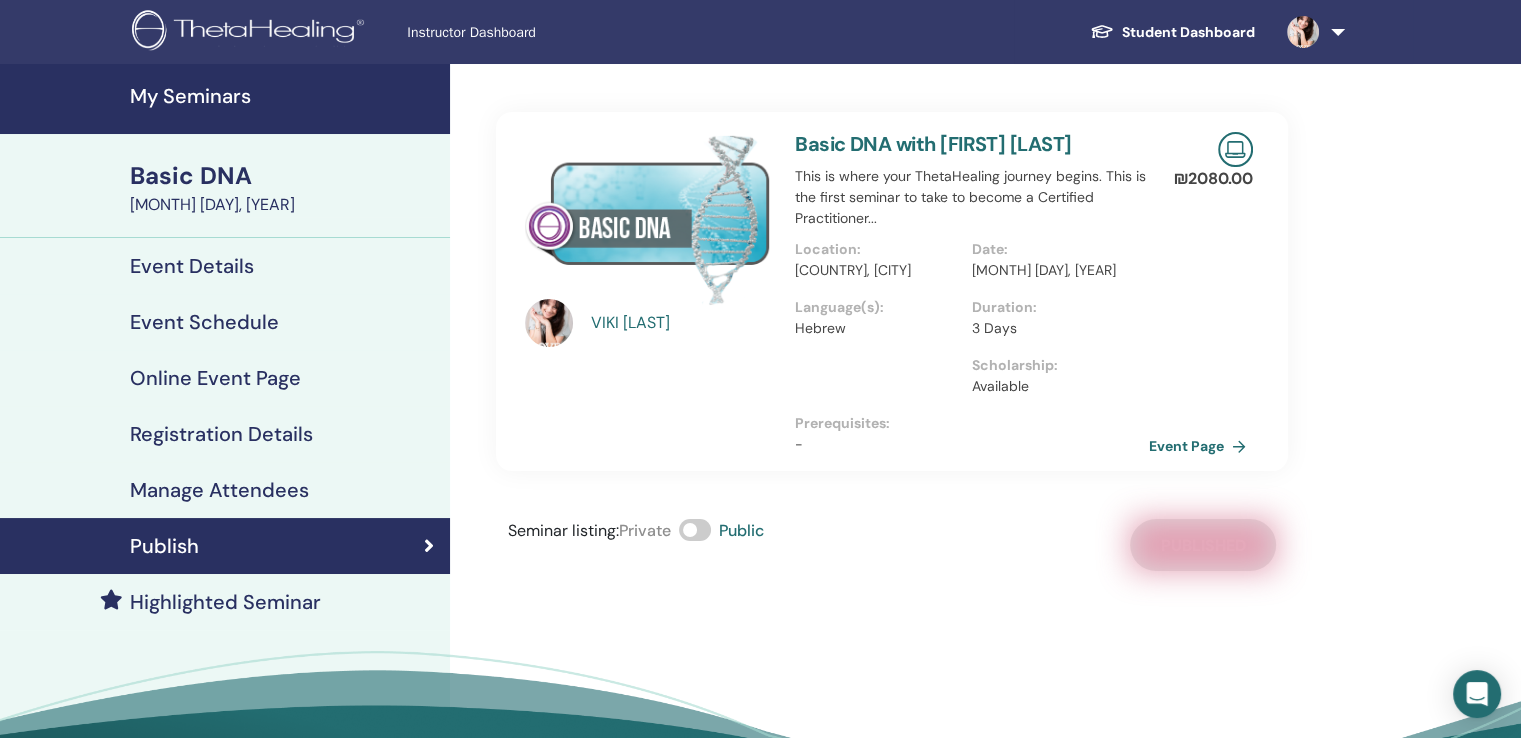 click on "My Seminars" at bounding box center (284, 96) 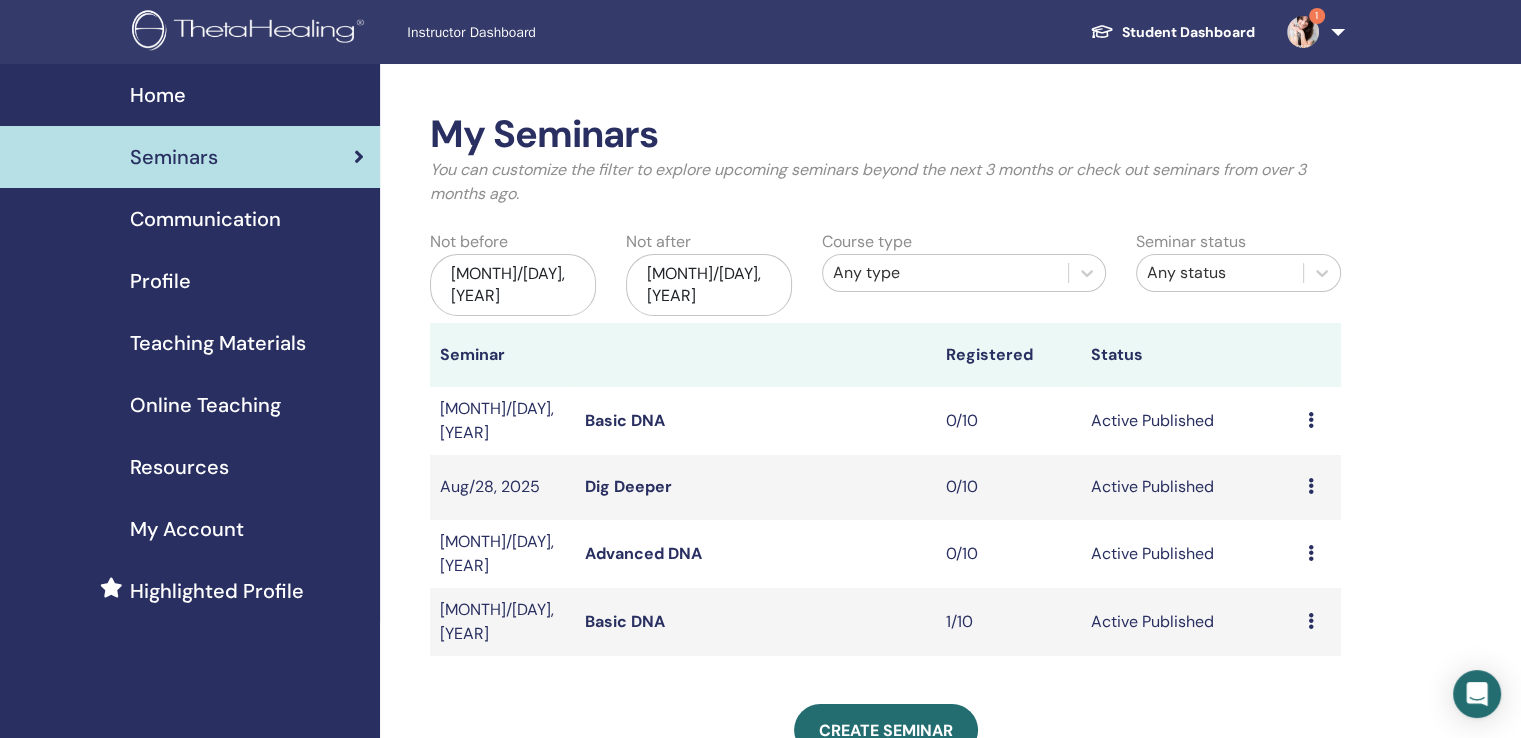scroll, scrollTop: 200, scrollLeft: 0, axis: vertical 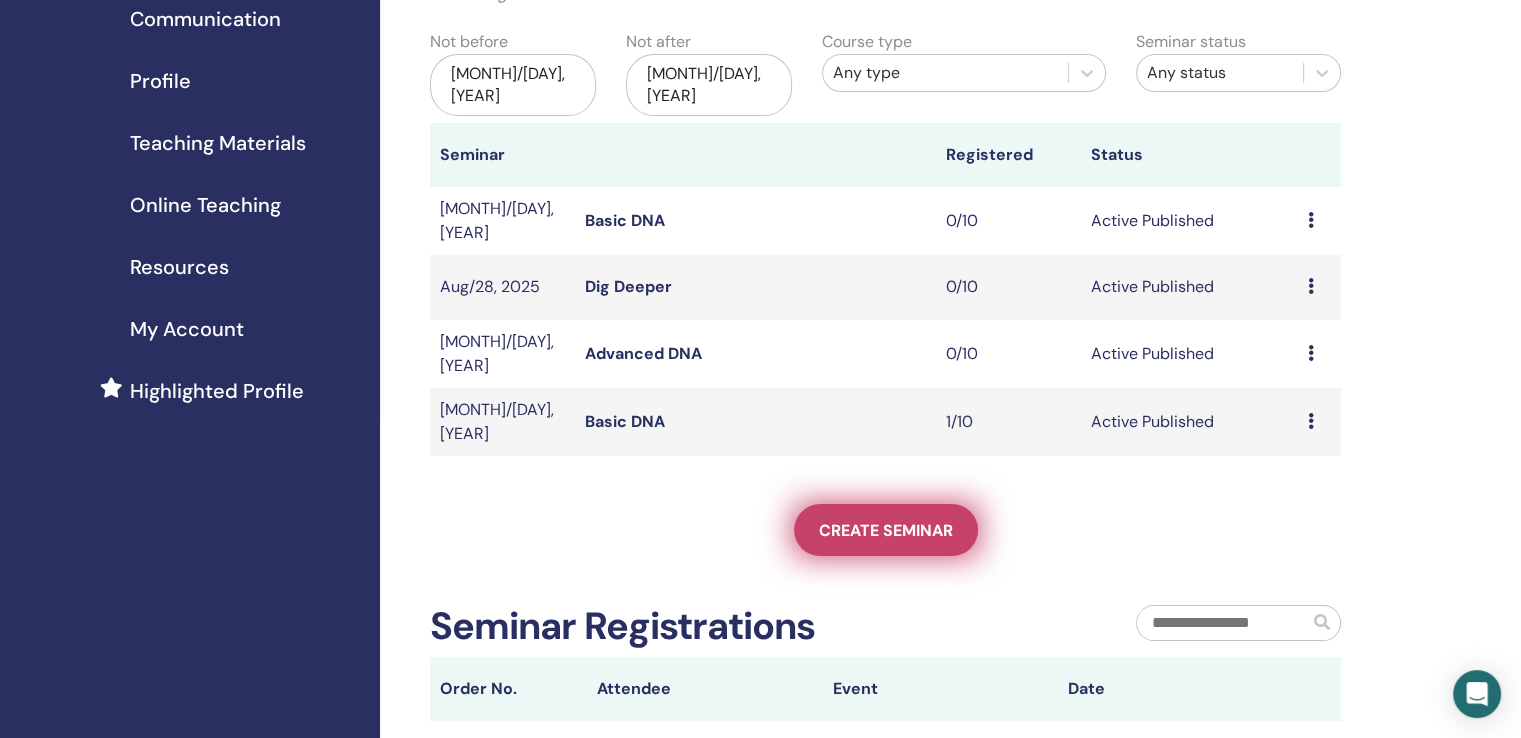 click on "Create seminar" at bounding box center [886, 530] 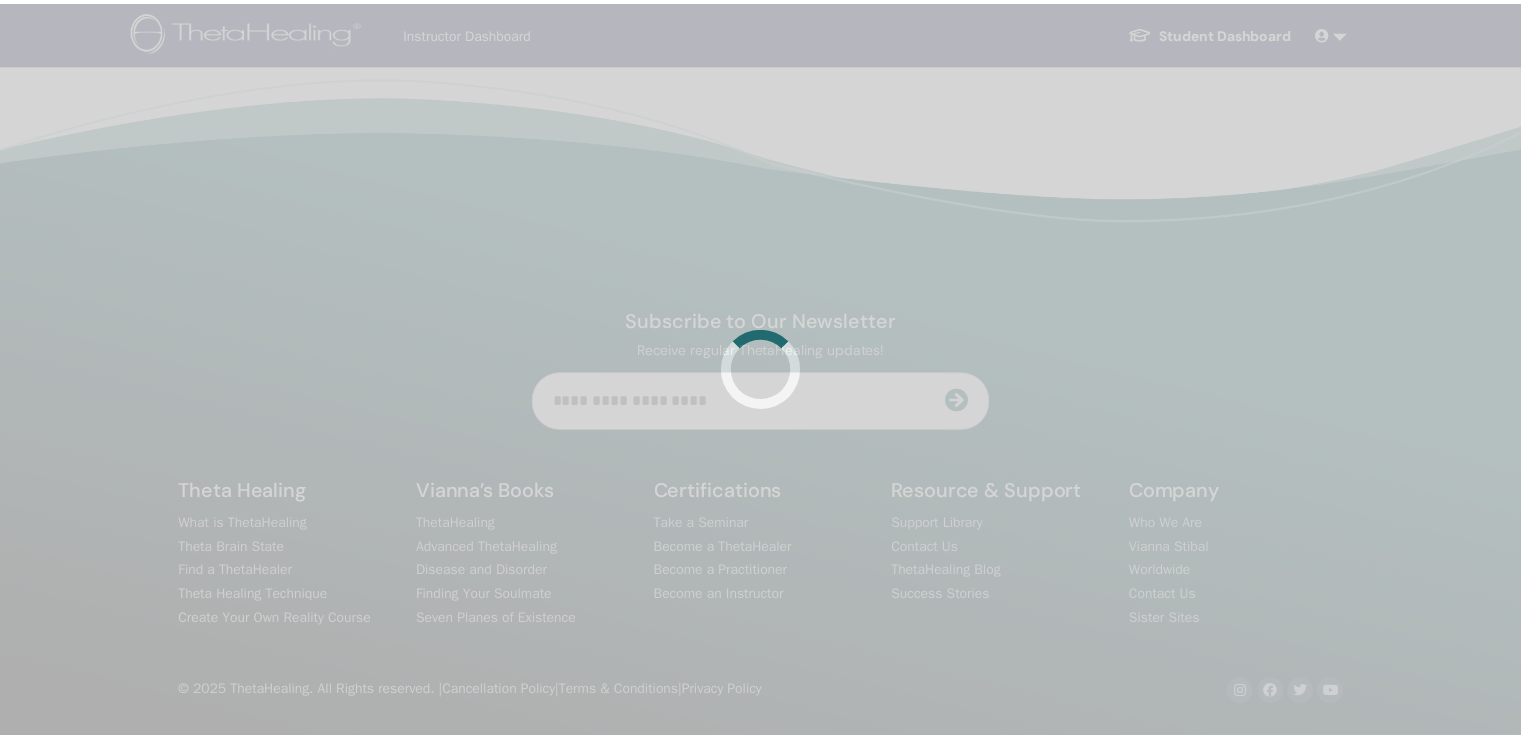 scroll, scrollTop: 0, scrollLeft: 0, axis: both 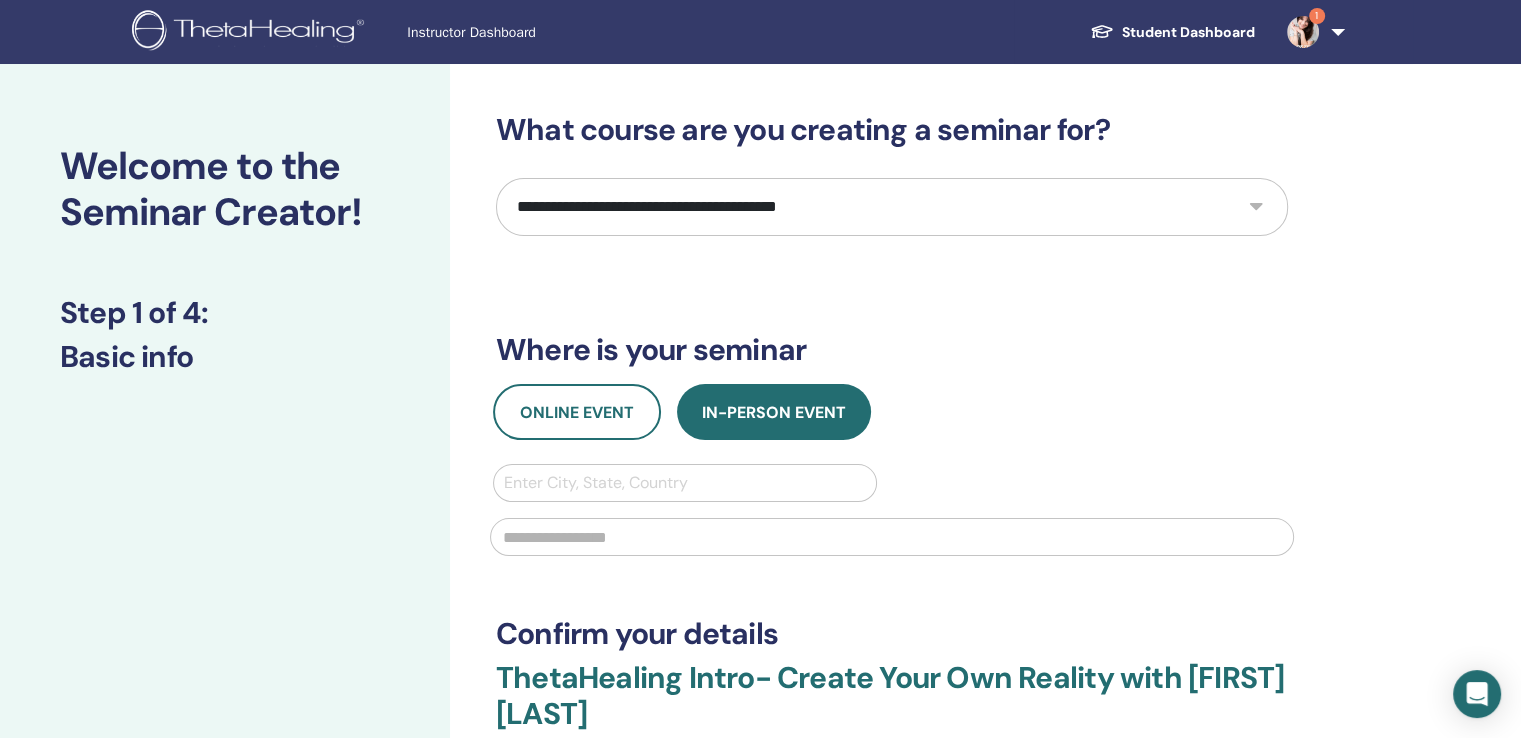 click on "**********" at bounding box center [892, 207] 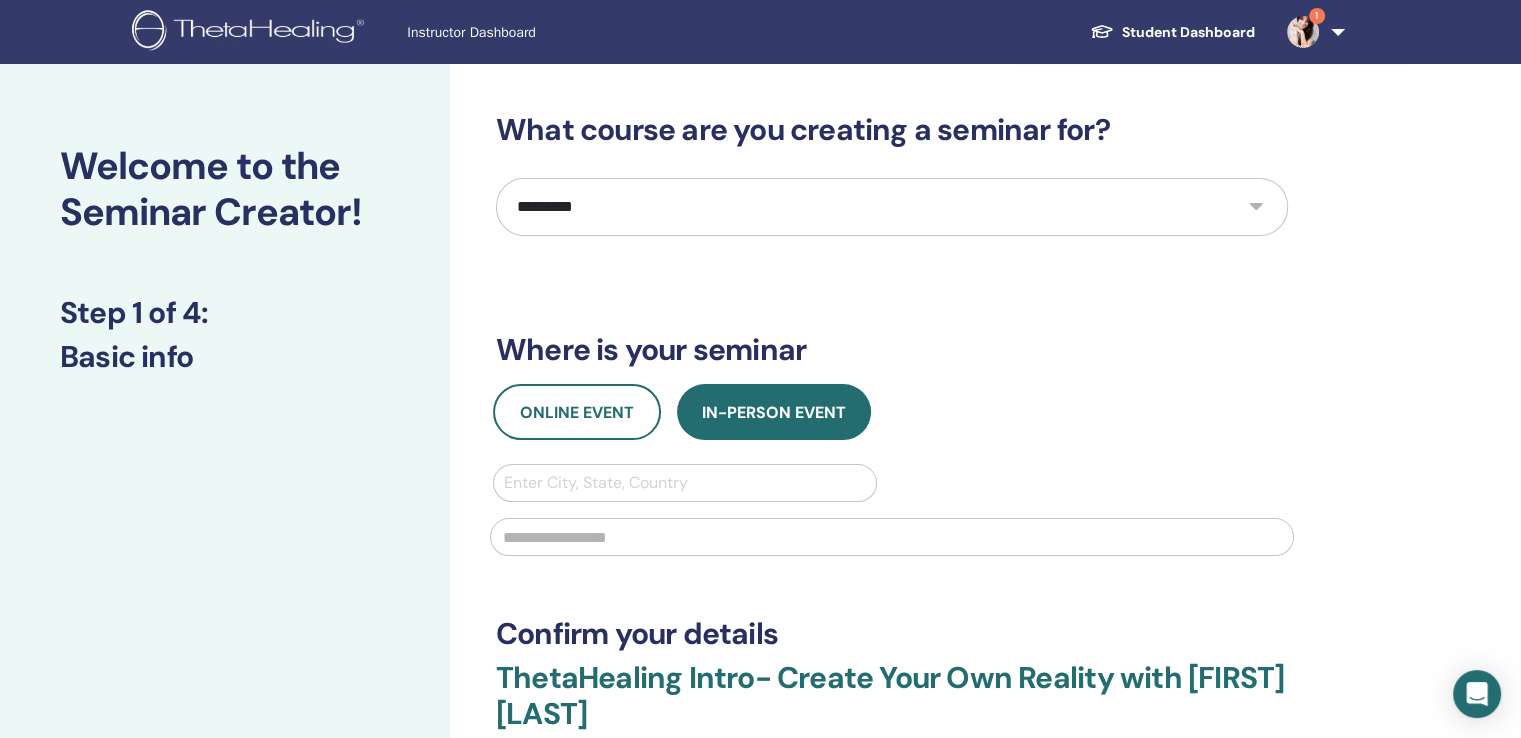 click on "**********" at bounding box center (892, 207) 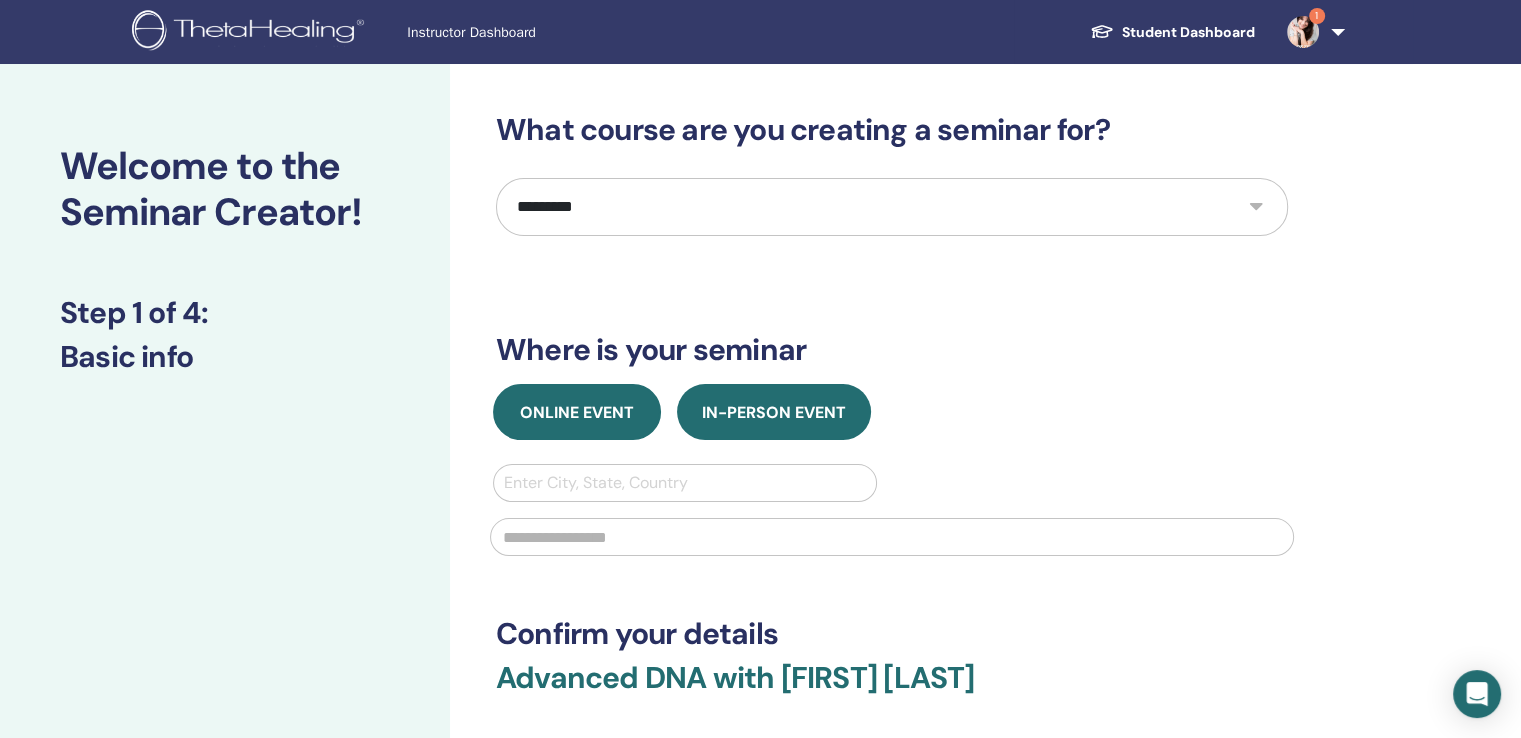 click on "Online Event" at bounding box center [577, 412] 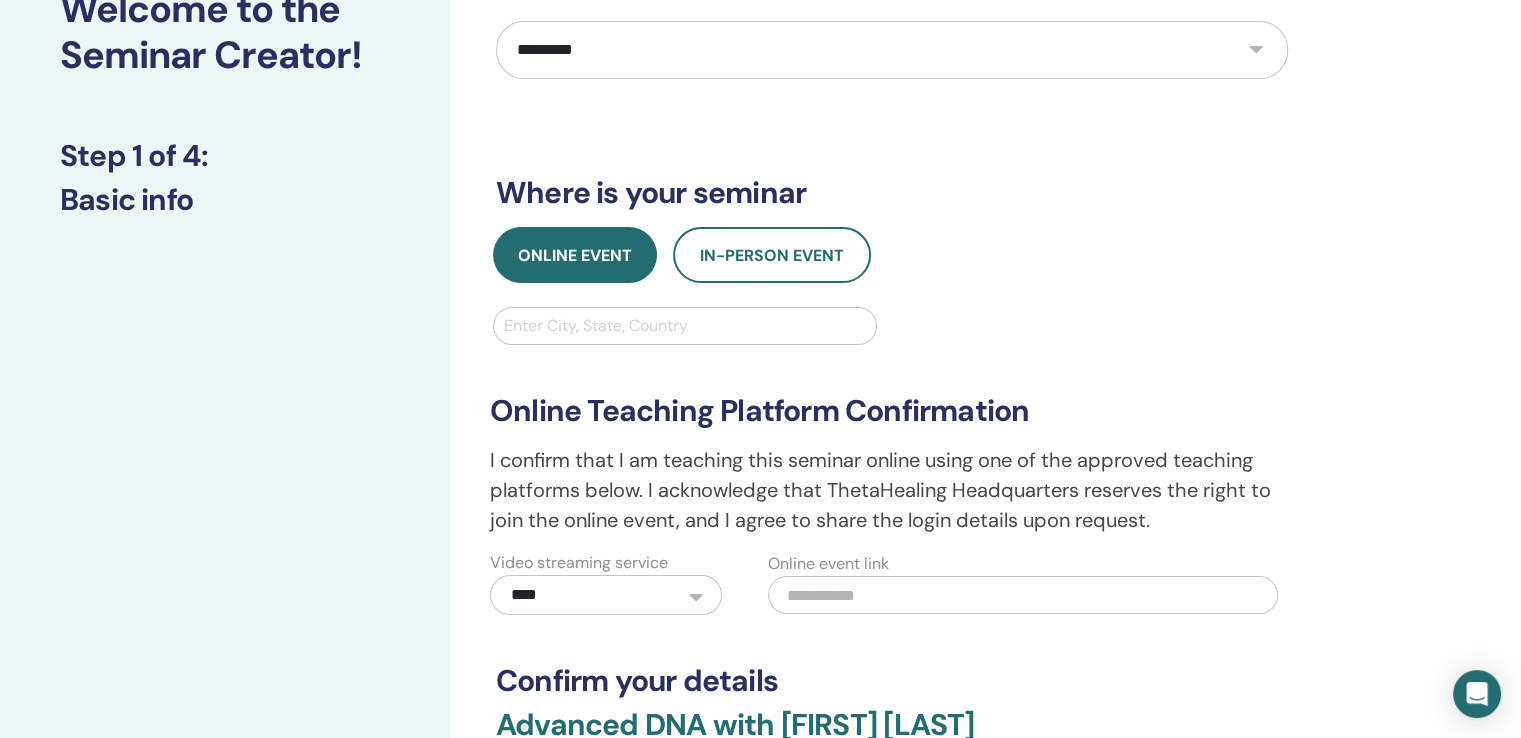 scroll, scrollTop: 200, scrollLeft: 0, axis: vertical 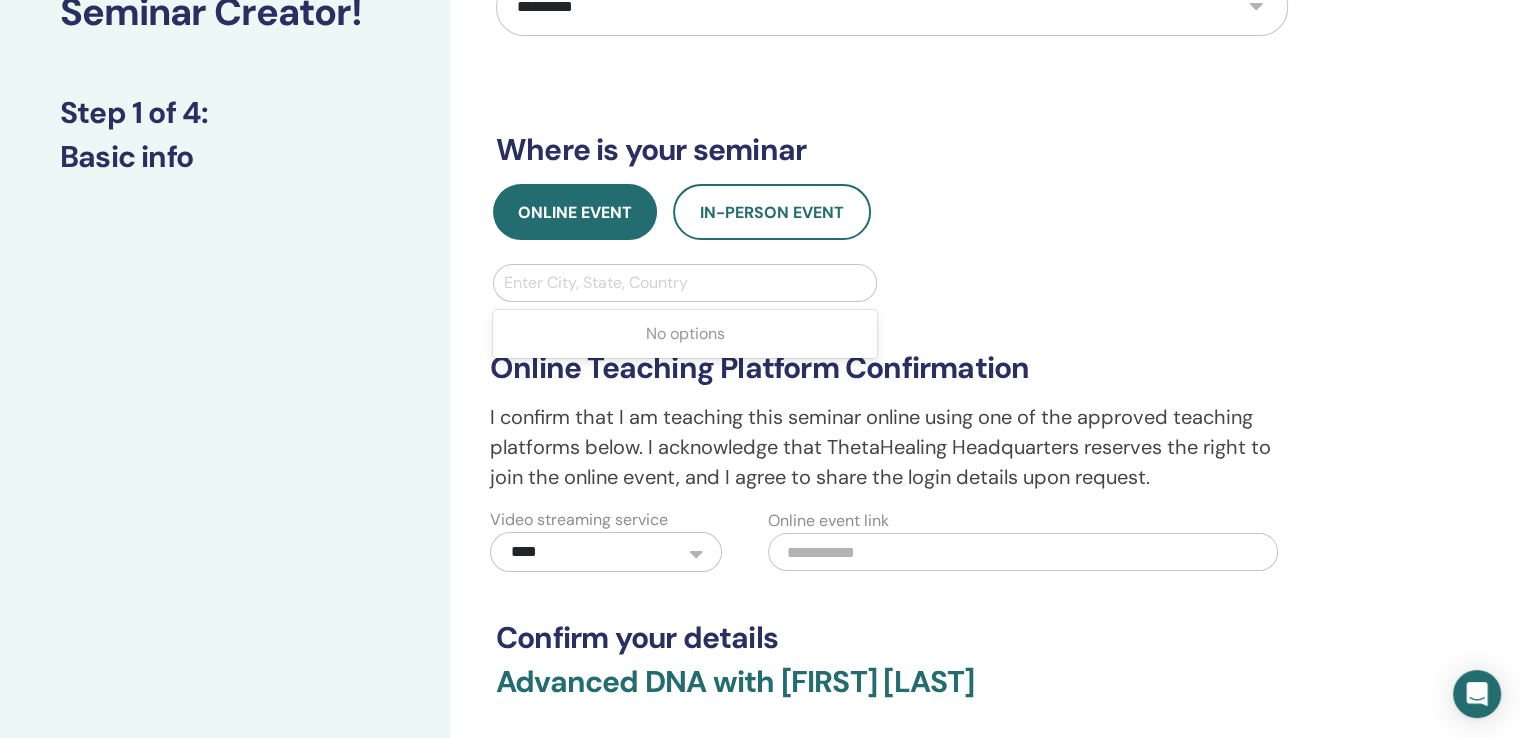 click at bounding box center (685, 283) 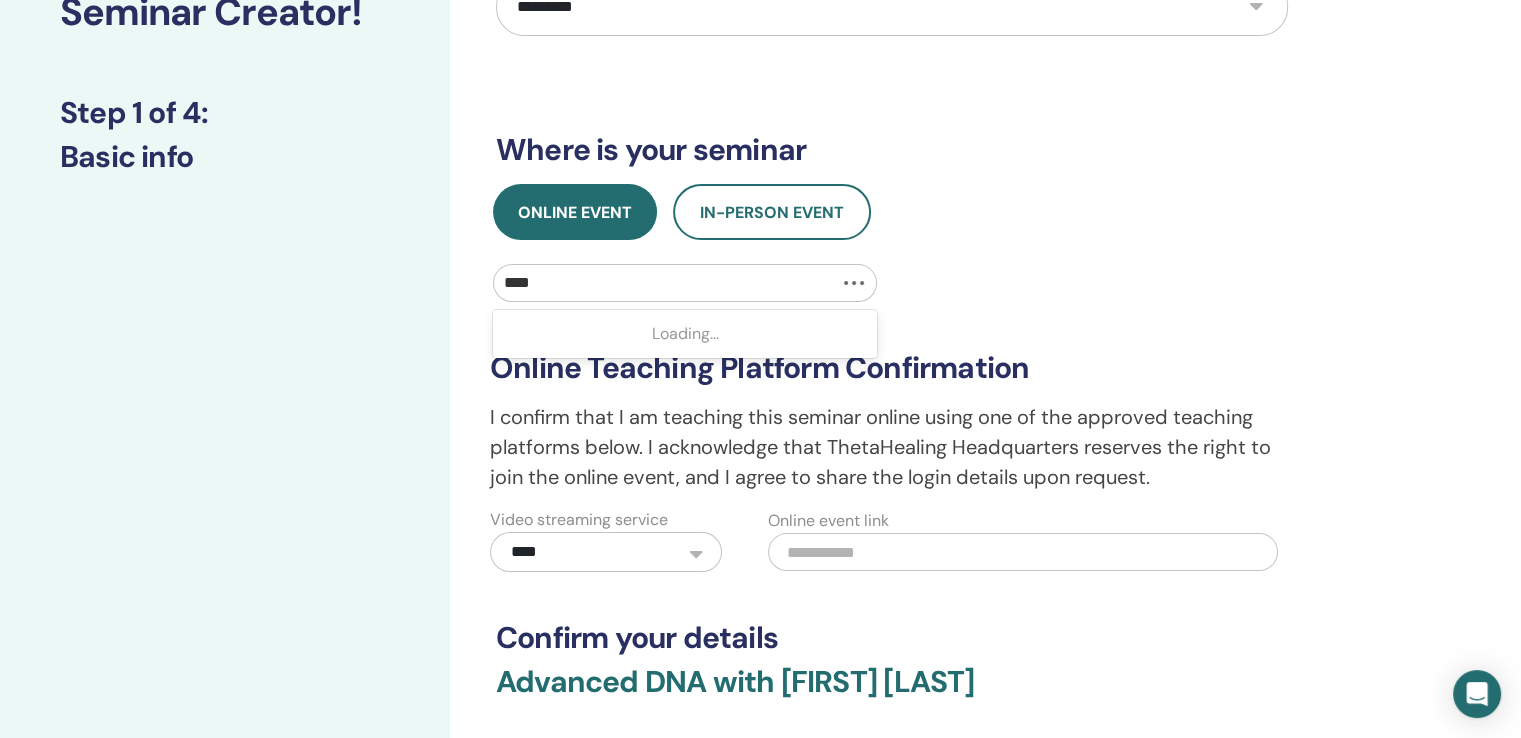 type on "*****" 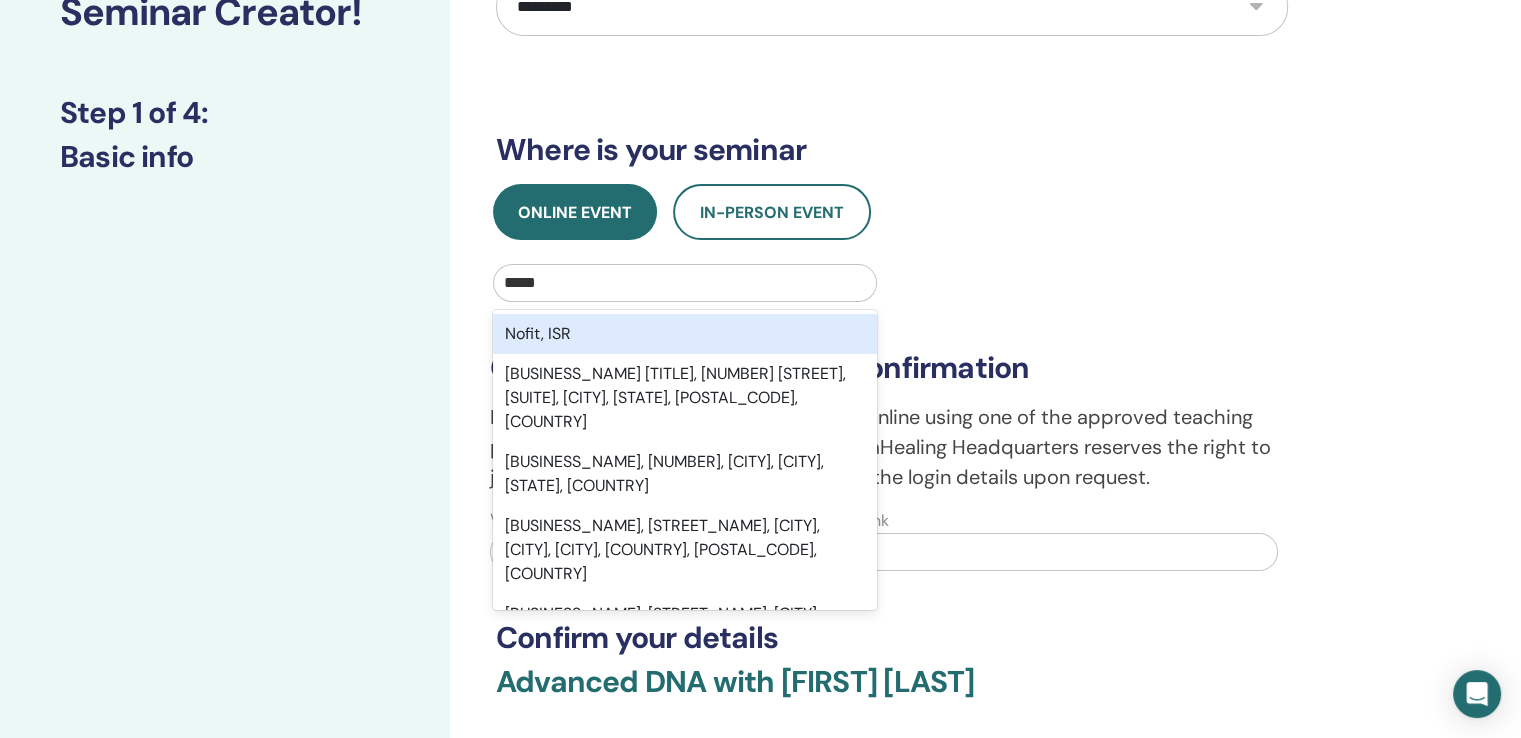 click on "Nofit, ISR" at bounding box center (685, 334) 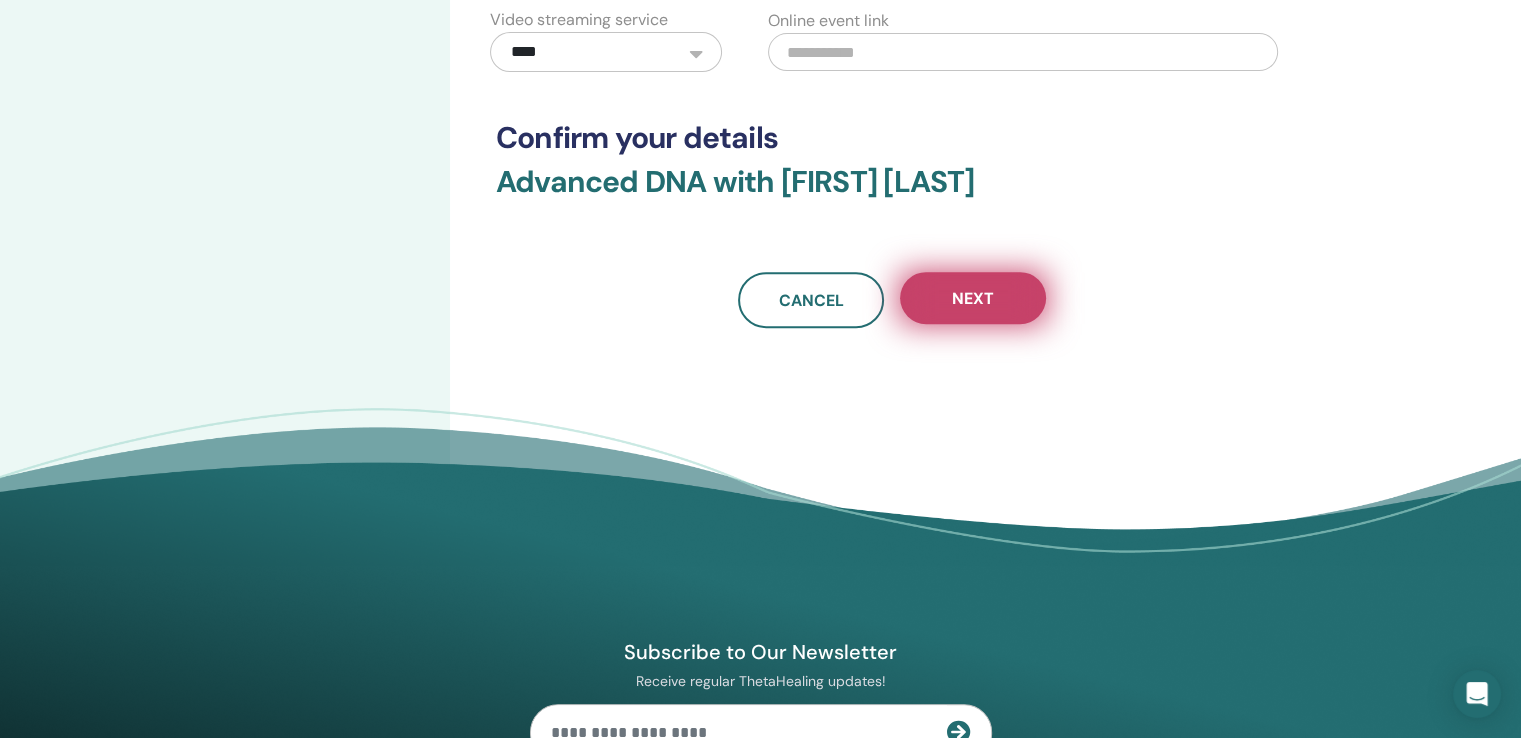 click on "Next" at bounding box center [973, 298] 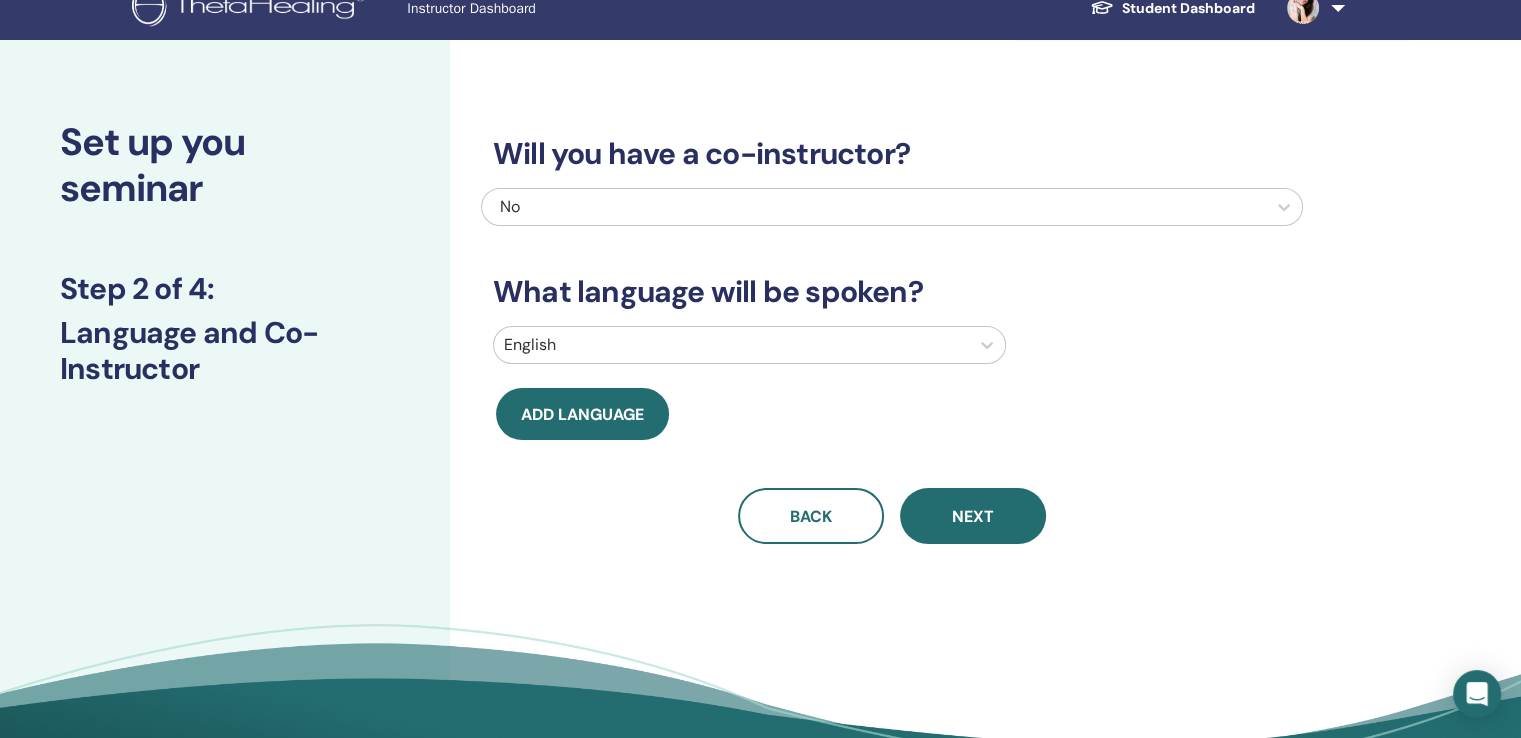 scroll, scrollTop: 0, scrollLeft: 0, axis: both 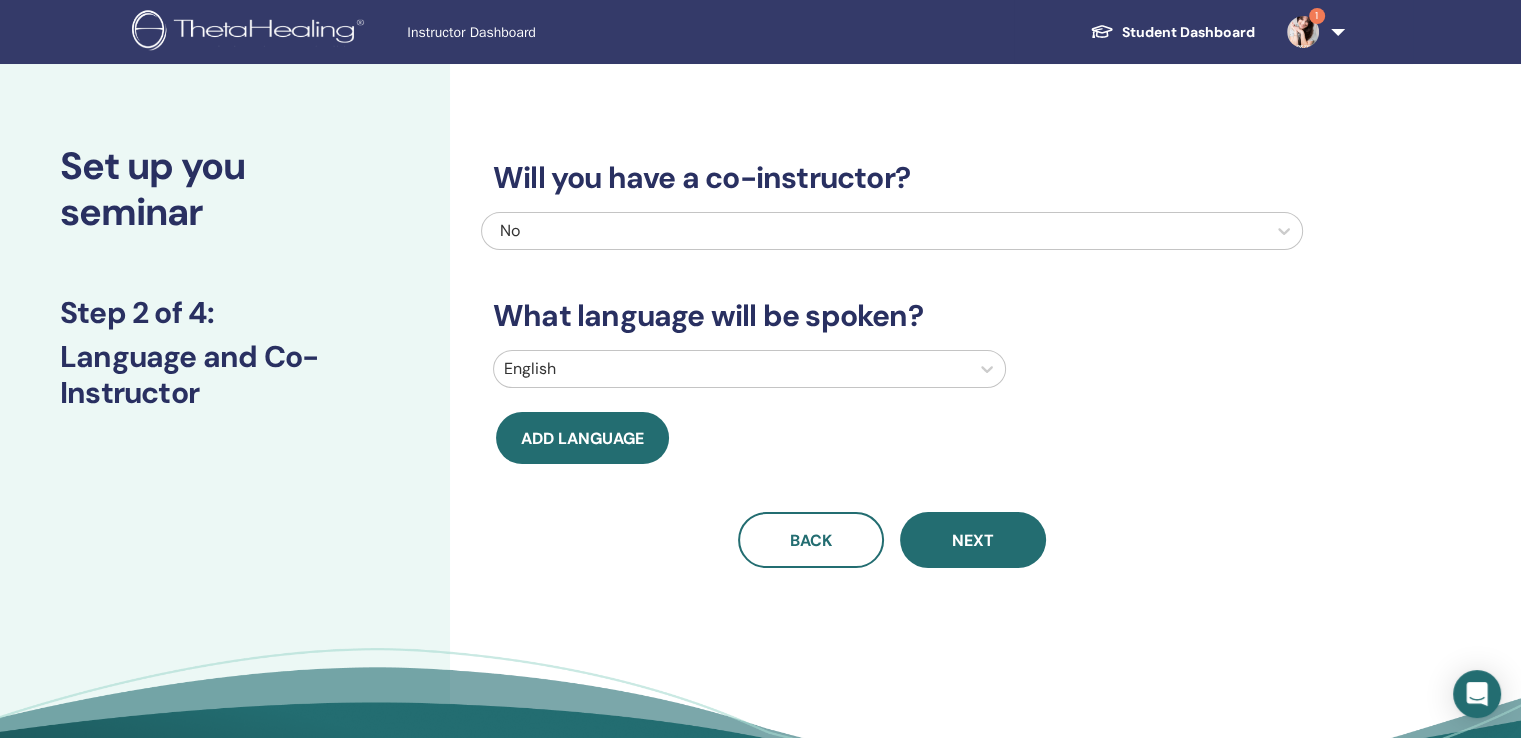 click at bounding box center (731, 369) 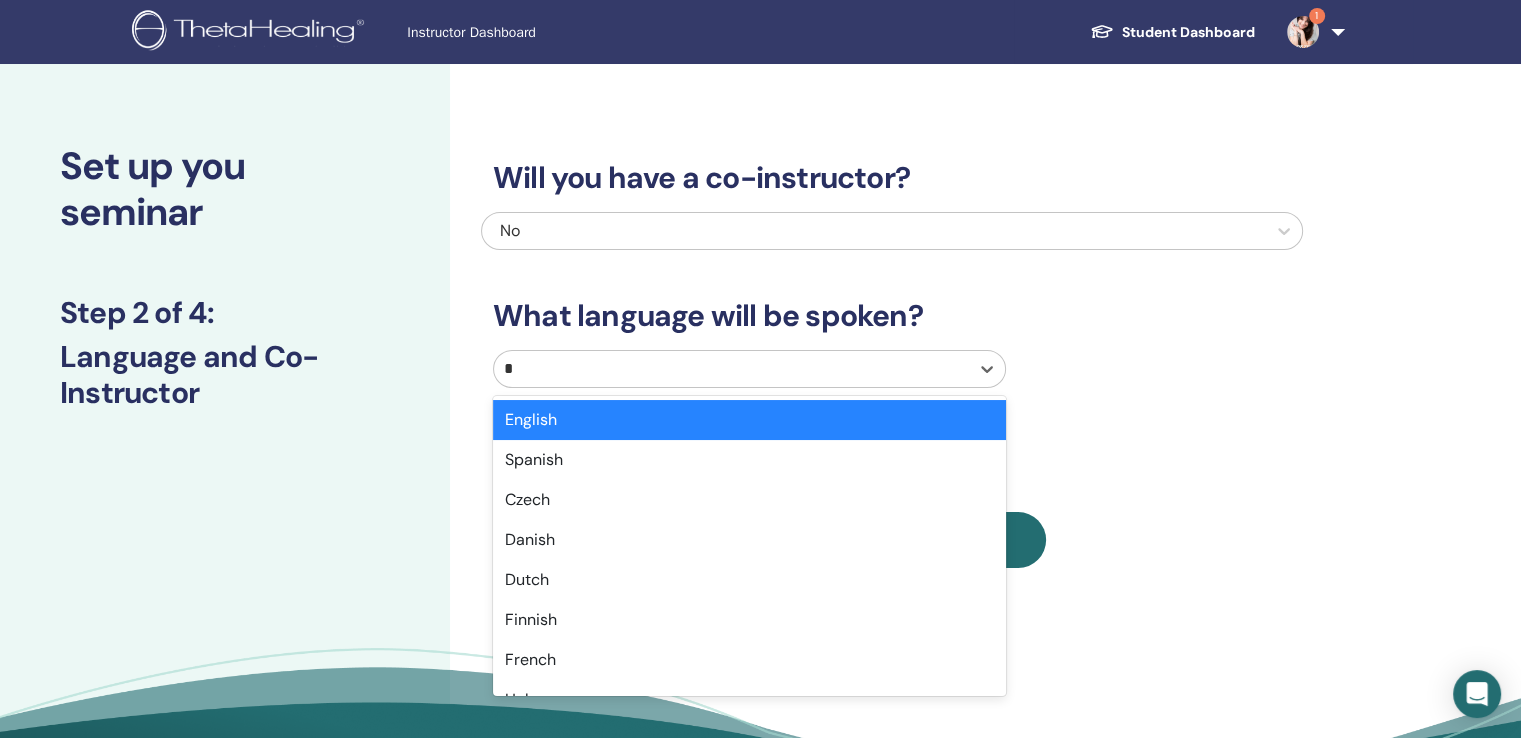 type on "**" 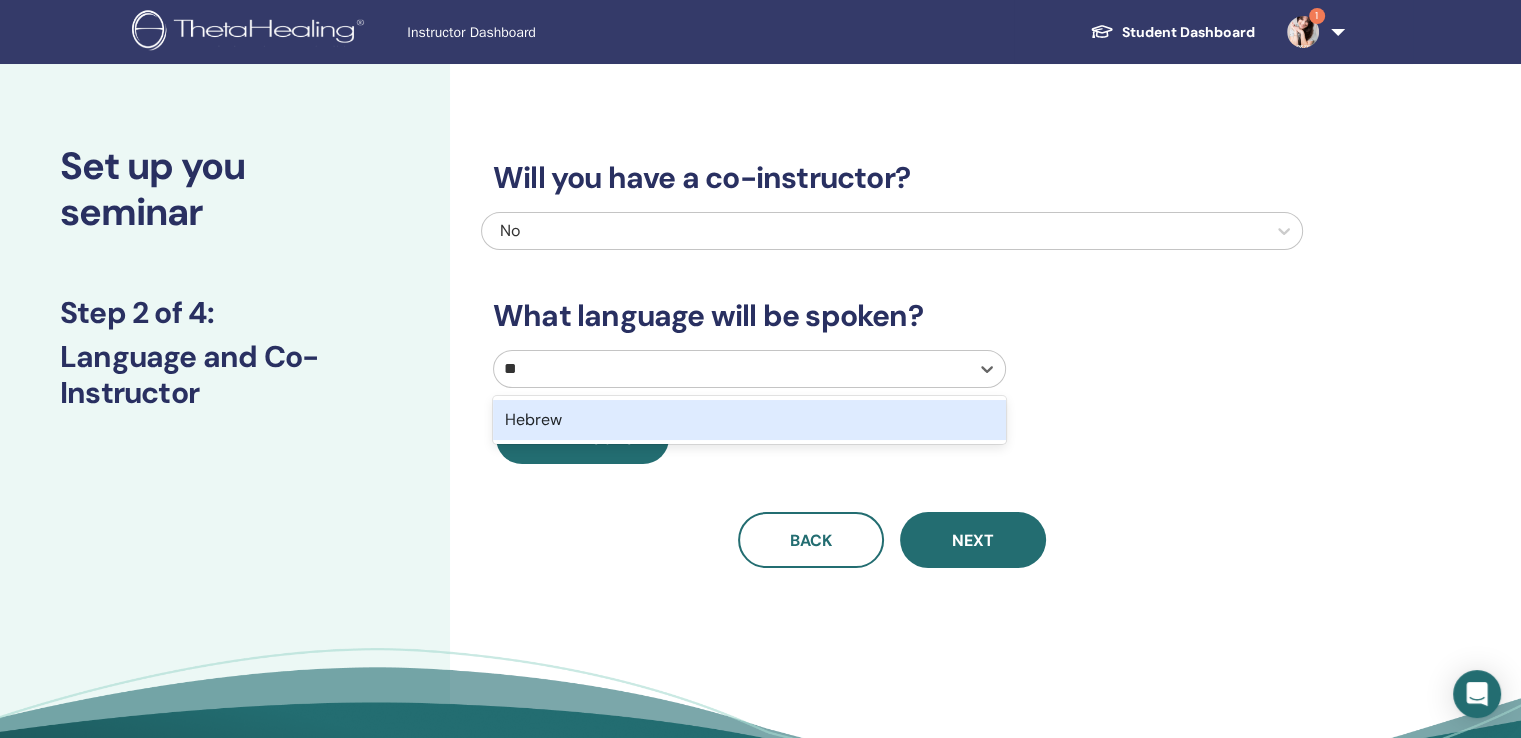 click on "Hebrew" at bounding box center [749, 420] 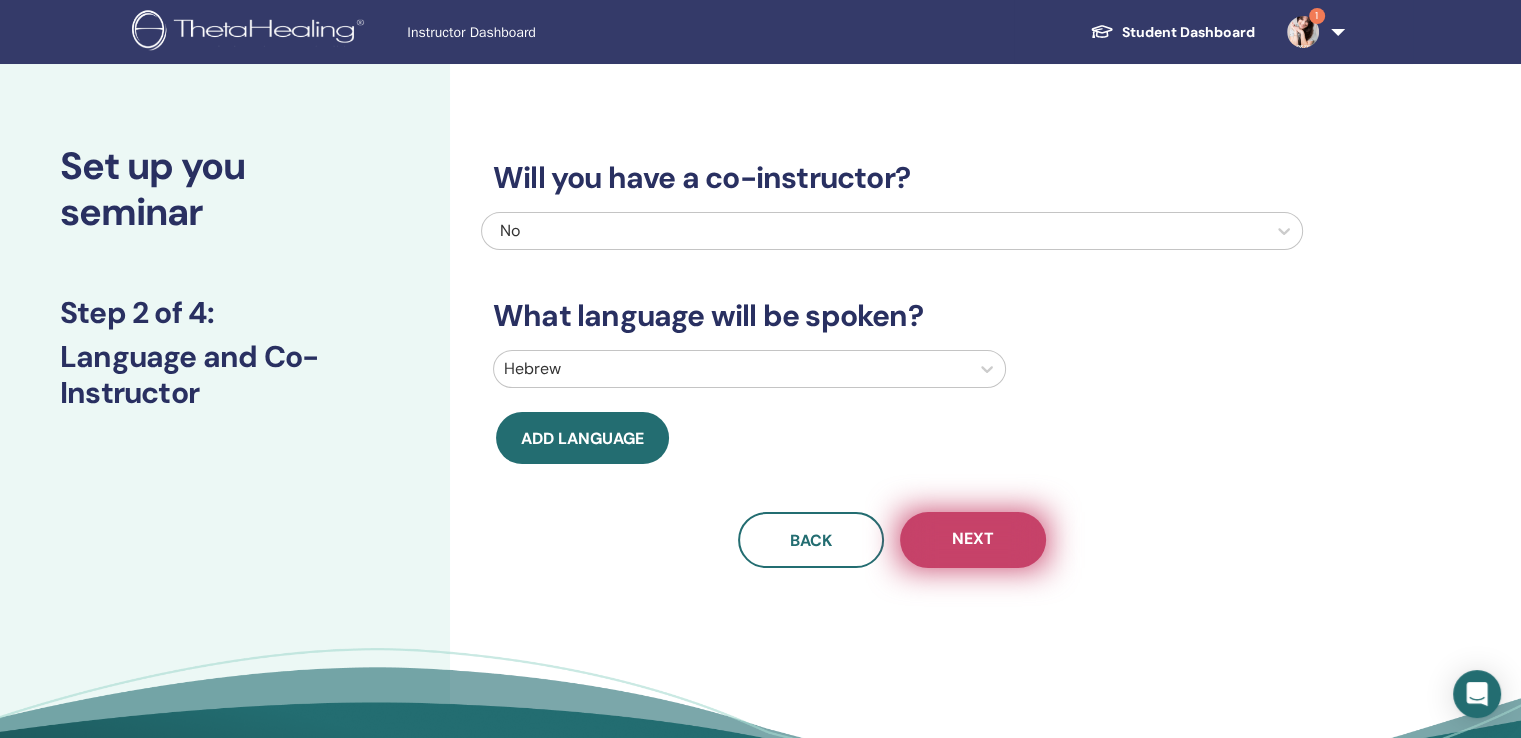 click on "Next" at bounding box center [973, 540] 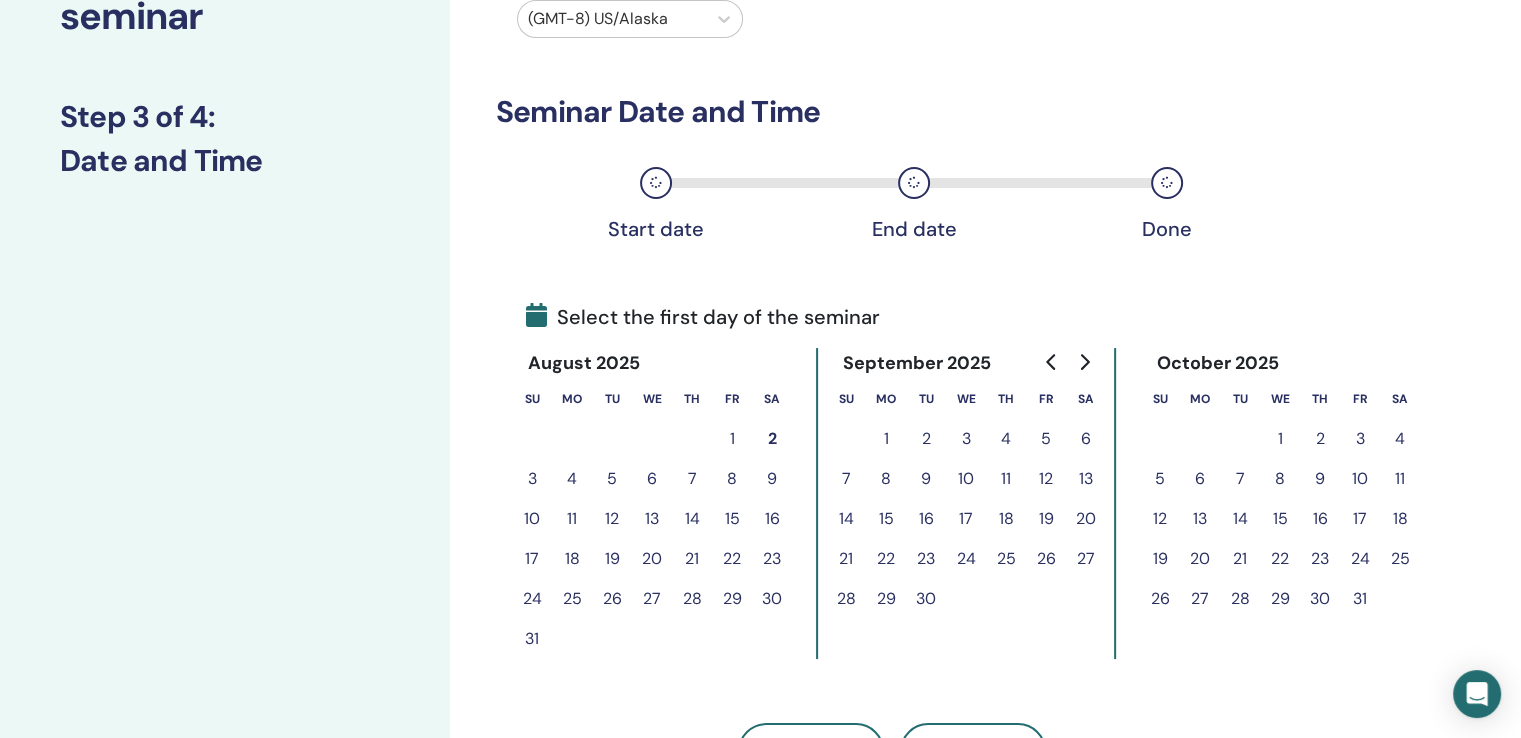 scroll, scrollTop: 200, scrollLeft: 0, axis: vertical 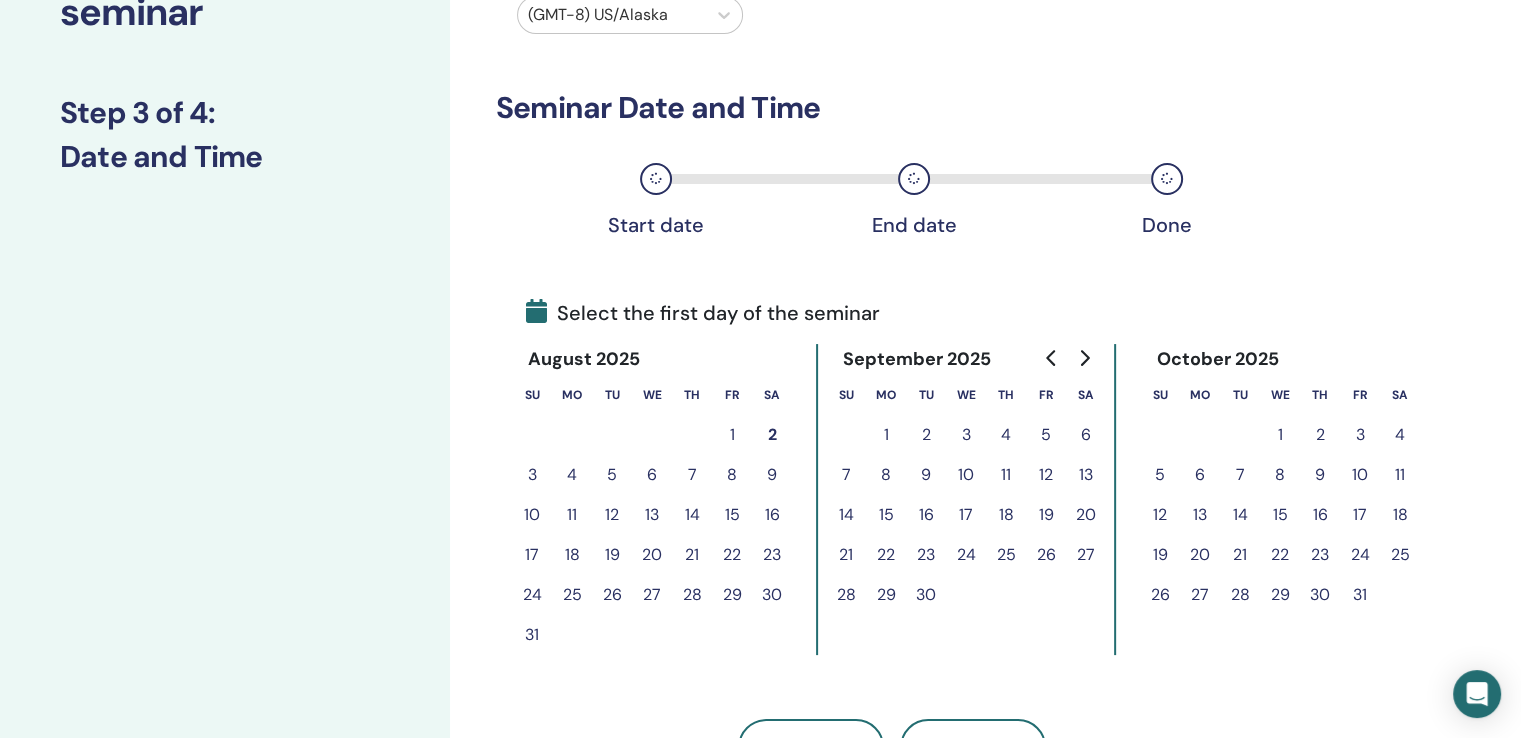 click on "5" at bounding box center [1160, 475] 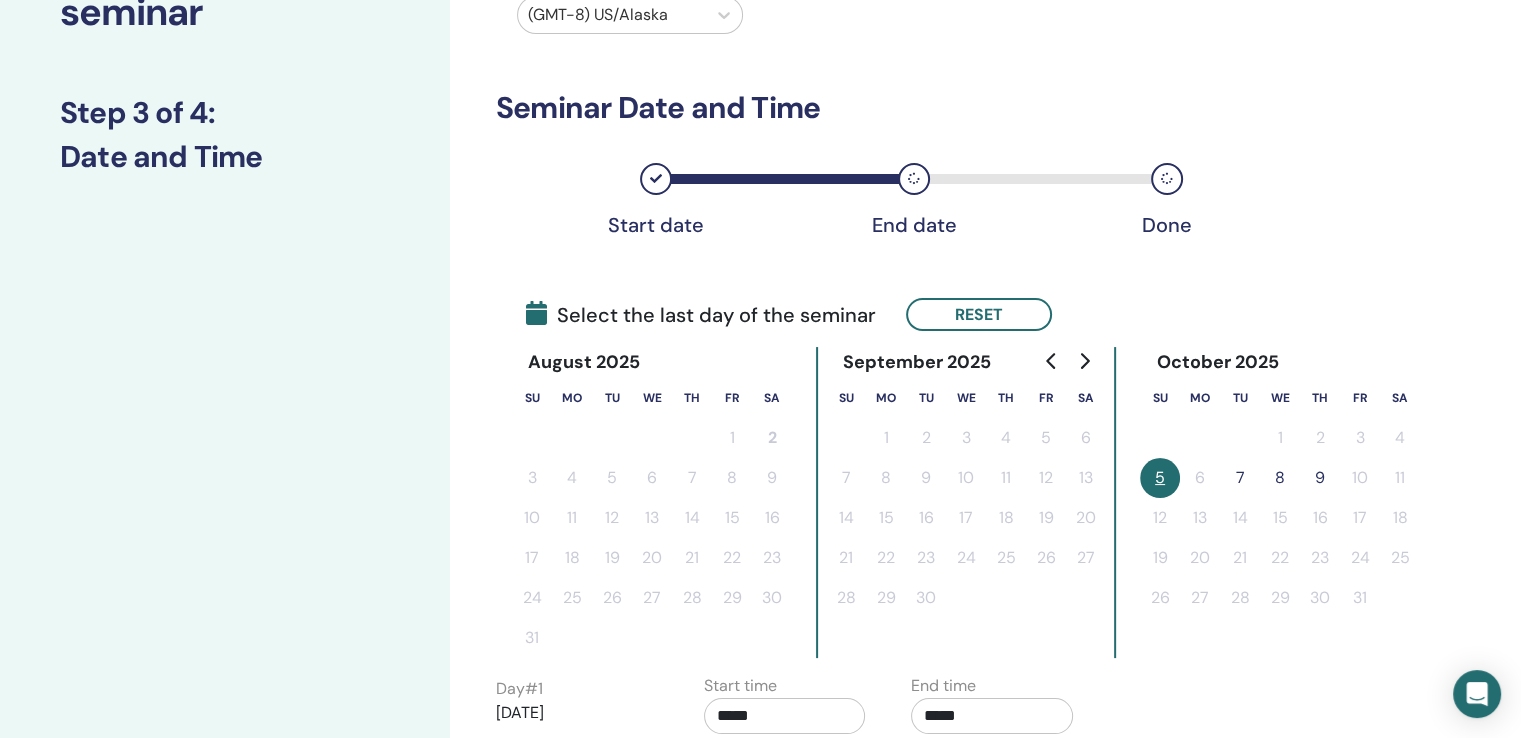 click on "8" at bounding box center (1280, 478) 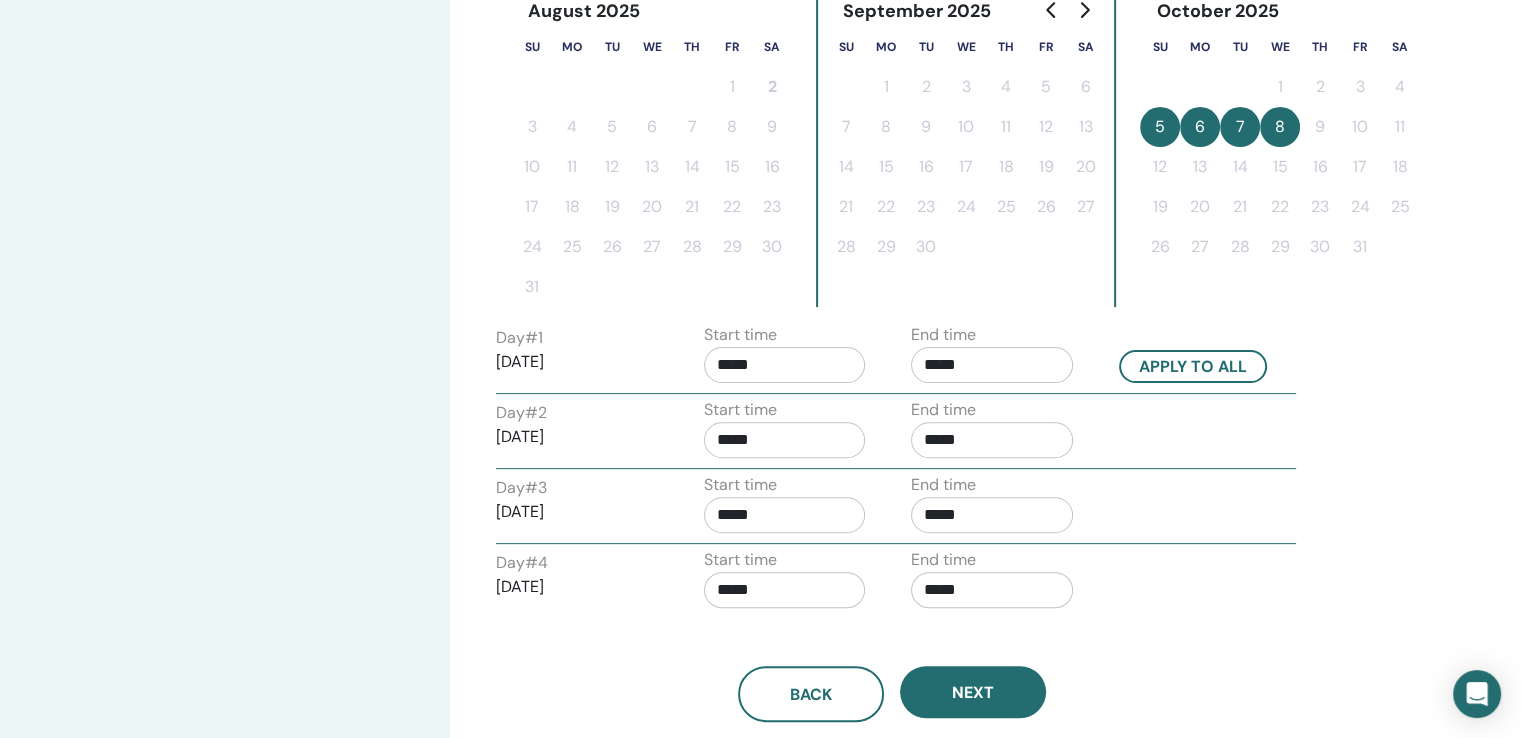 scroll, scrollTop: 600, scrollLeft: 0, axis: vertical 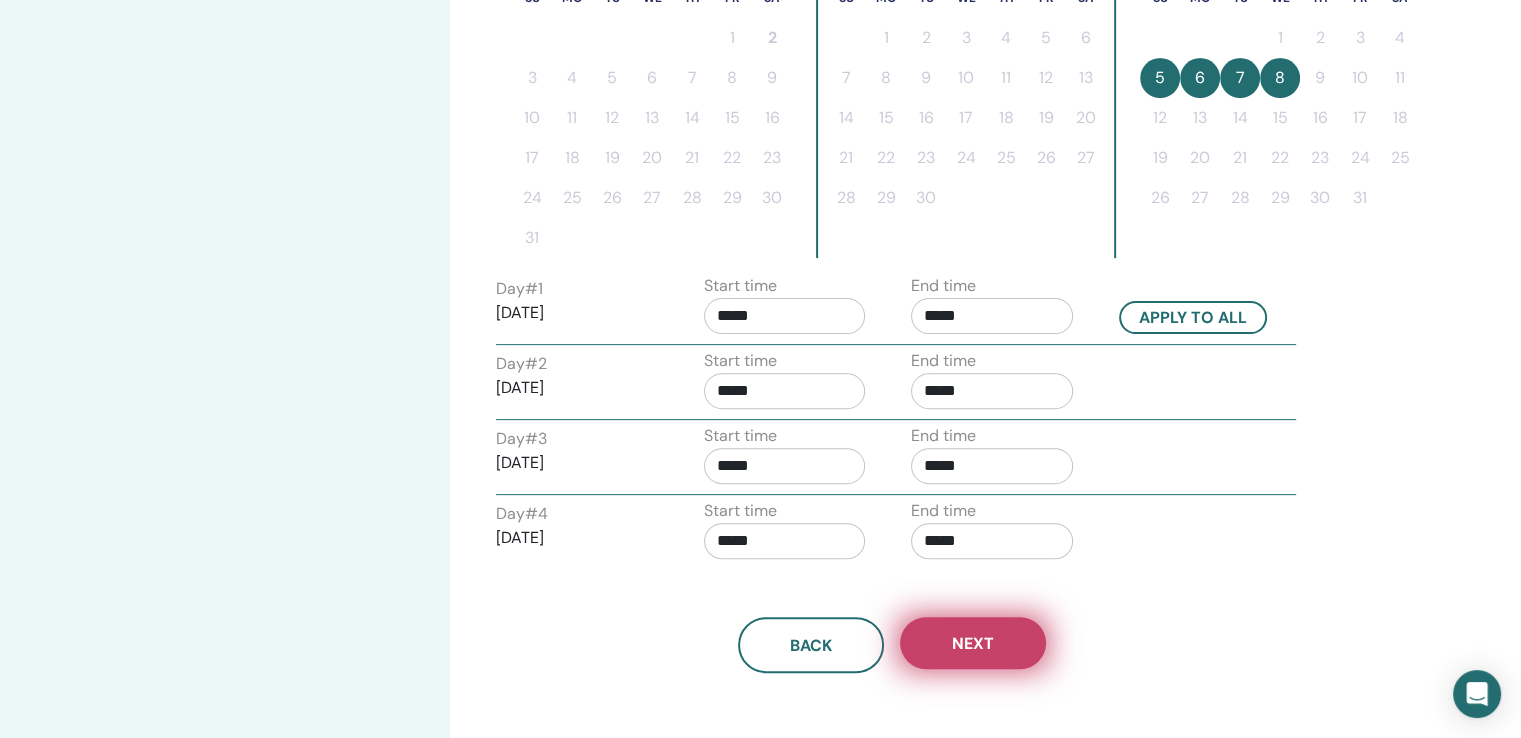click on "Next" at bounding box center (973, 643) 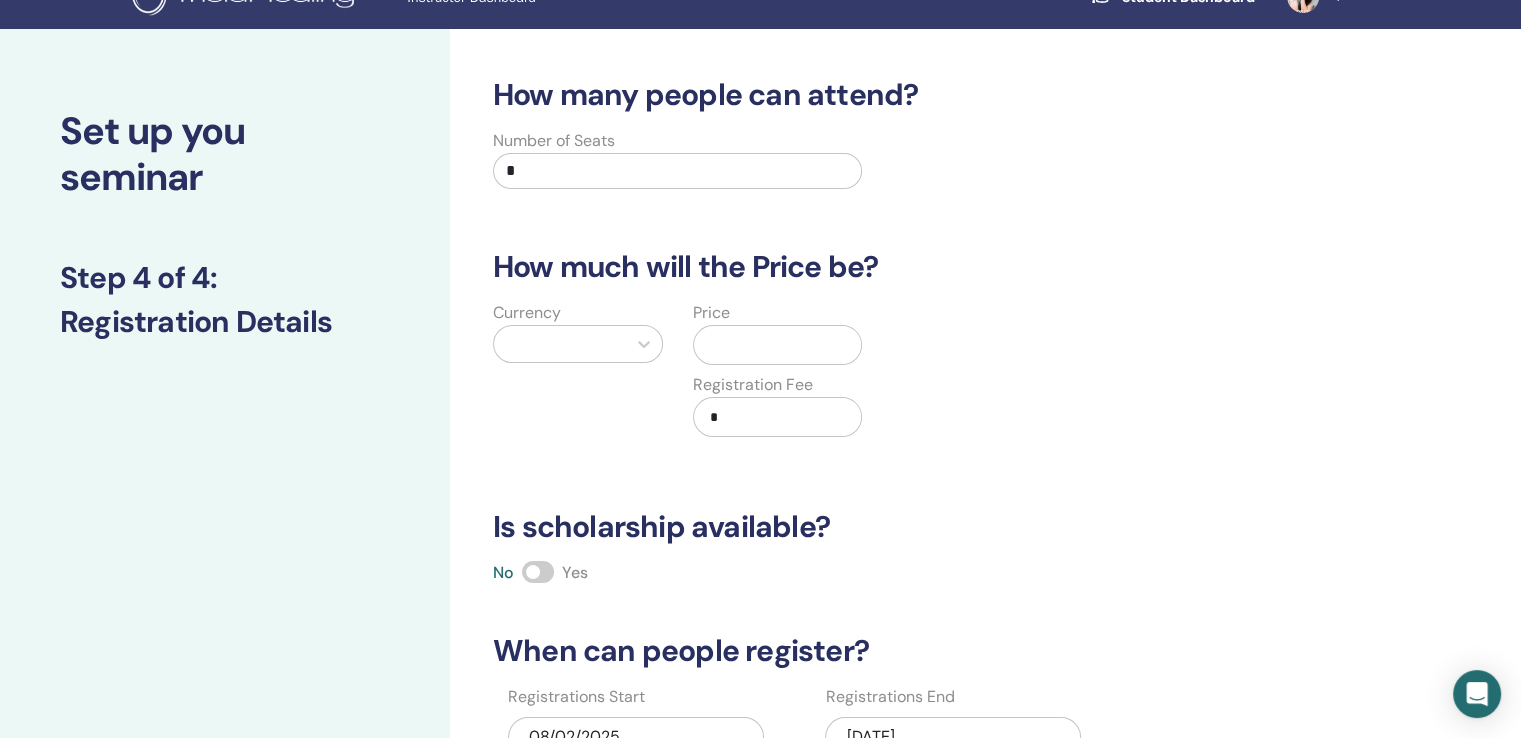 scroll, scrollTop: 0, scrollLeft: 0, axis: both 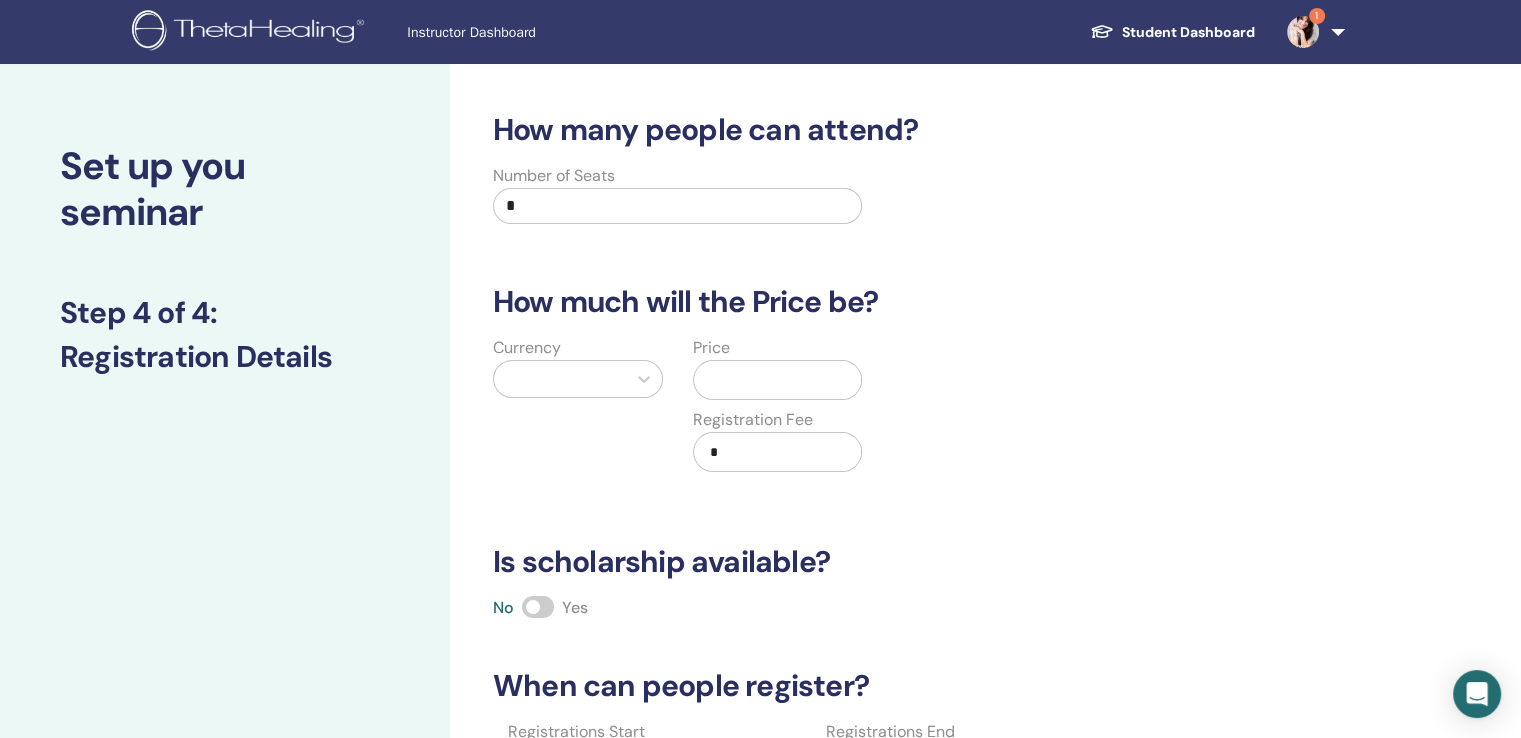 drag, startPoint x: 525, startPoint y: 203, endPoint x: 384, endPoint y: 209, distance: 141.12761 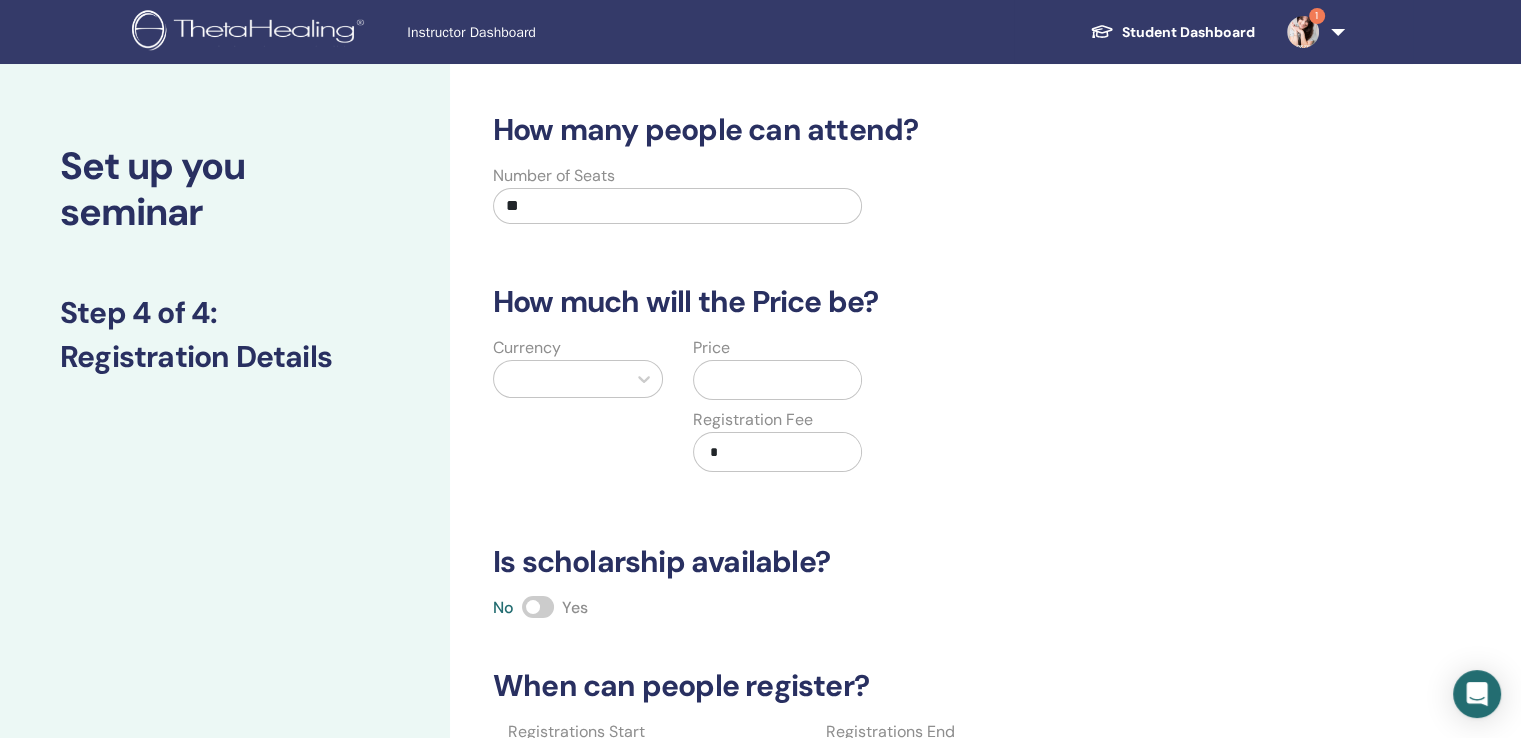 type on "**" 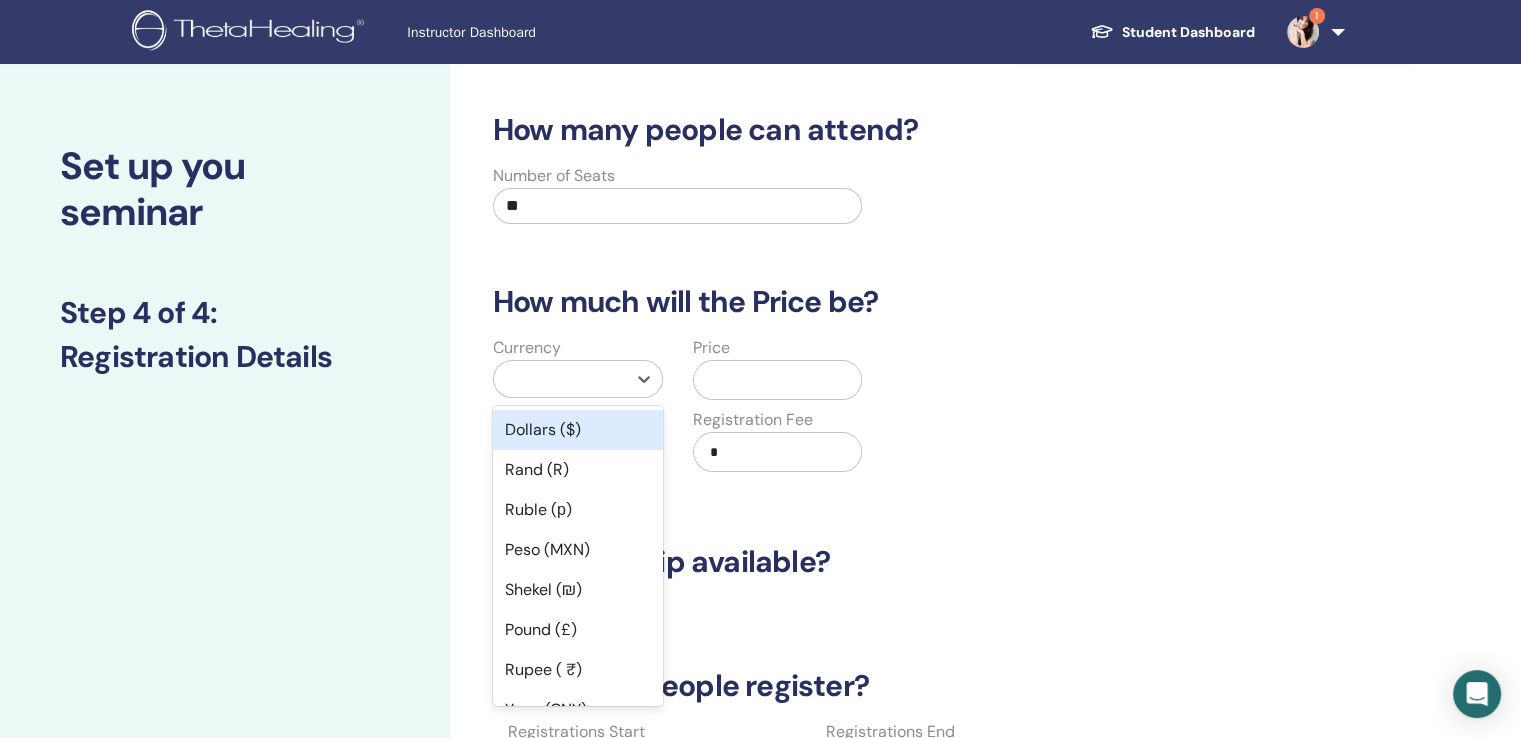 click at bounding box center (560, 379) 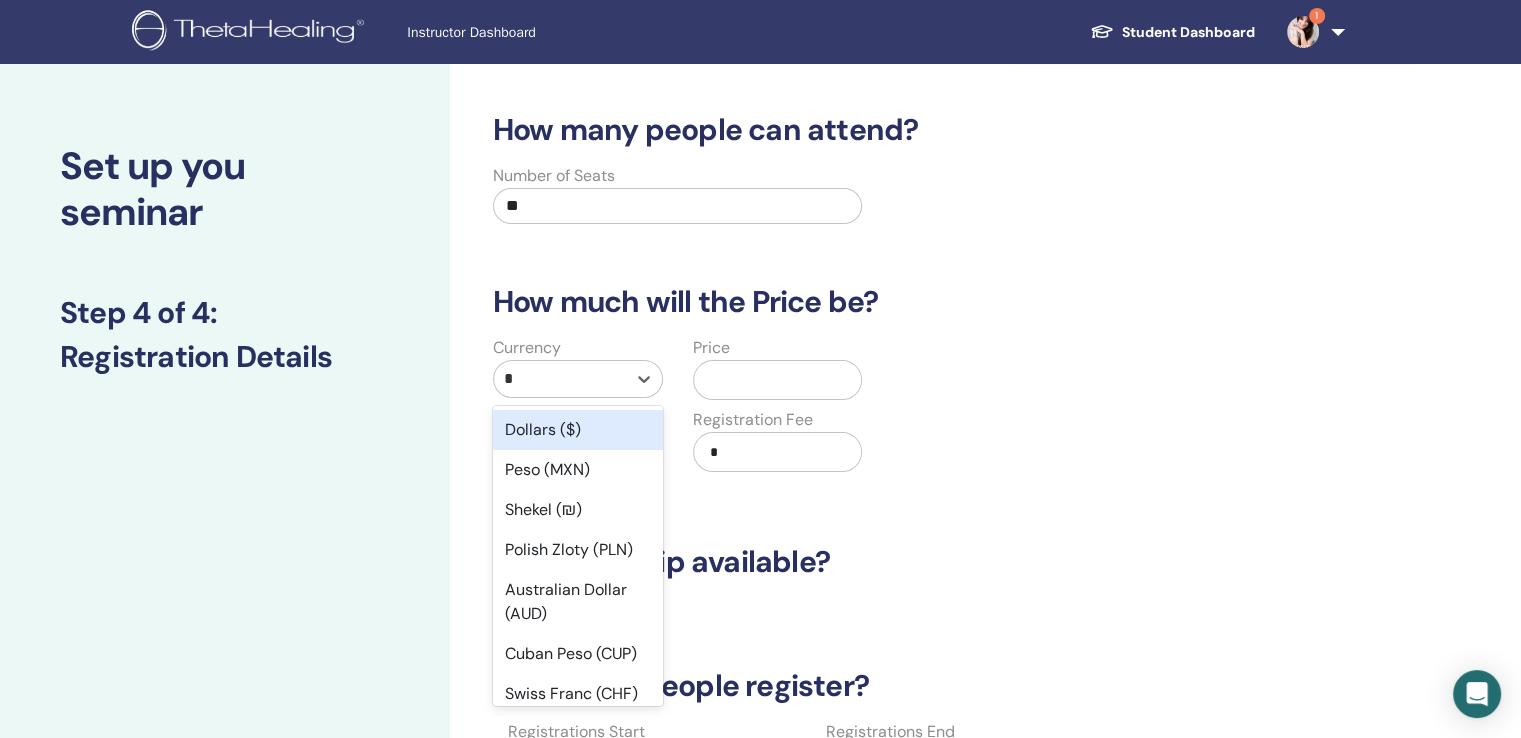 type on "**" 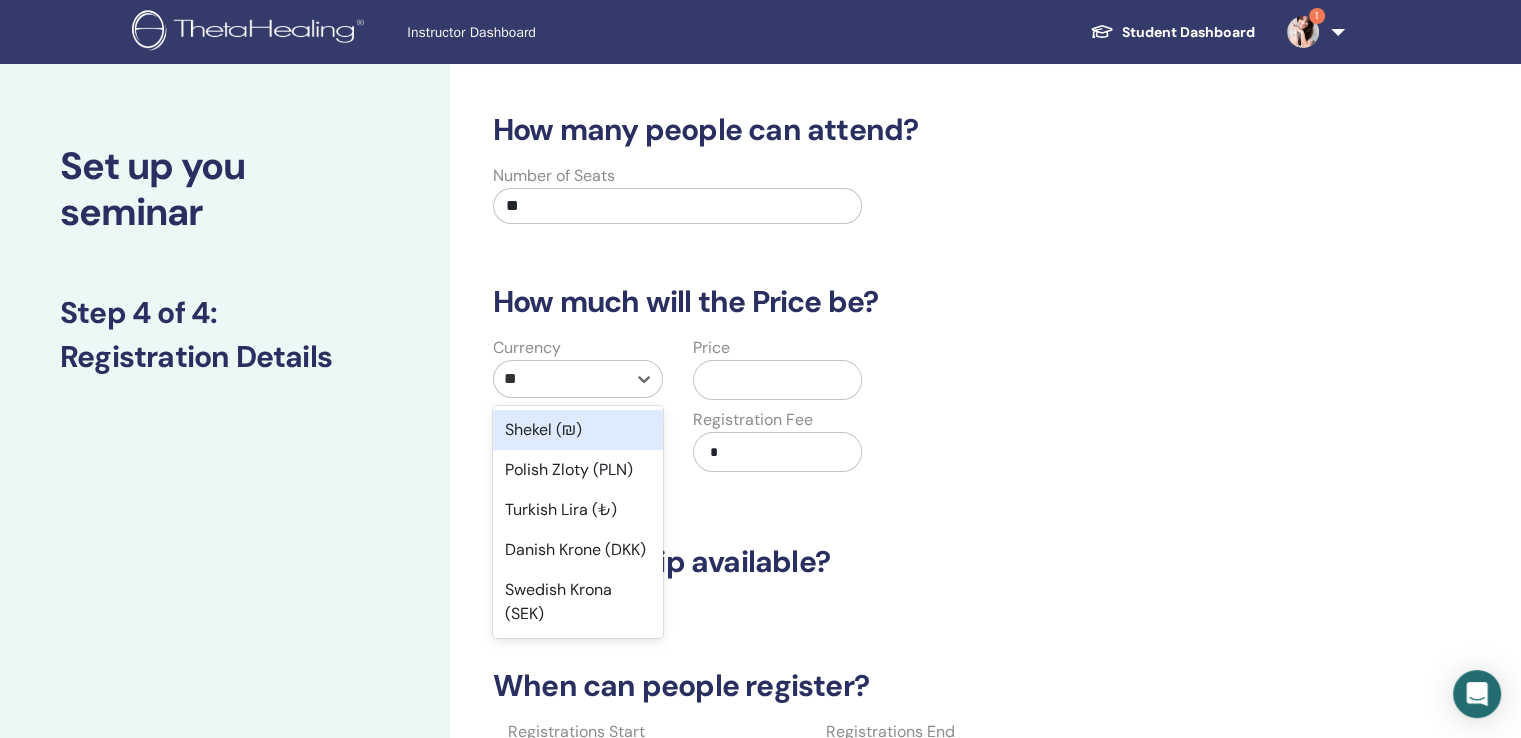 click on "Shekel (₪)" at bounding box center [578, 430] 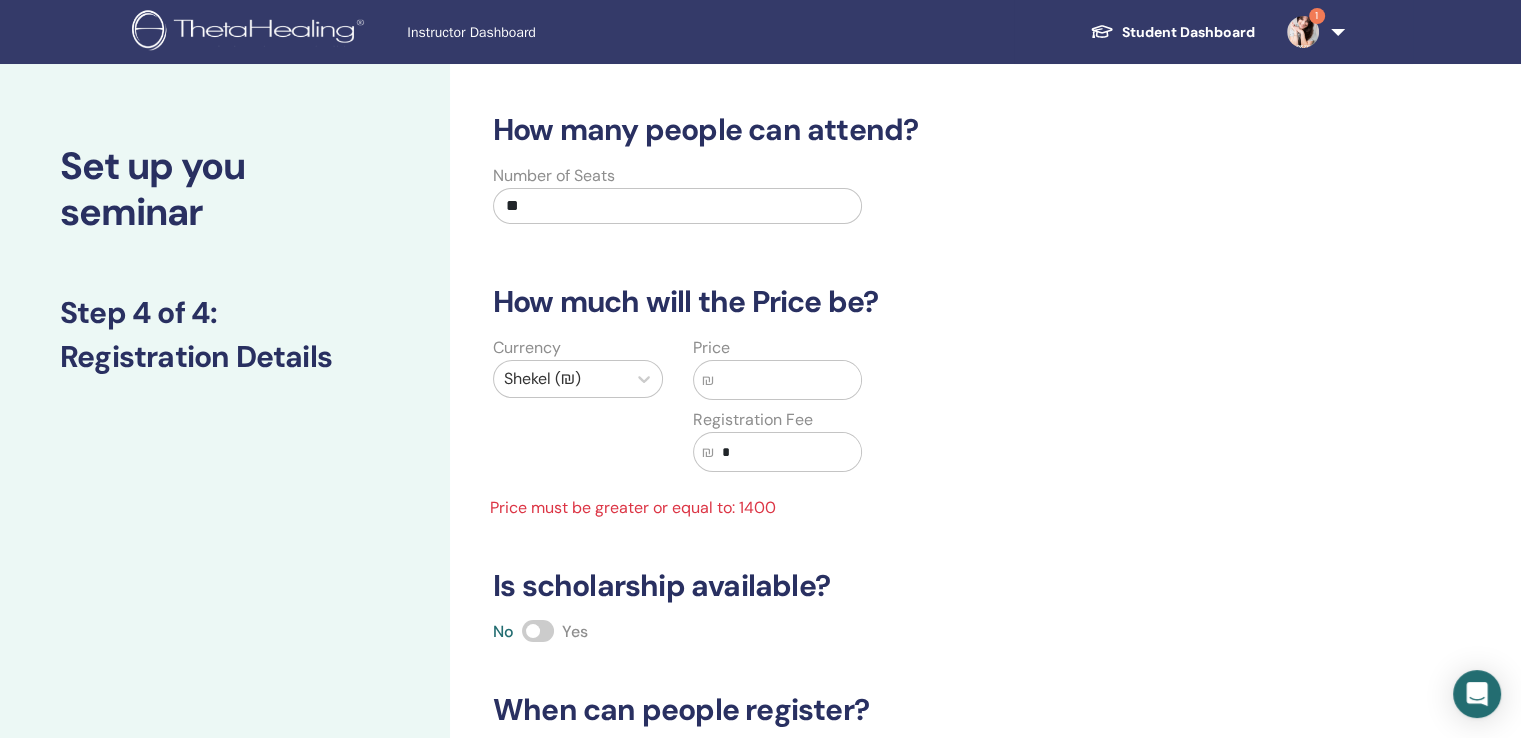 click at bounding box center (788, 380) 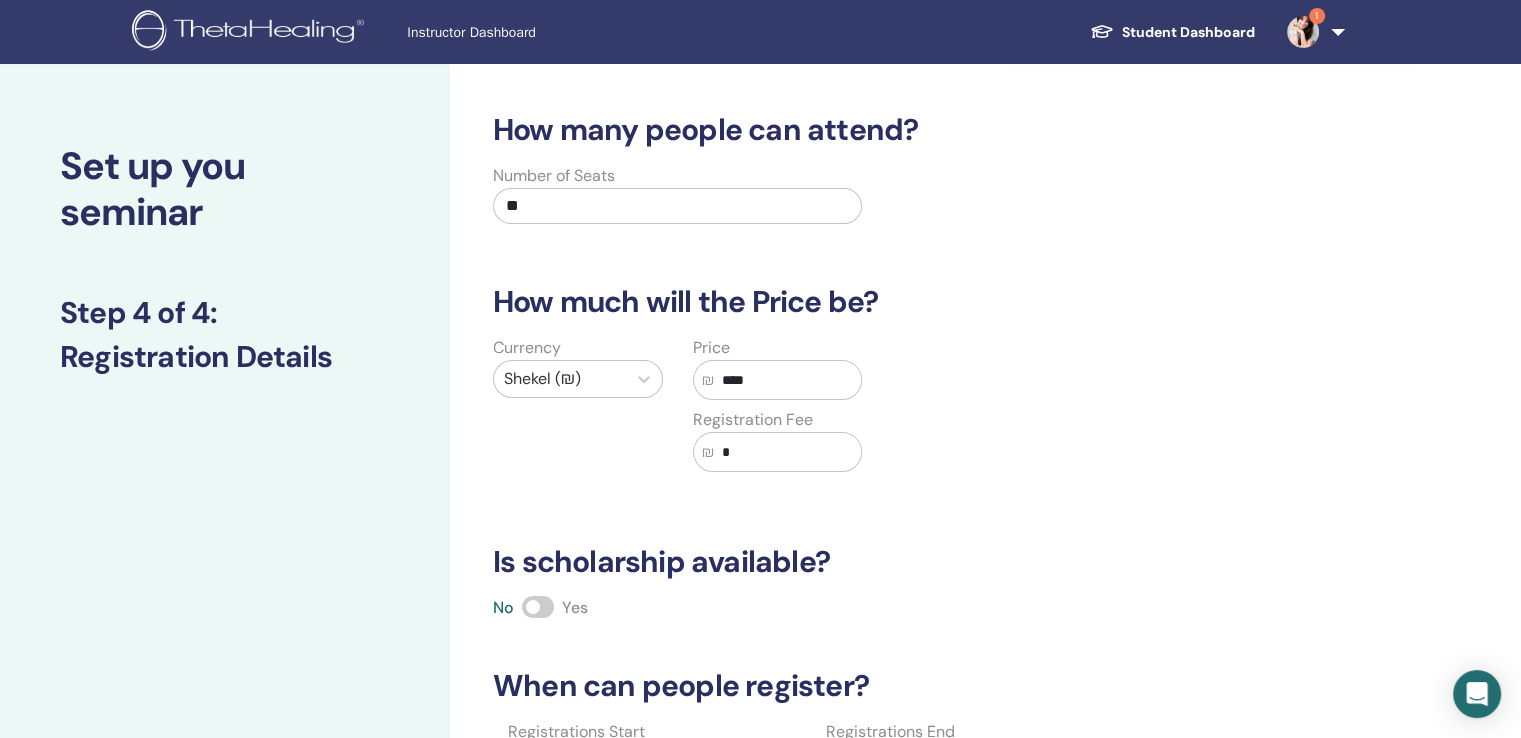 type on "****" 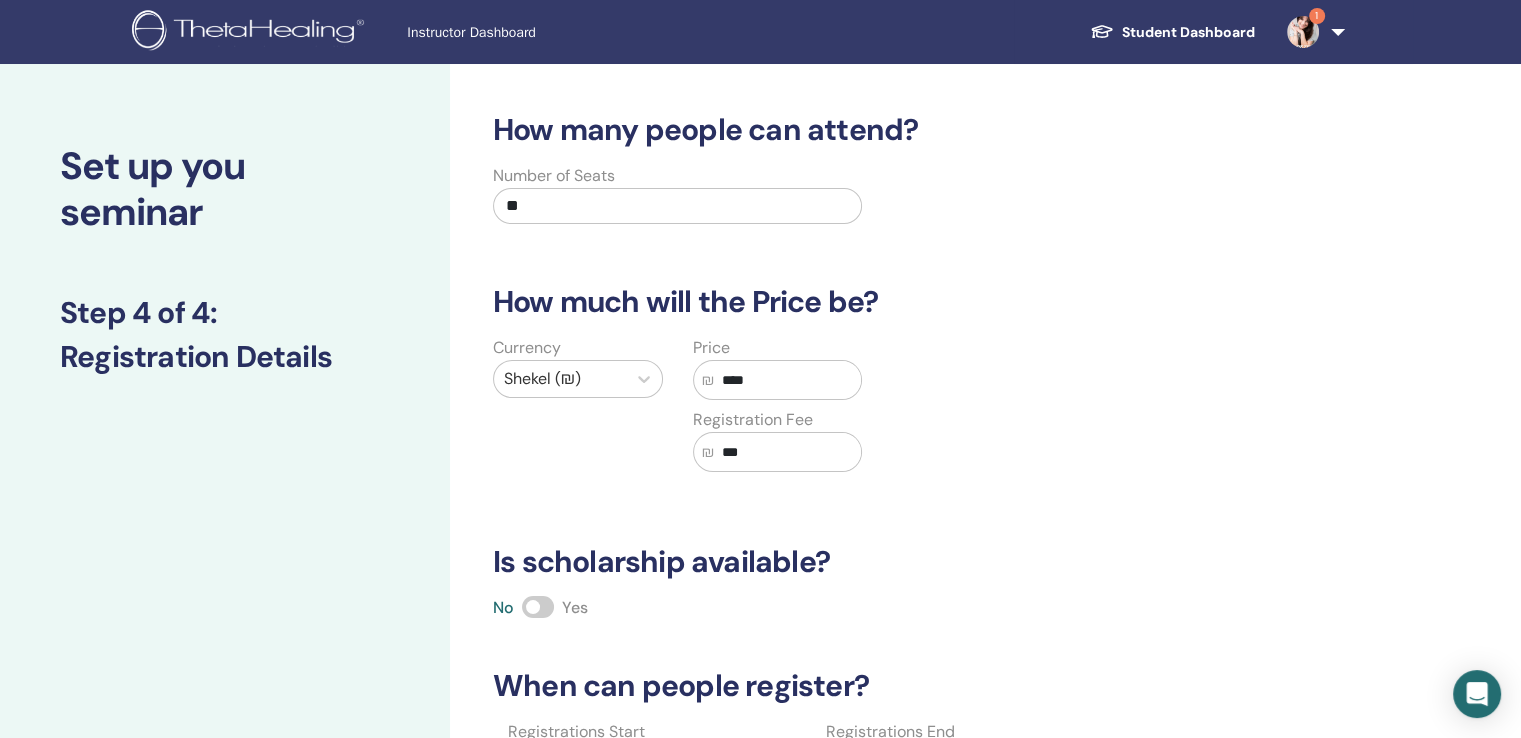 type on "***" 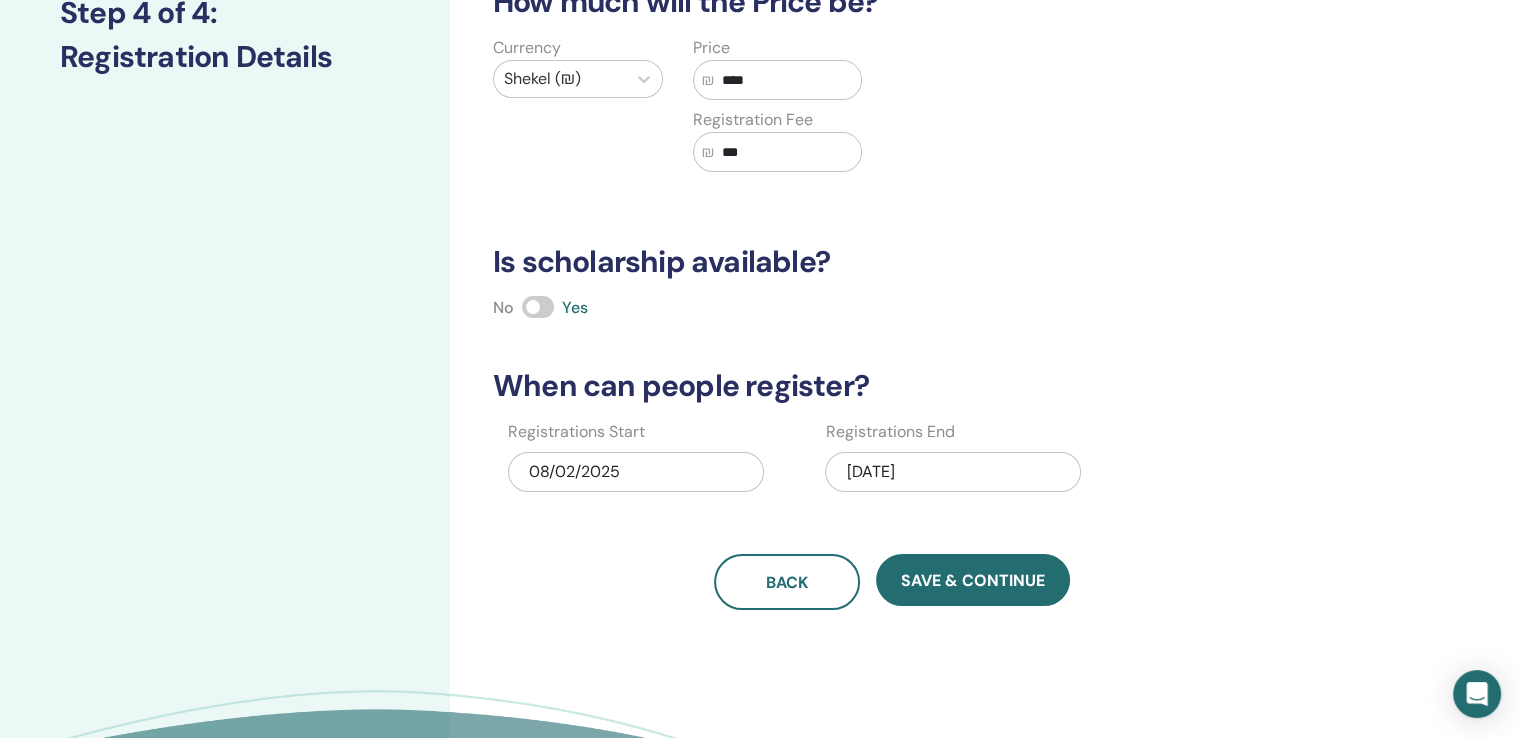 scroll, scrollTop: 400, scrollLeft: 0, axis: vertical 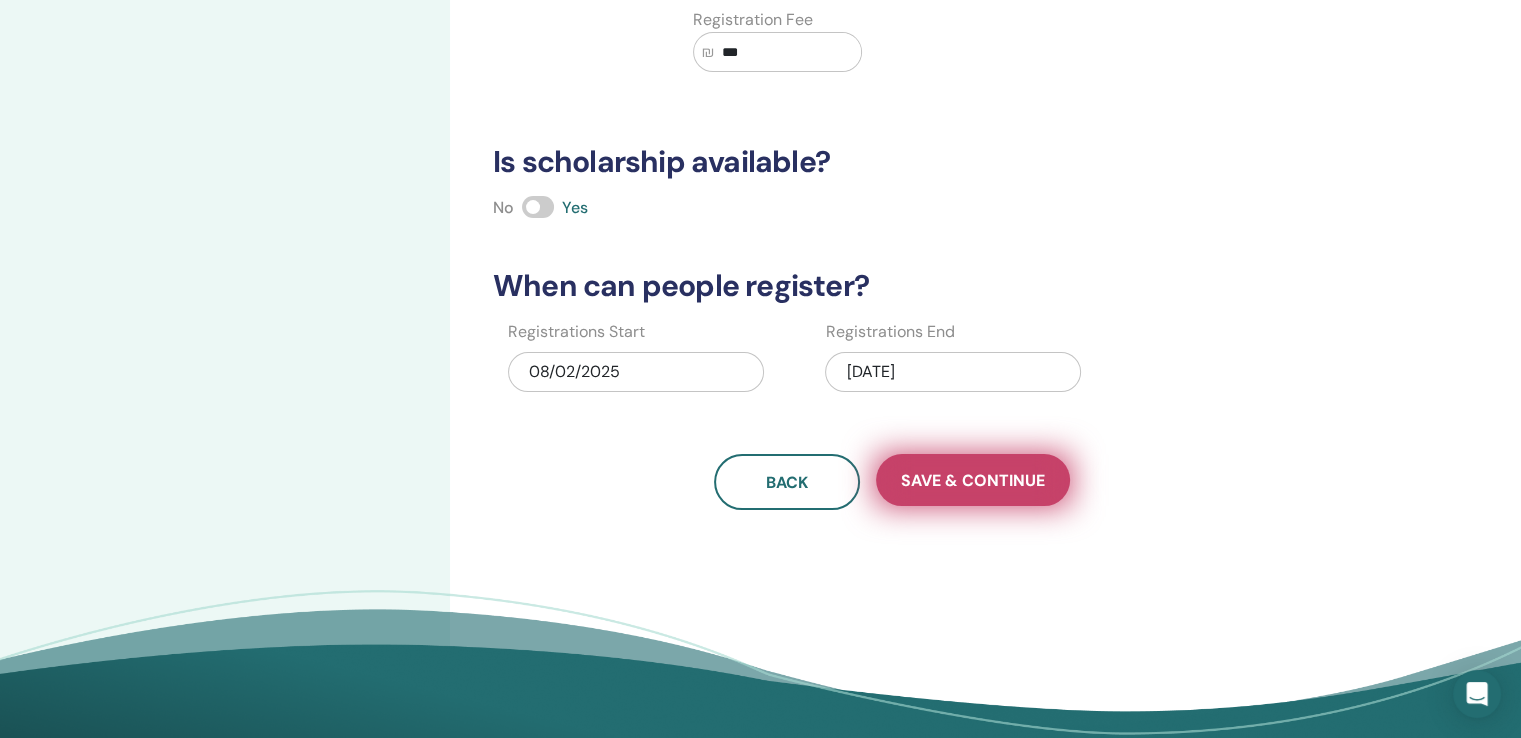 click on "Save & Continue" at bounding box center [973, 480] 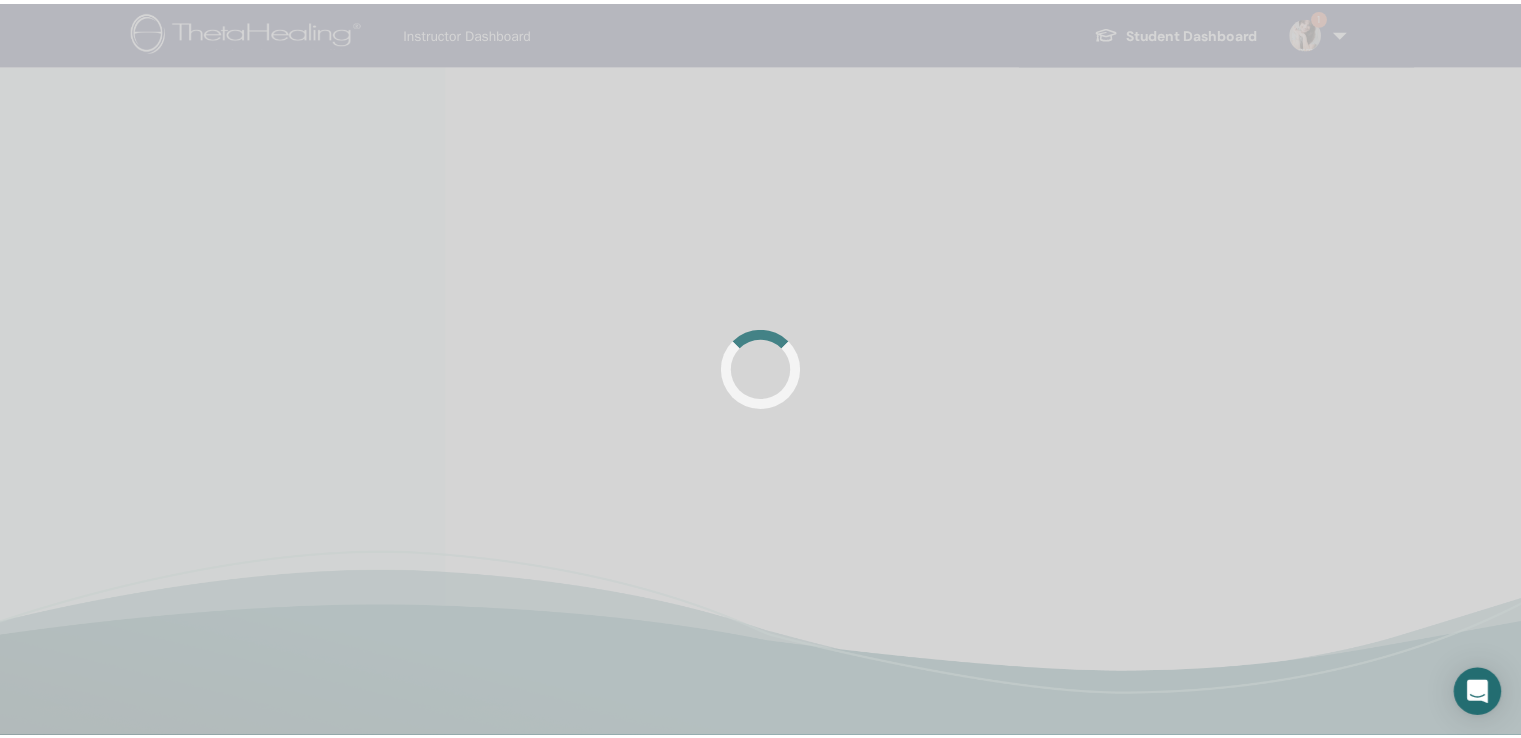 scroll, scrollTop: 0, scrollLeft: 0, axis: both 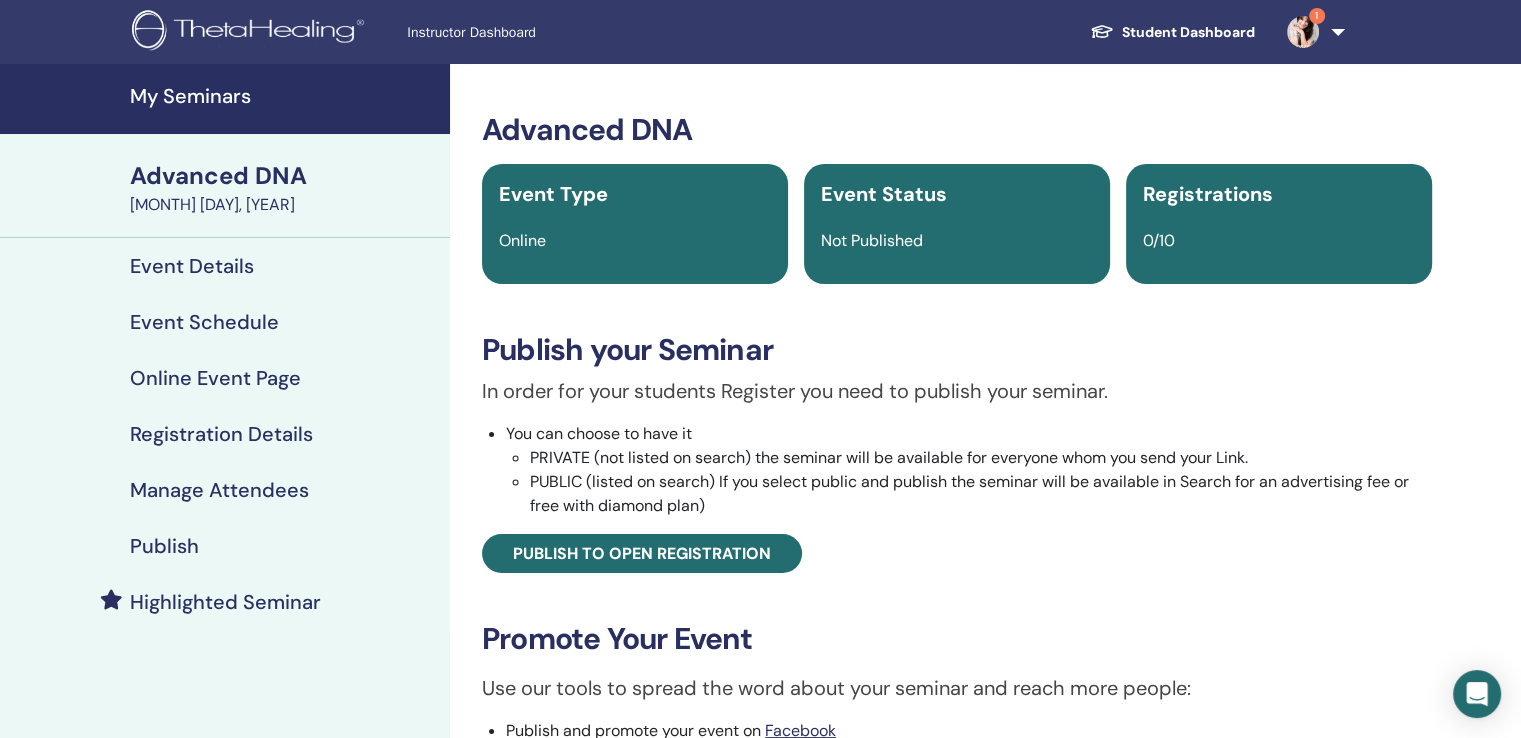 click on "Event Schedule" at bounding box center (204, 322) 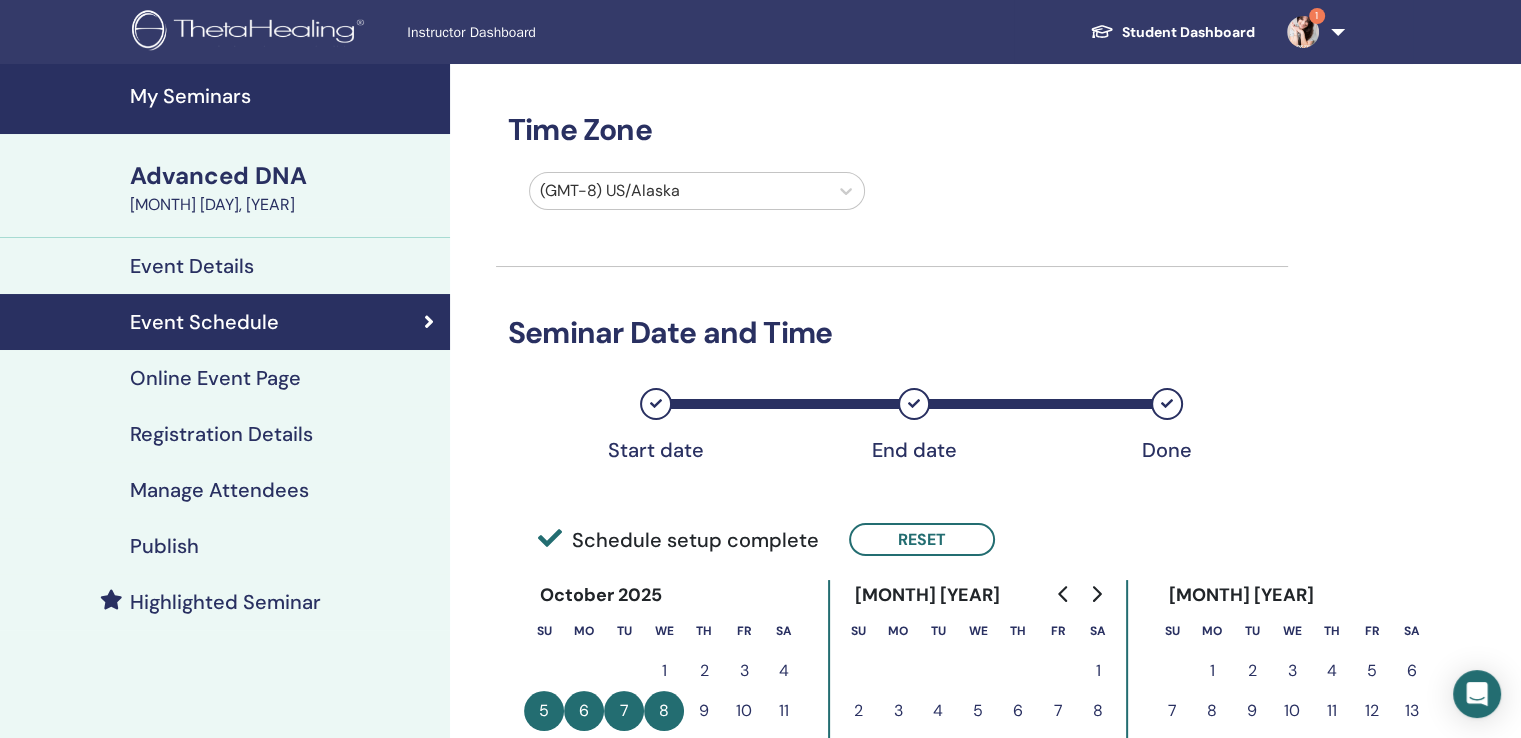 click at bounding box center (679, 191) 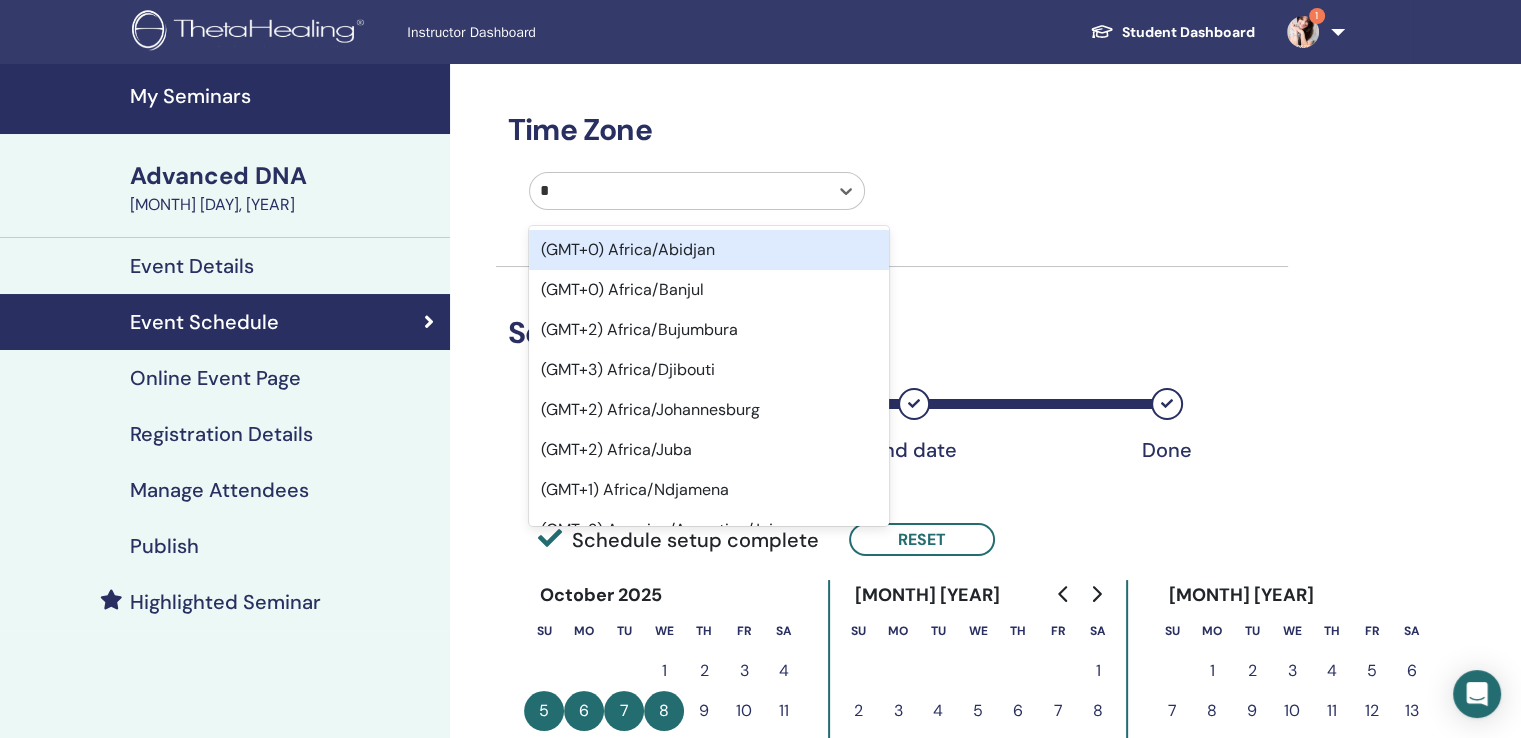 type on "**" 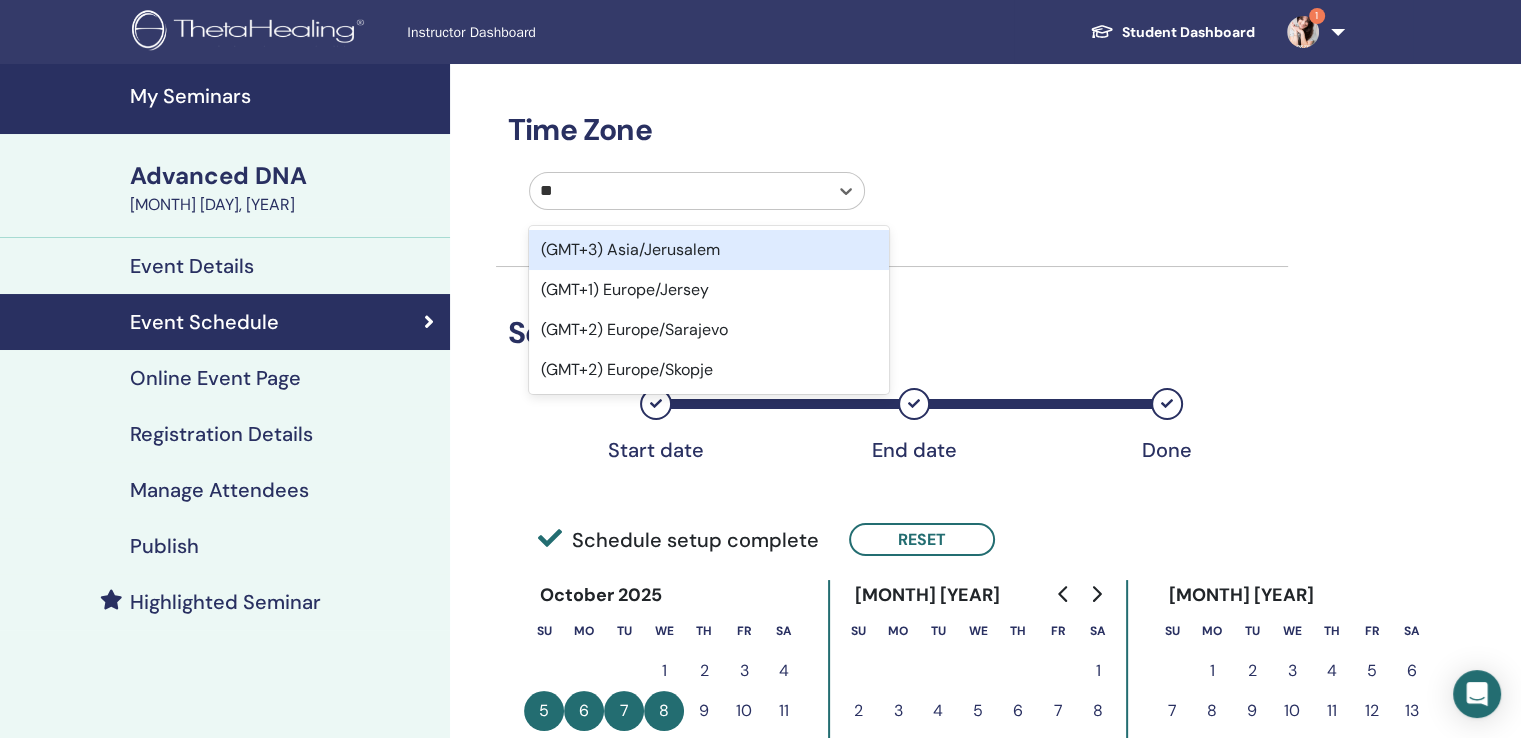 click on "(GMT+3) Asia/Jerusalem" at bounding box center [709, 250] 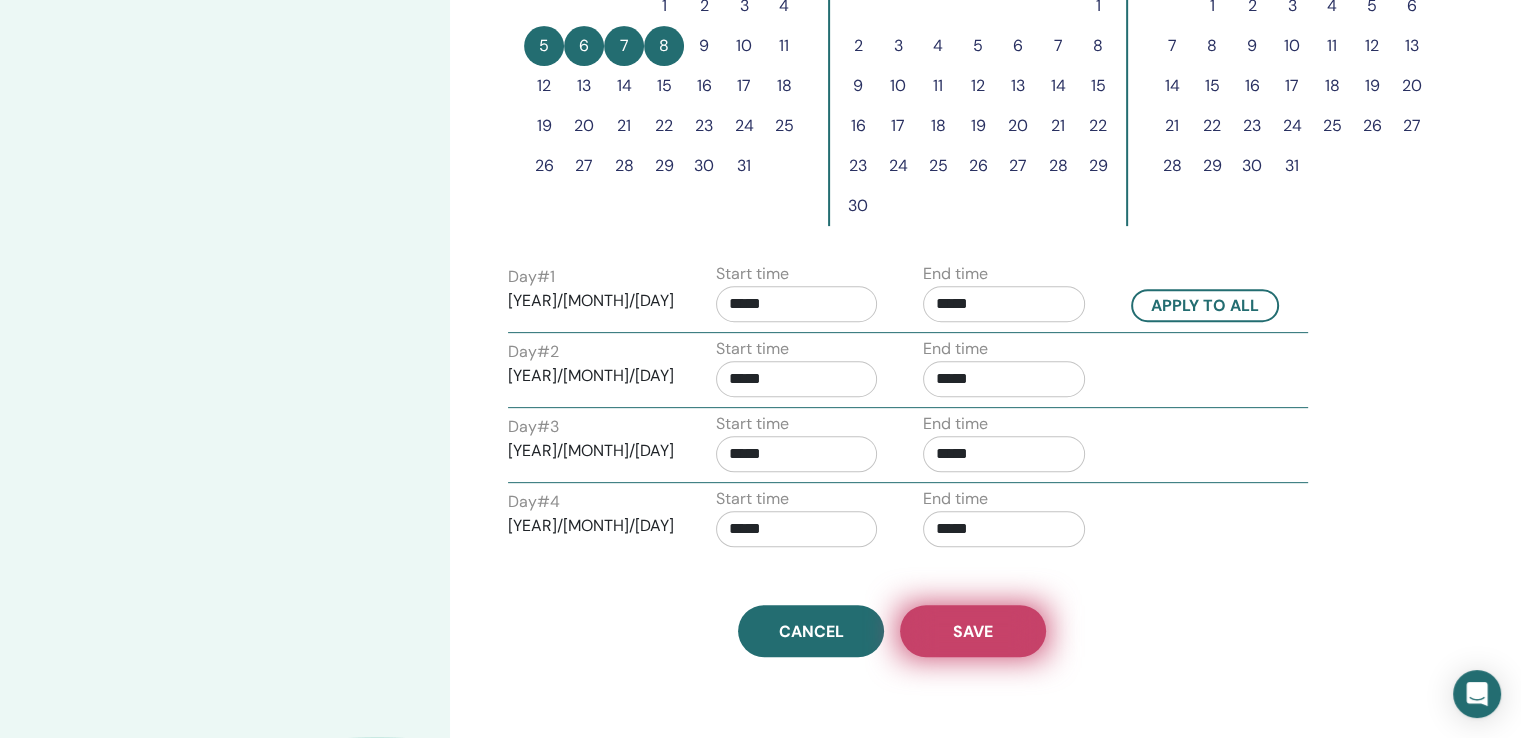 scroll, scrollTop: 700, scrollLeft: 0, axis: vertical 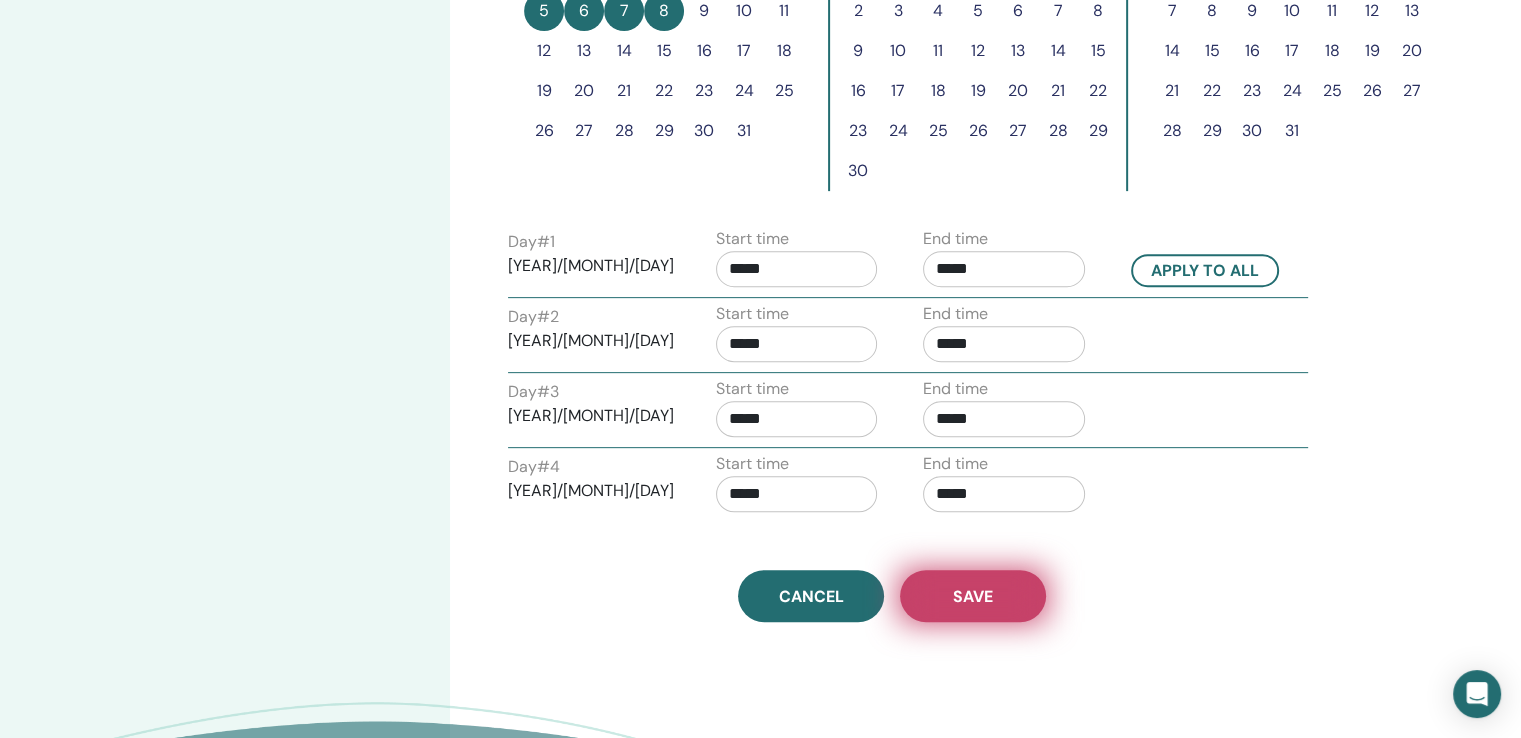 click on "Save" at bounding box center (973, 596) 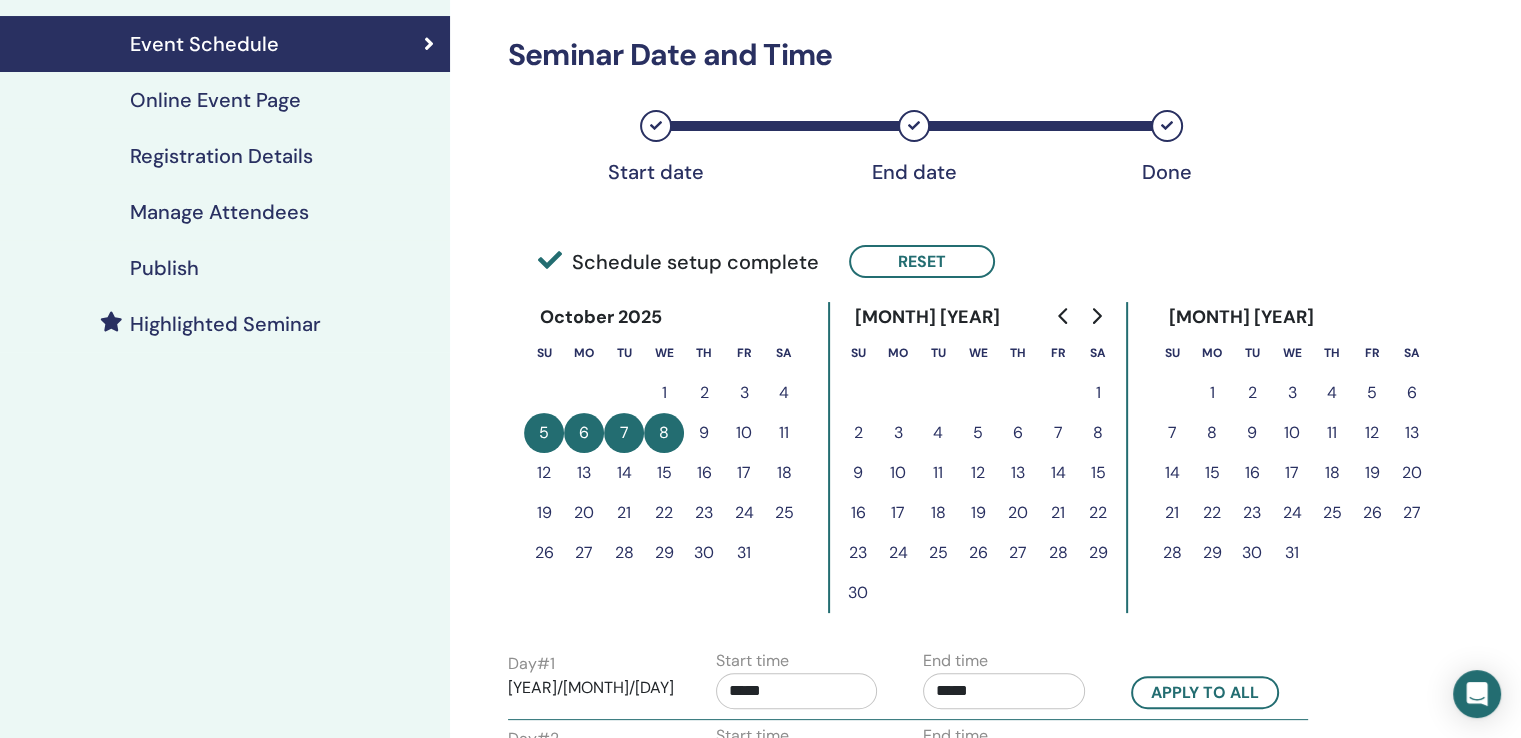 scroll, scrollTop: 276, scrollLeft: 0, axis: vertical 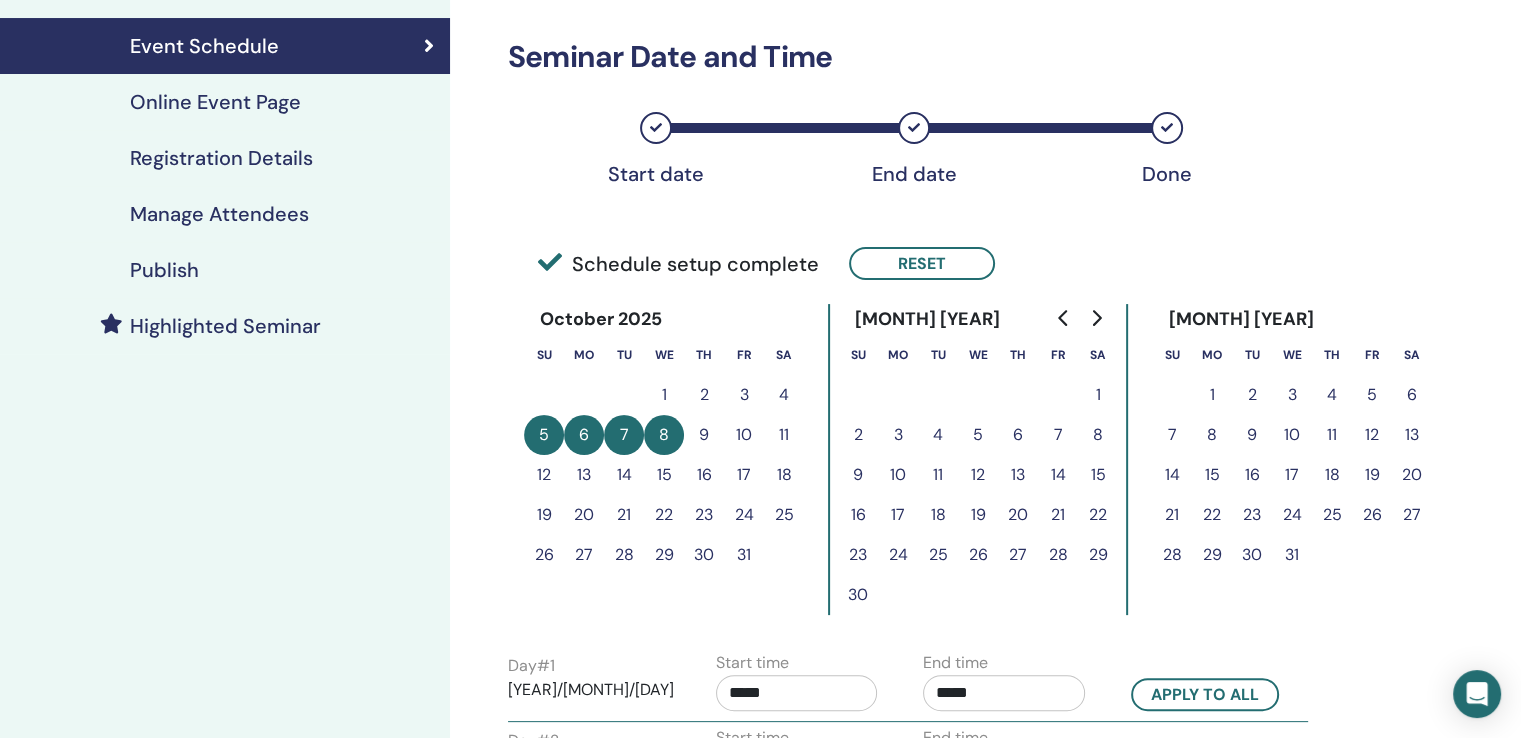 click on "Manage Attendees" at bounding box center (219, 214) 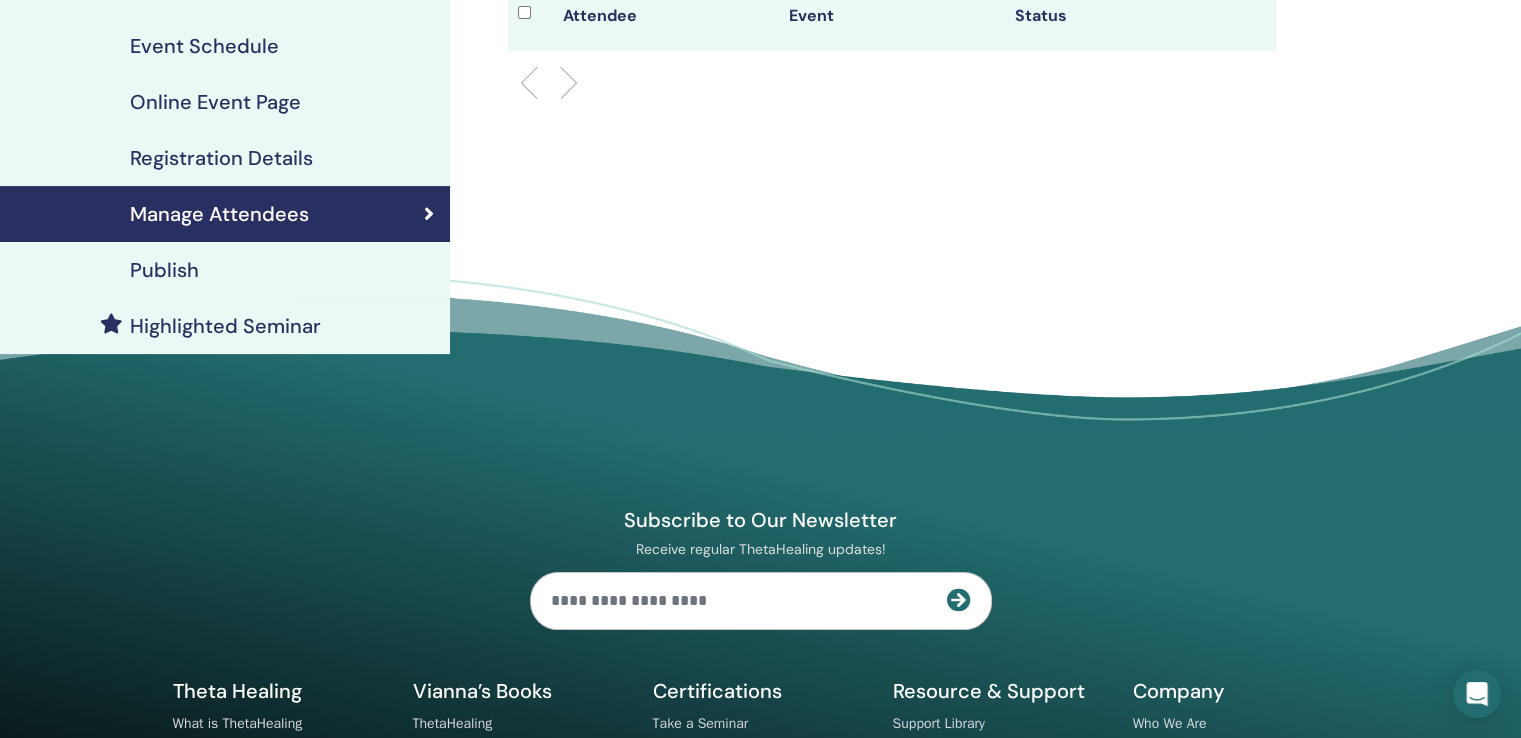 click on "Publish" at bounding box center (164, 270) 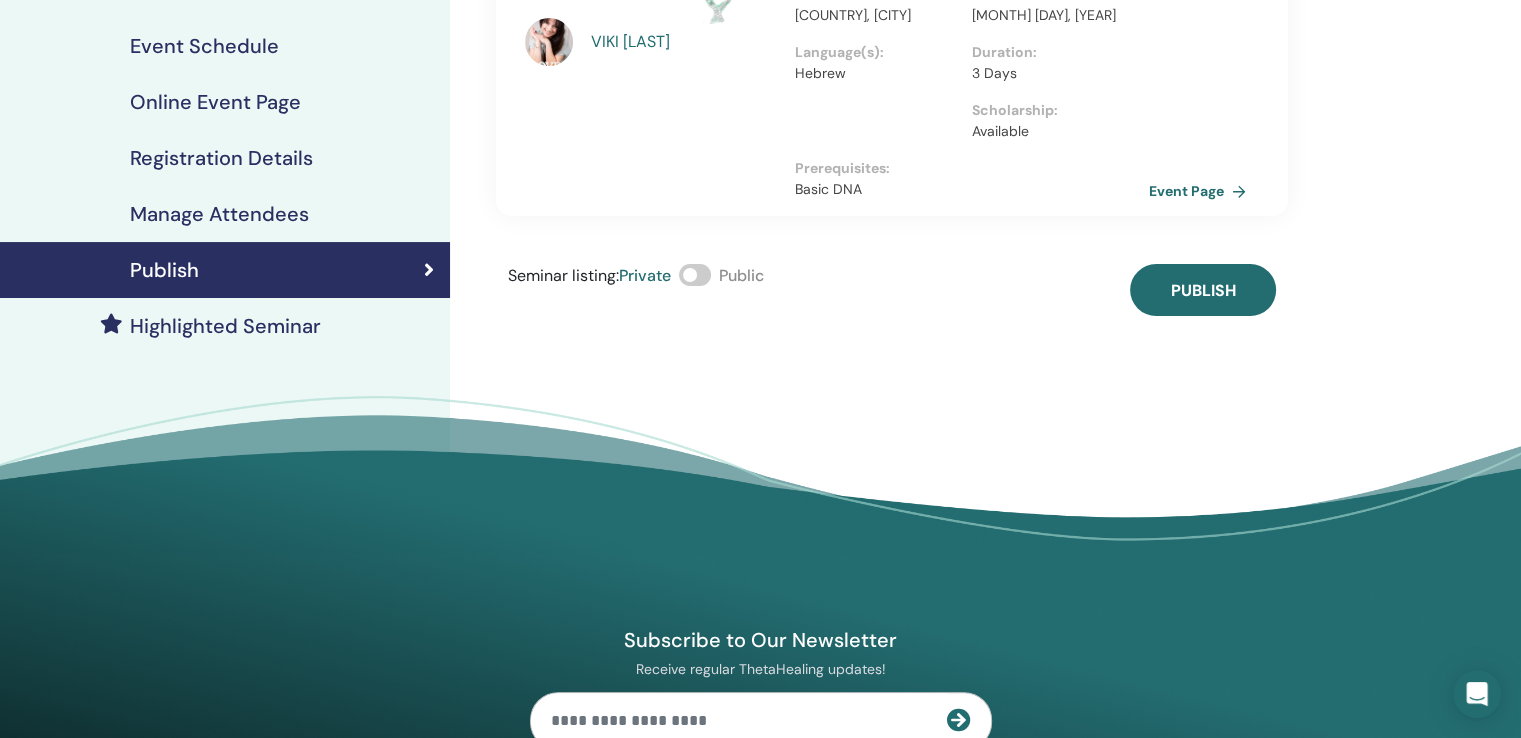 click at bounding box center (695, 275) 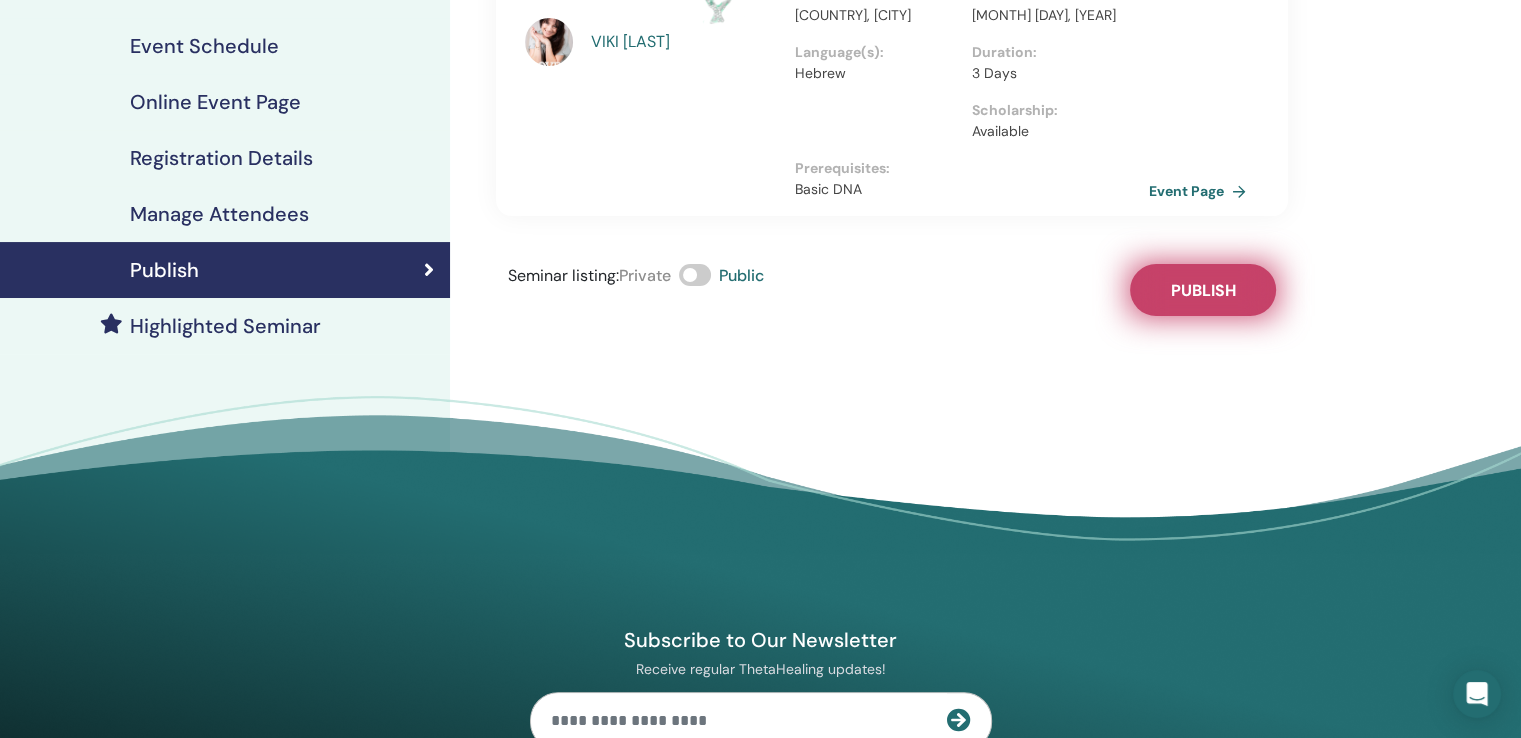 click on "Publish" at bounding box center [1203, 290] 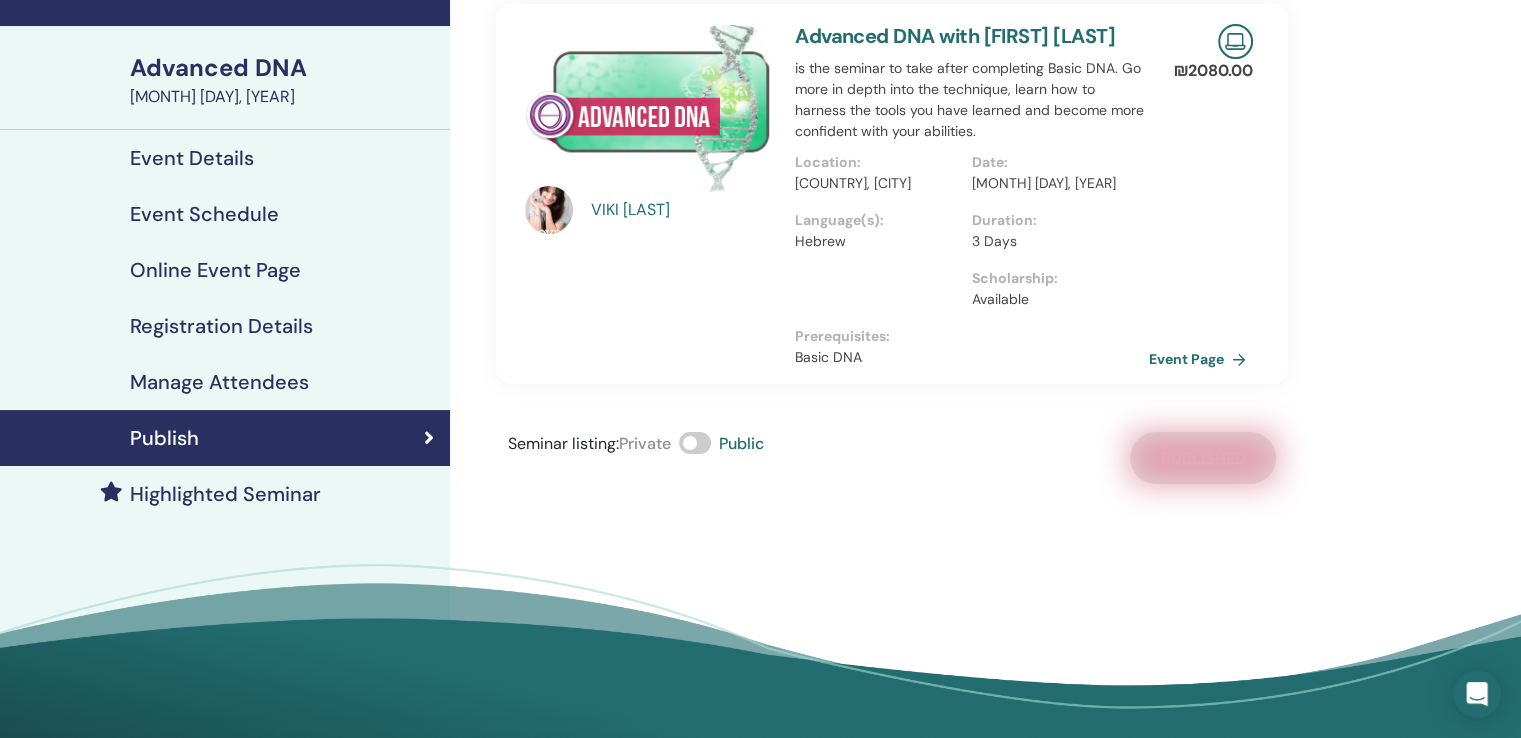 scroll, scrollTop: 0, scrollLeft: 0, axis: both 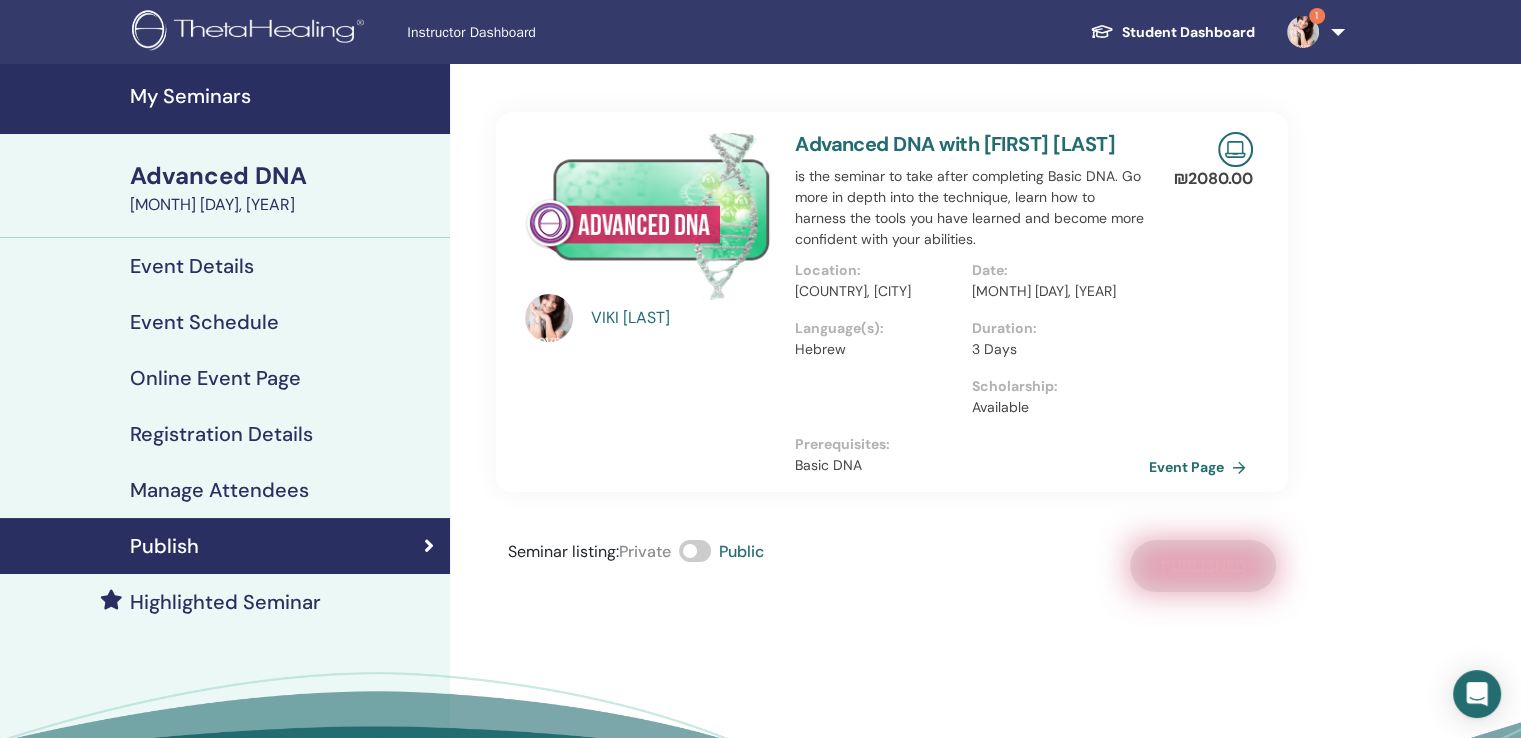click on "My Seminars" at bounding box center [284, 96] 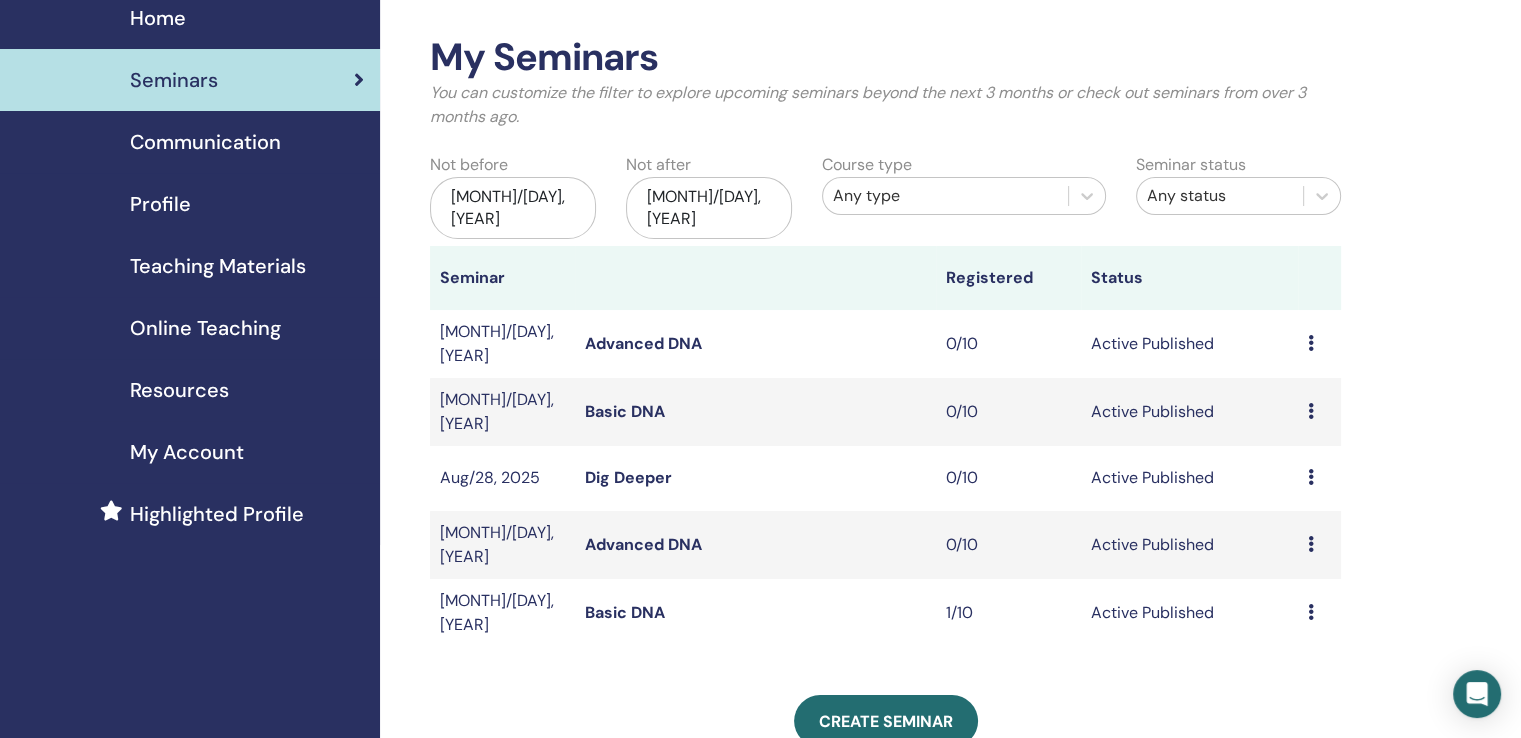 scroll, scrollTop: 100, scrollLeft: 0, axis: vertical 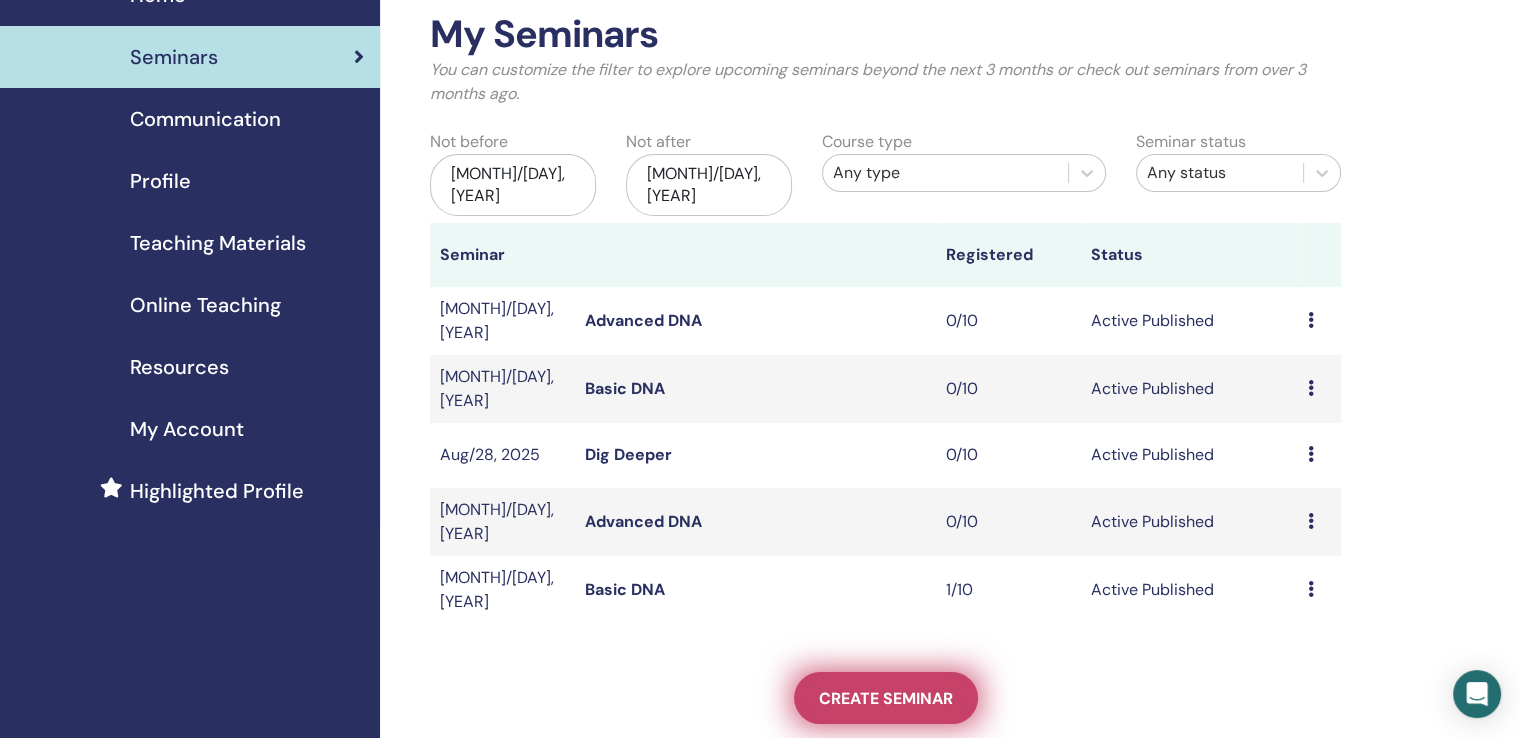 click on "Create seminar" at bounding box center [886, 698] 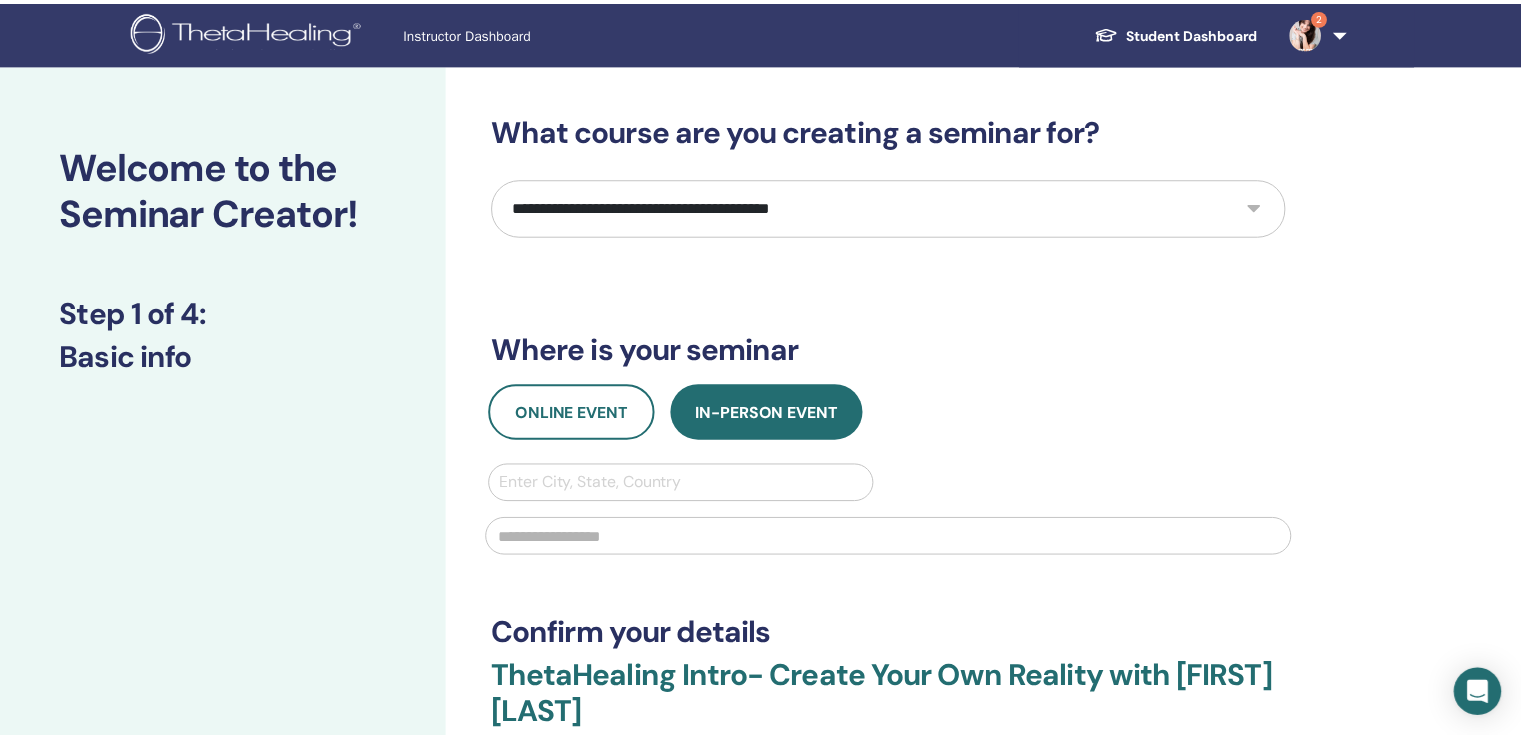 scroll, scrollTop: 0, scrollLeft: 0, axis: both 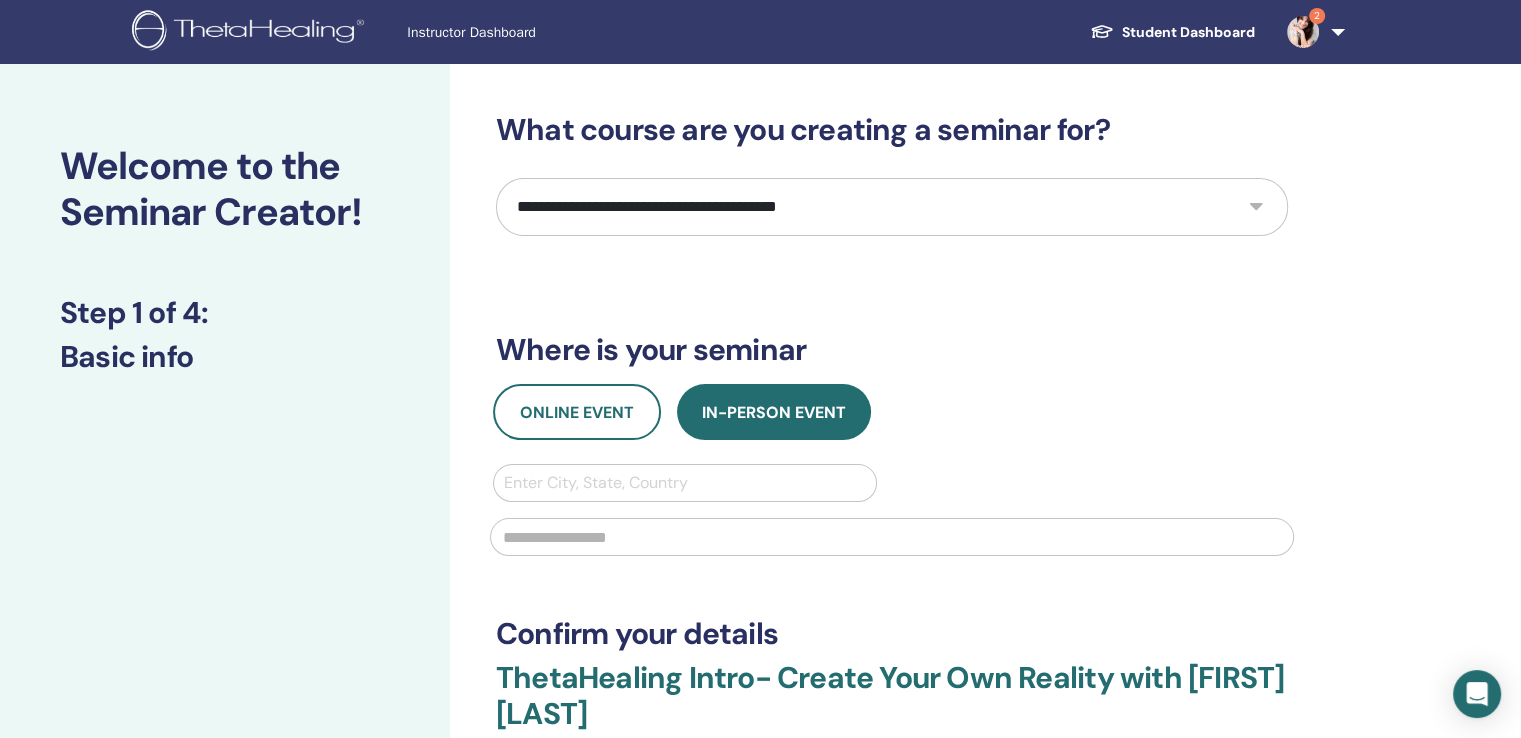 click on "**********" at bounding box center [892, 207] 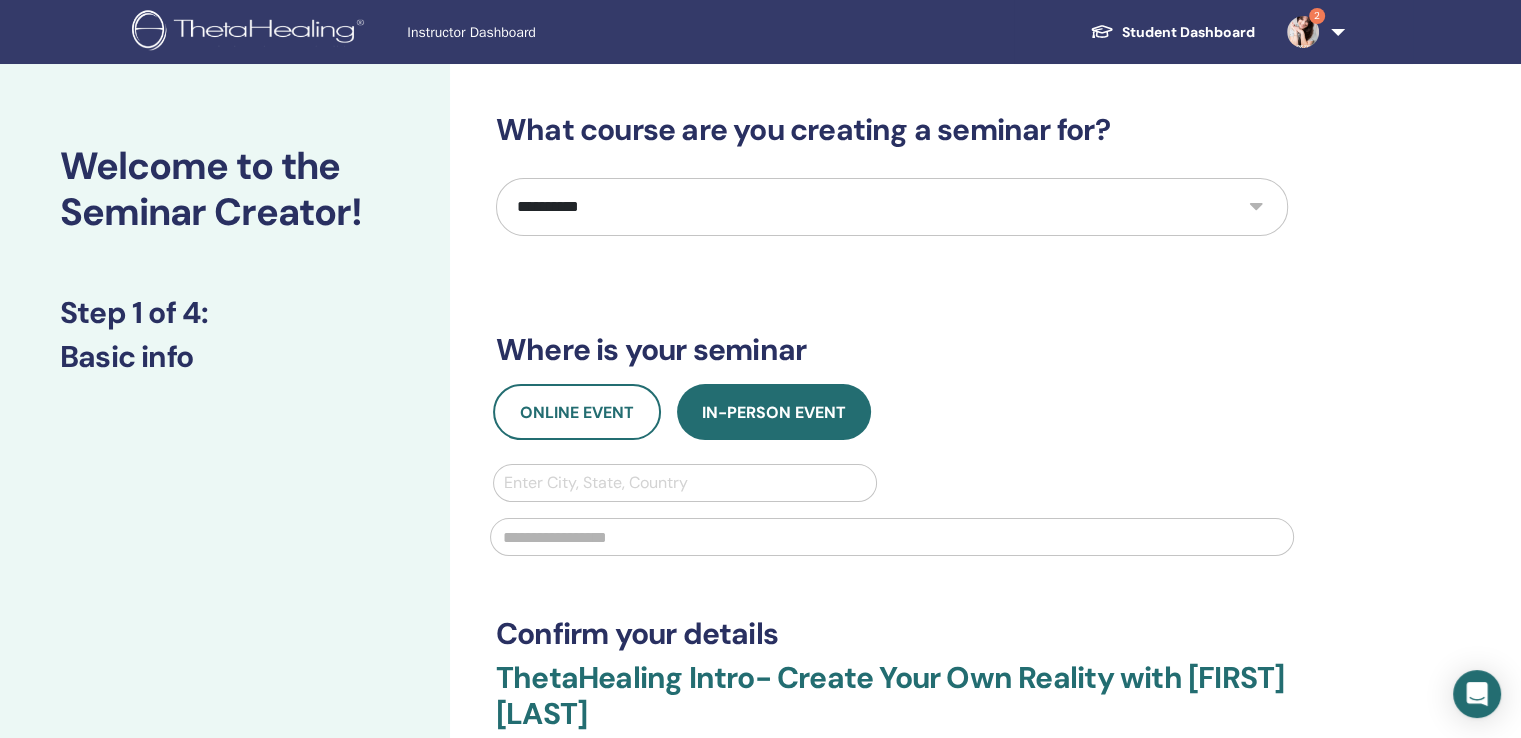 click on "**********" at bounding box center [892, 207] 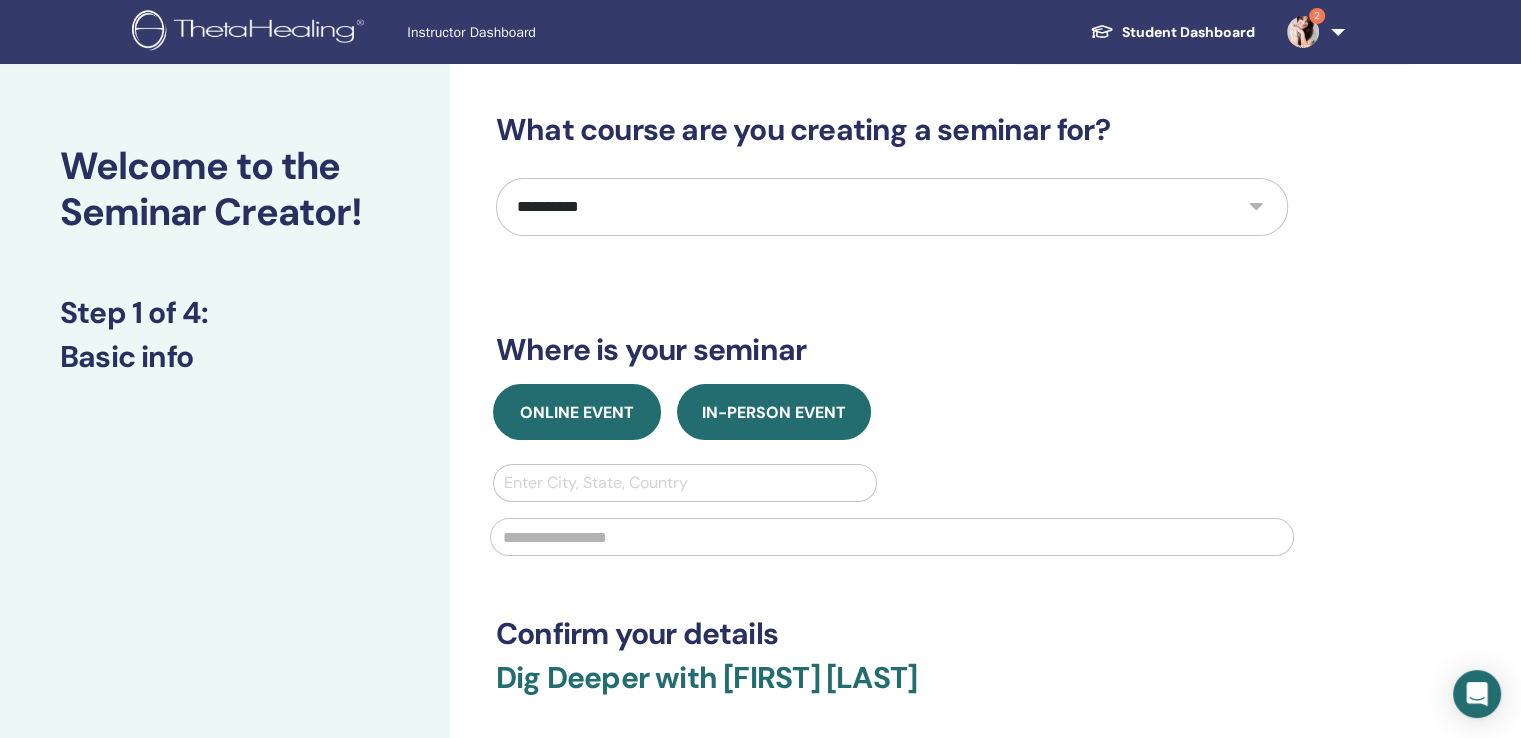 click on "Online Event" at bounding box center [577, 412] 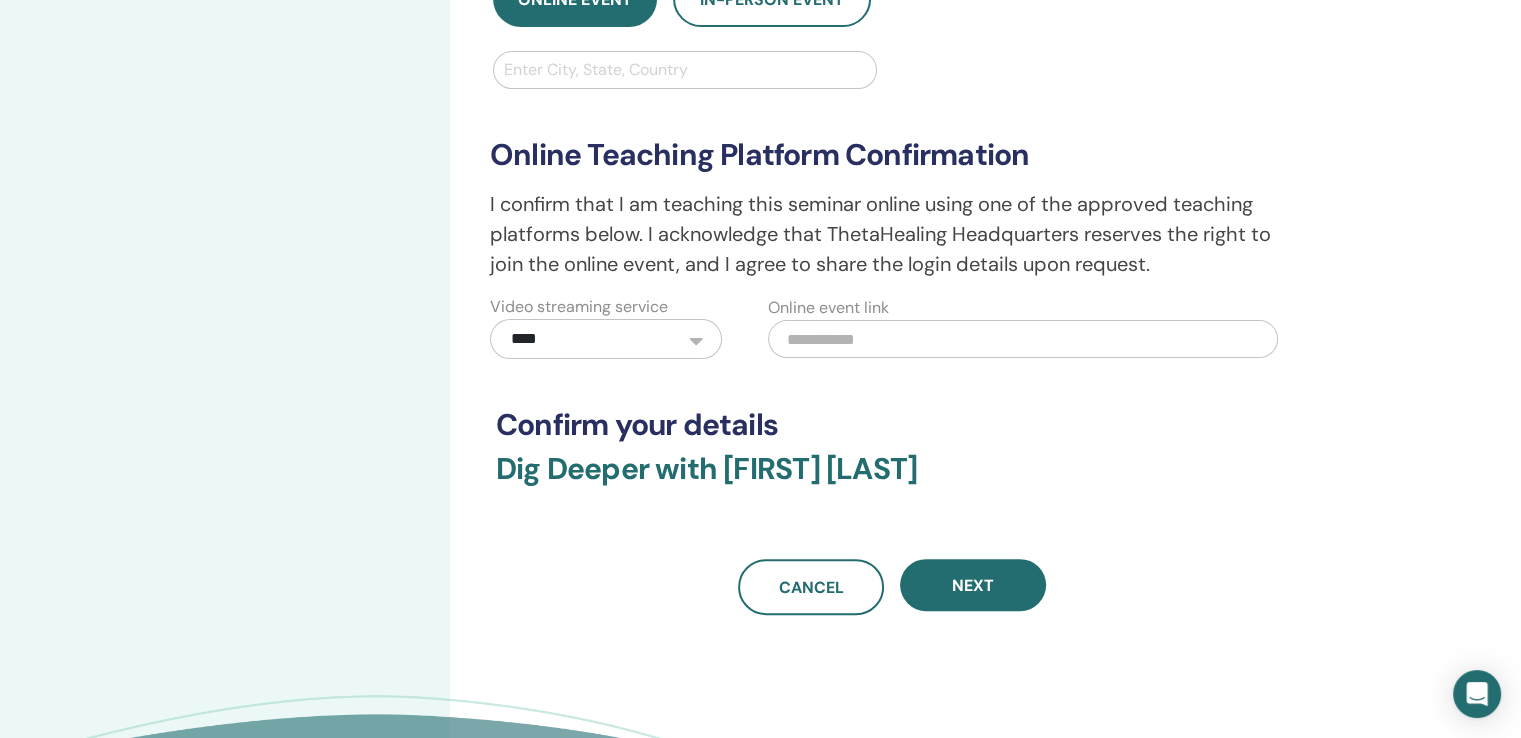 scroll, scrollTop: 300, scrollLeft: 0, axis: vertical 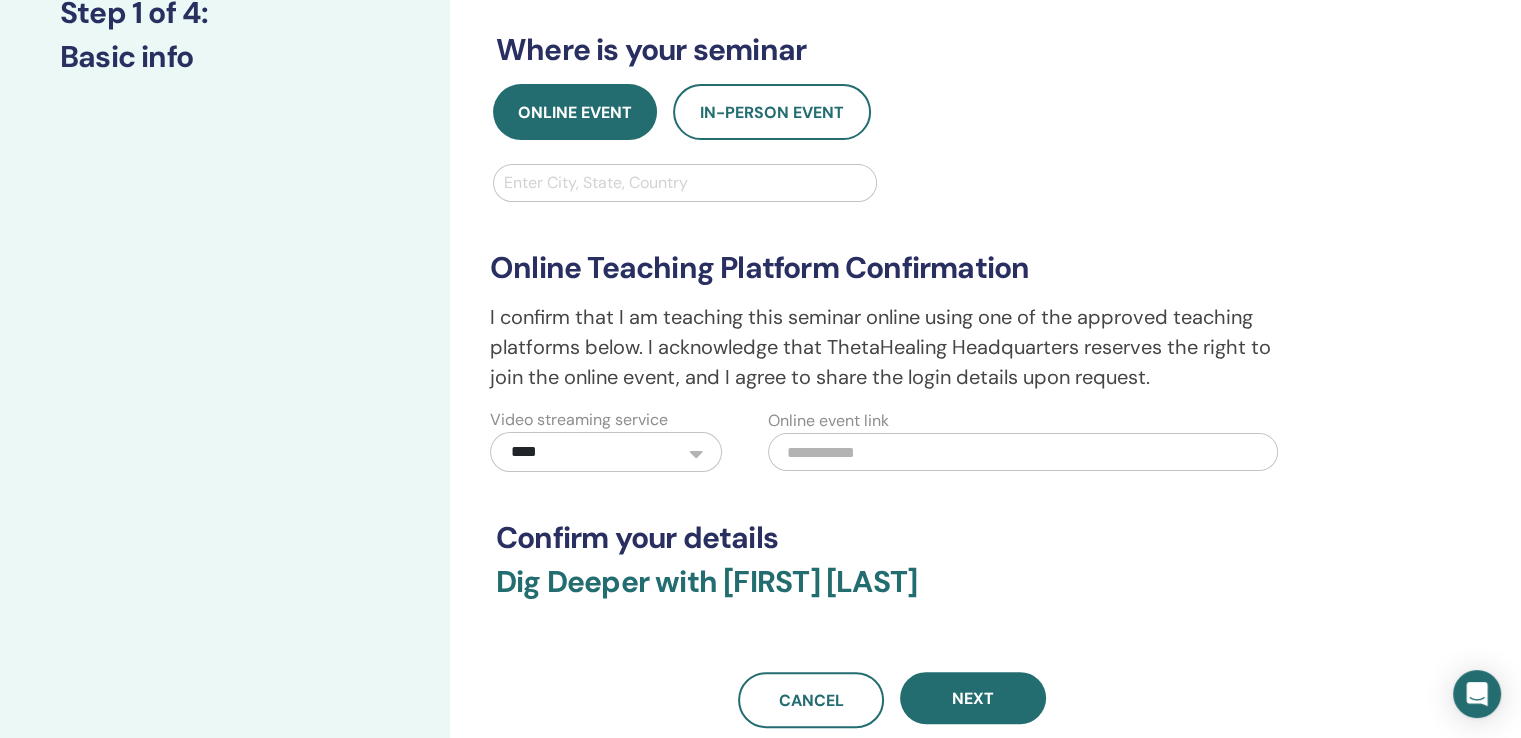 click at bounding box center [685, 183] 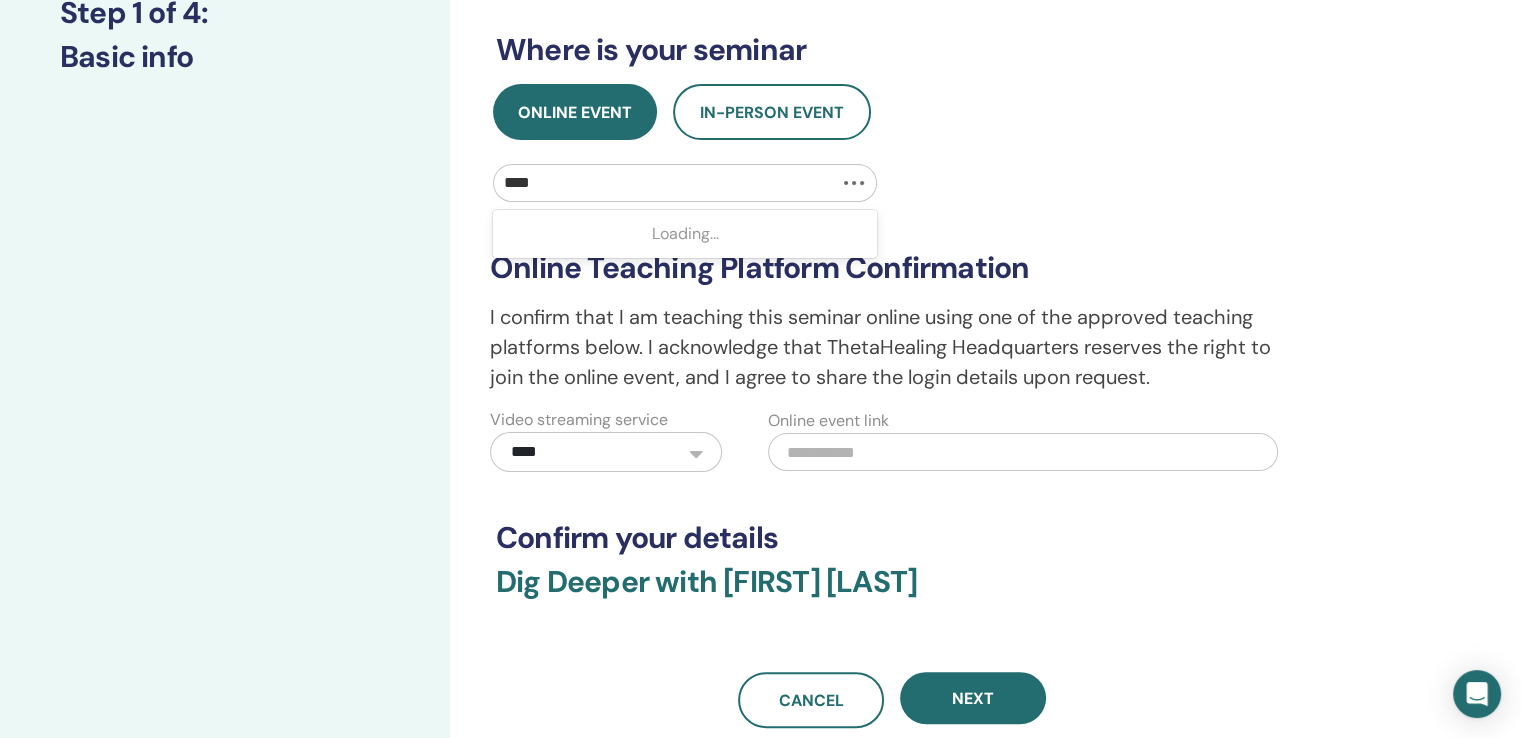 type on "*****" 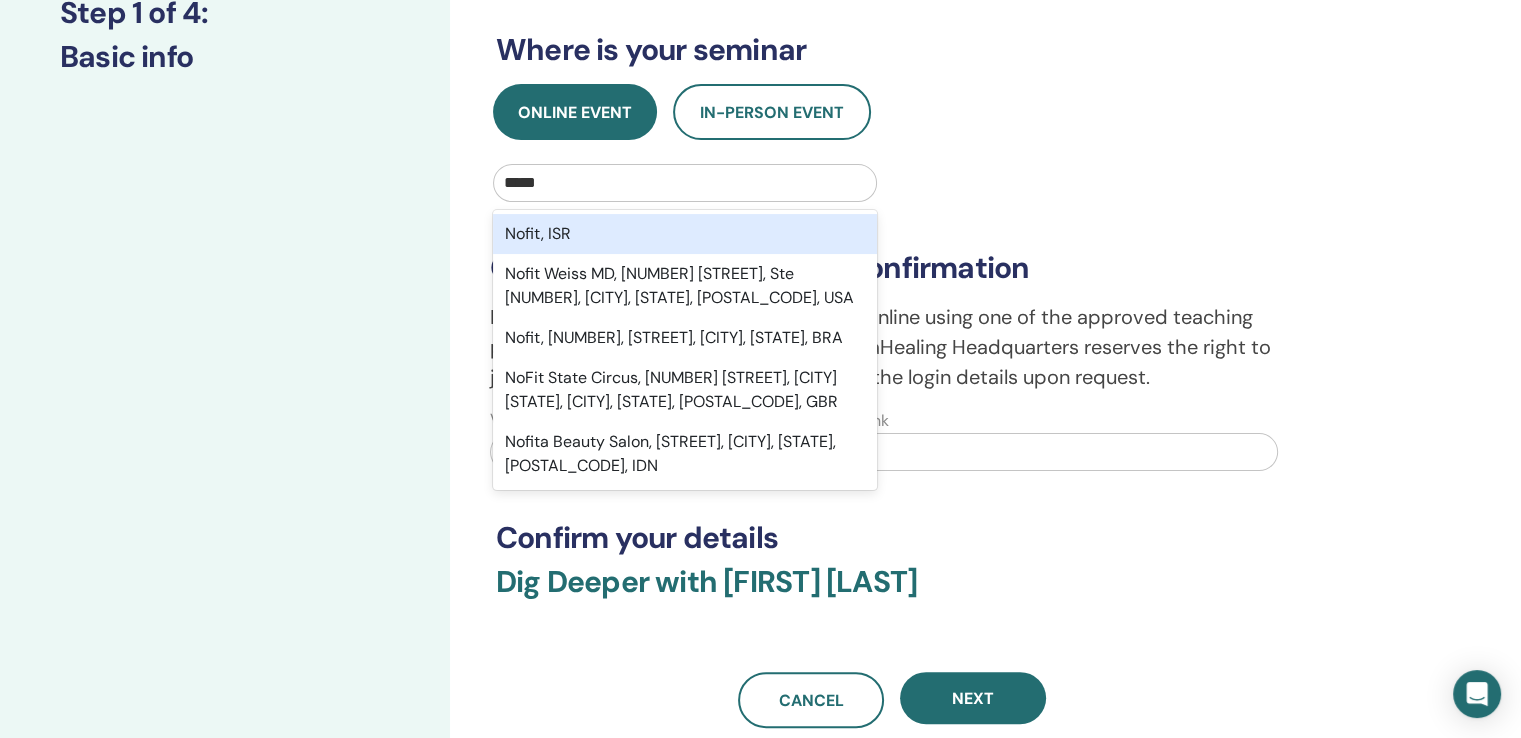 click on "Nofit, ISR" at bounding box center [685, 234] 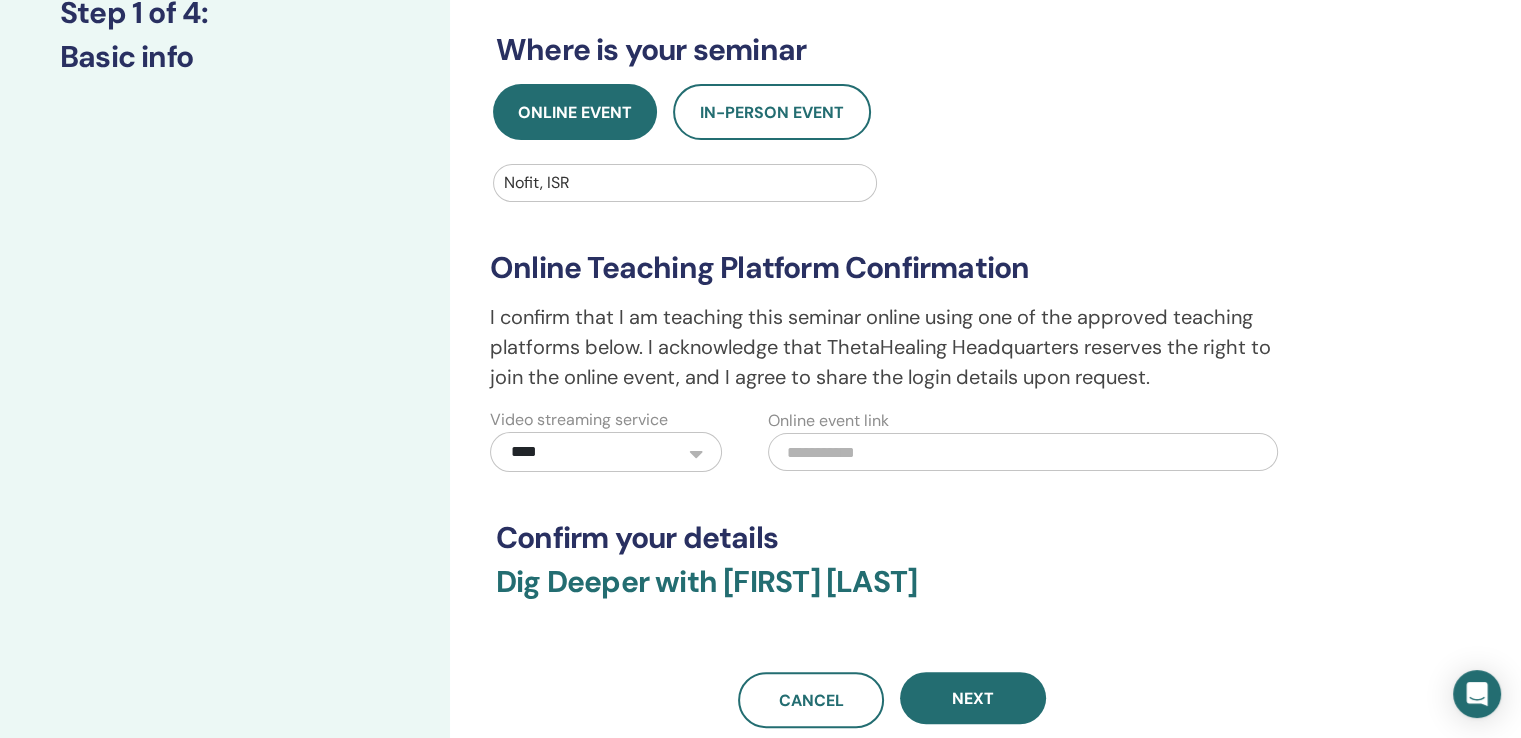 scroll, scrollTop: 400, scrollLeft: 0, axis: vertical 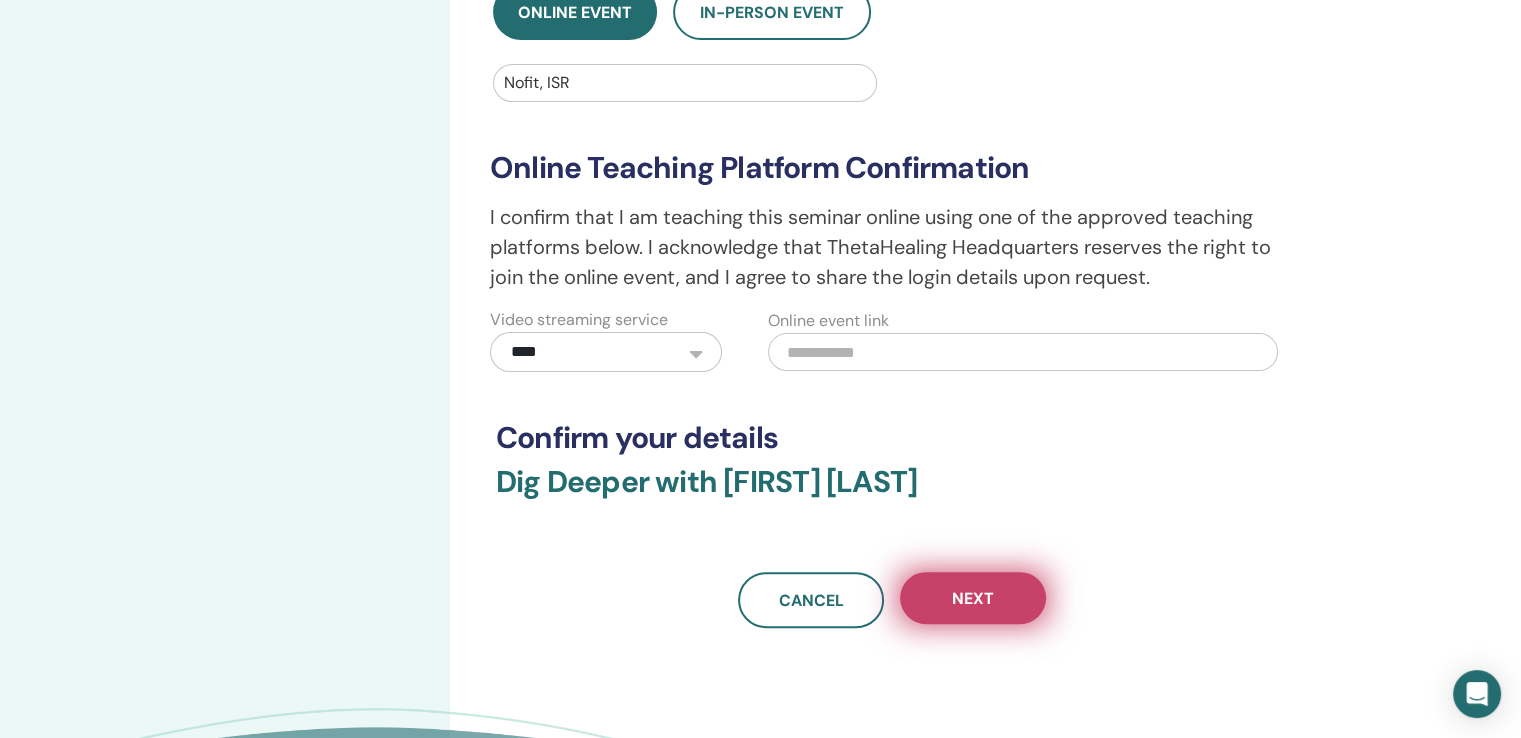 click on "Next" at bounding box center [973, 598] 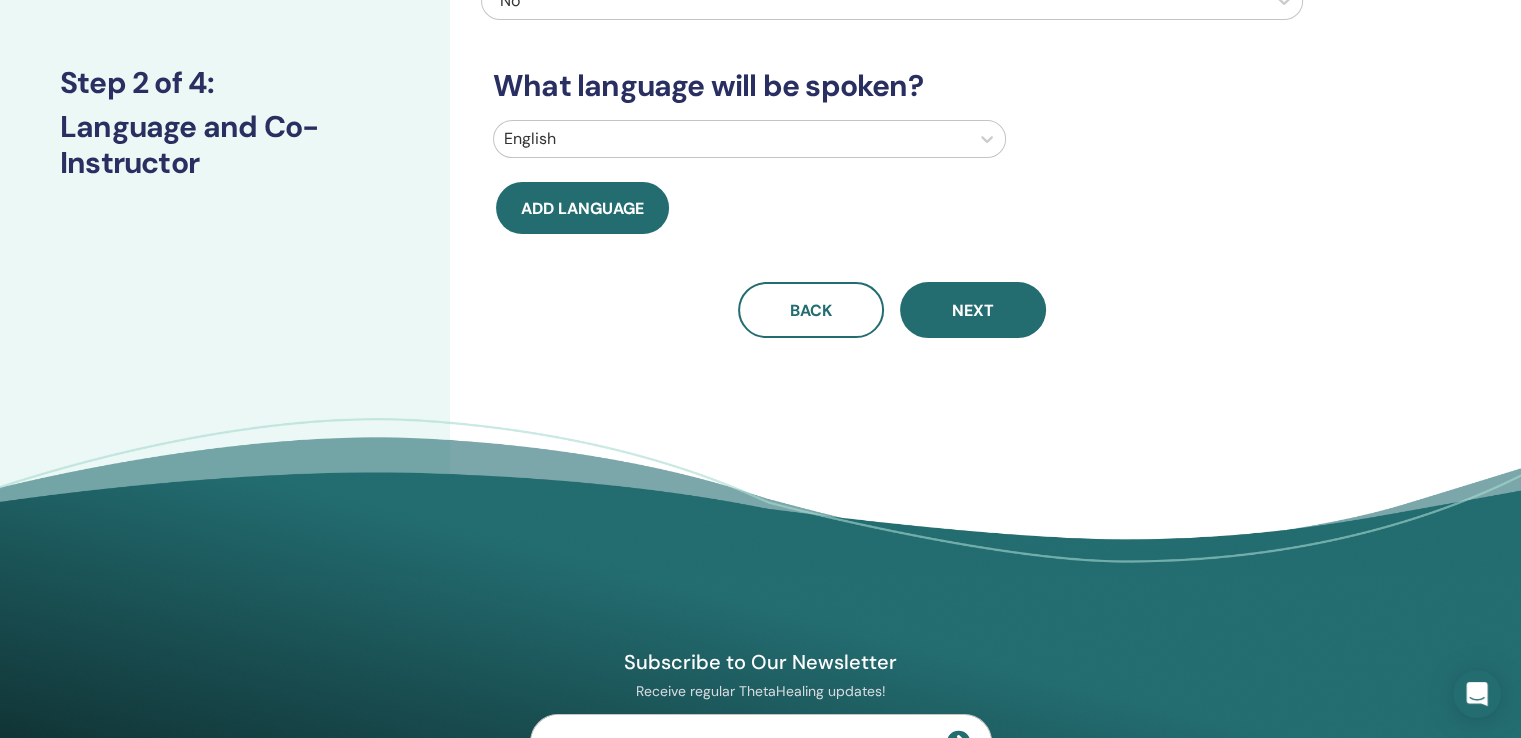scroll, scrollTop: 0, scrollLeft: 0, axis: both 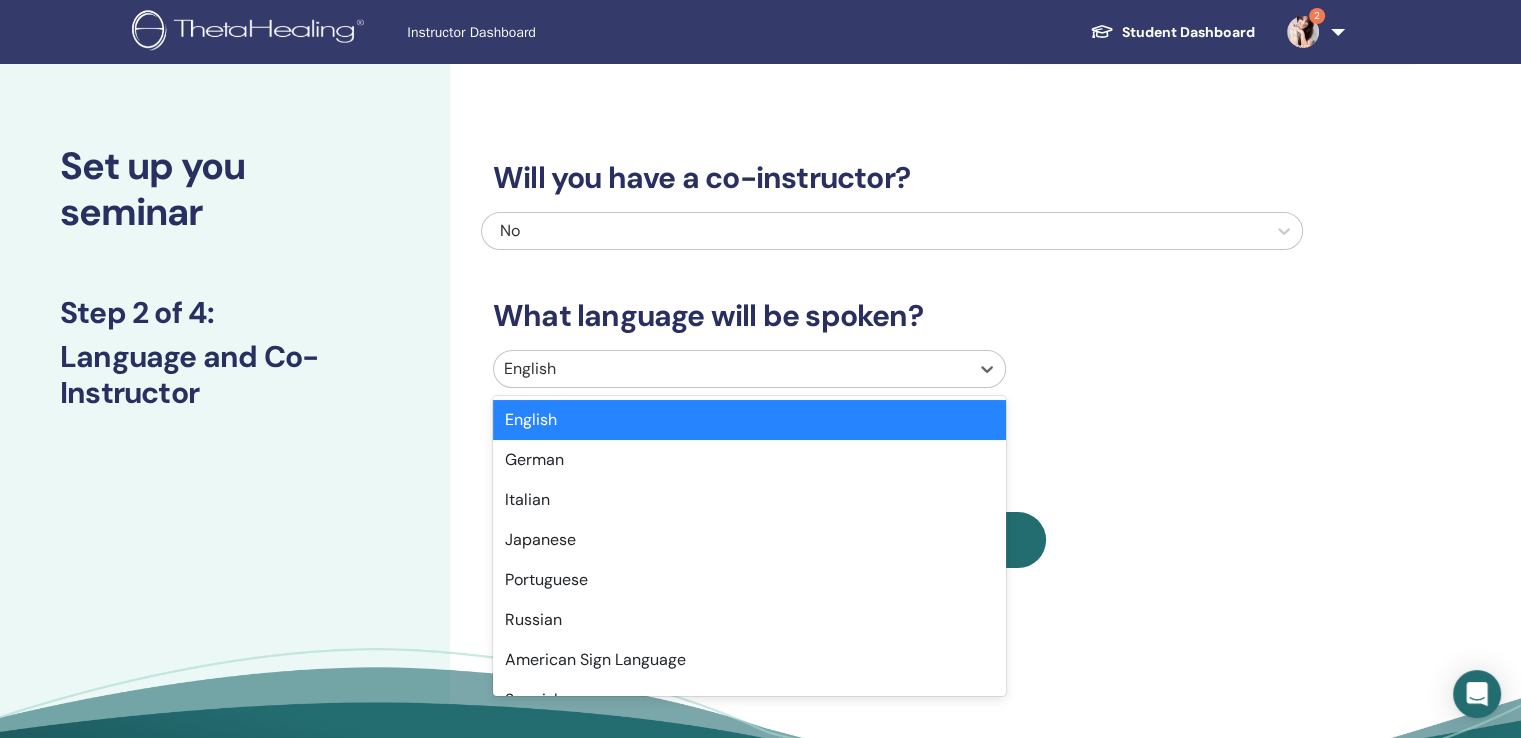 click at bounding box center [731, 369] 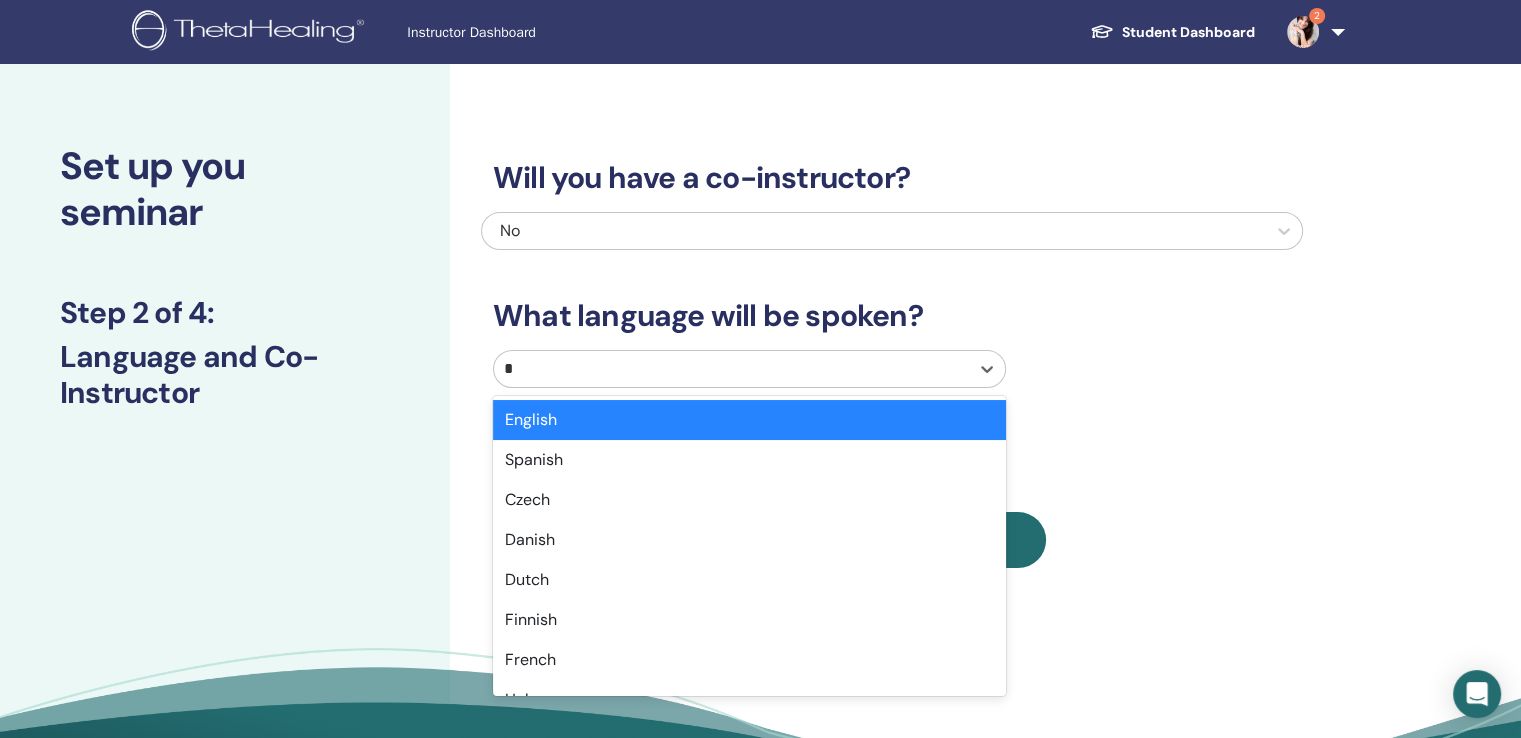 type on "**" 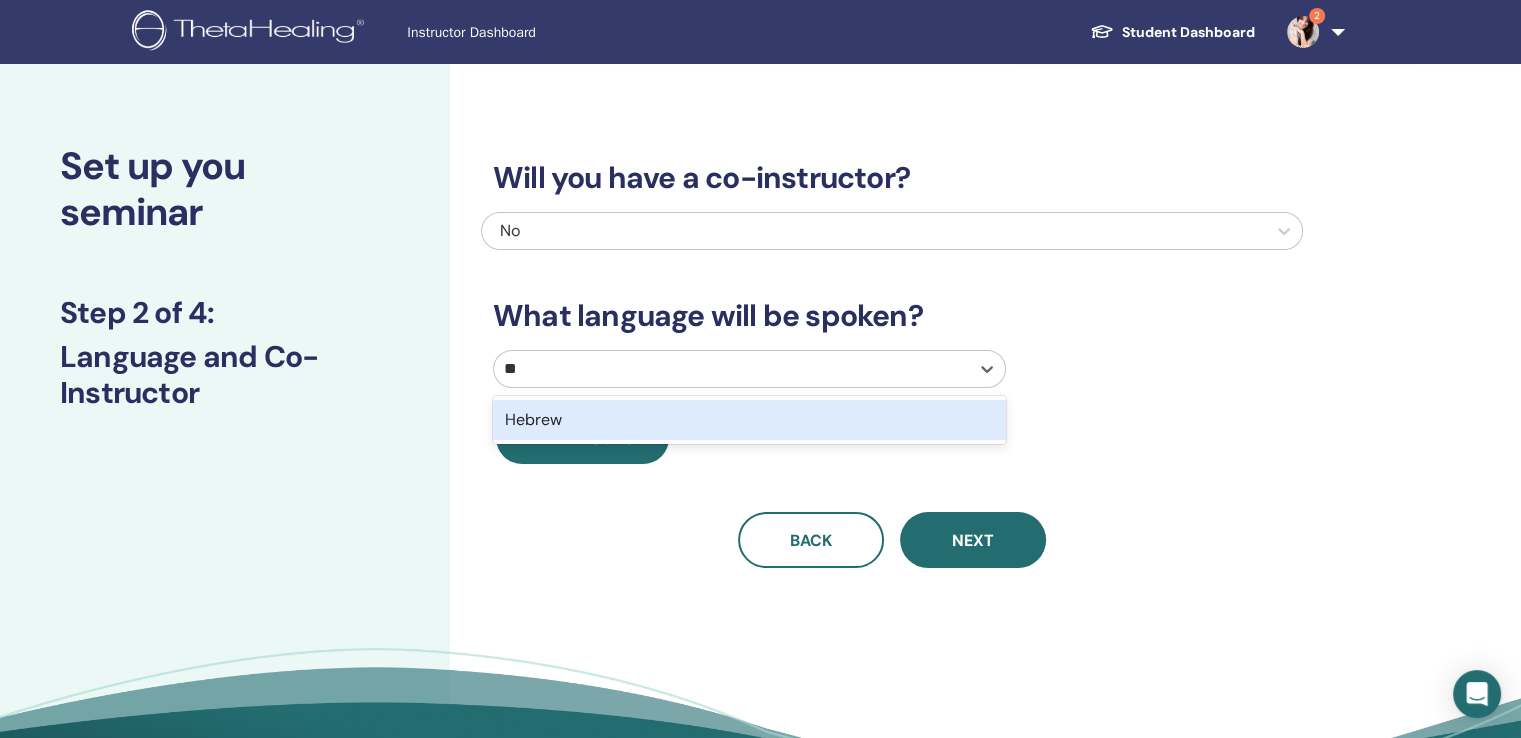 click on "Hebrew" at bounding box center [749, 420] 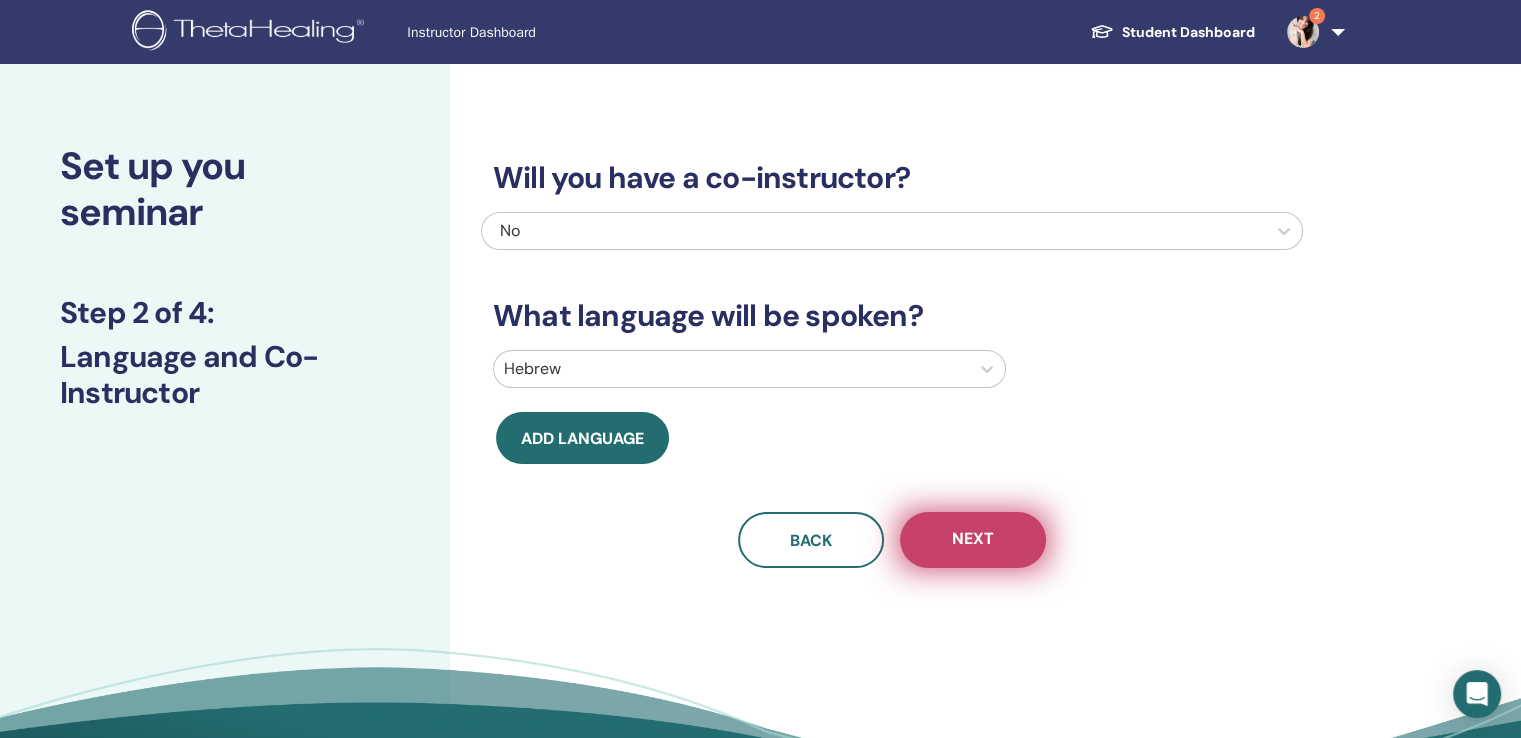 click on "Next" at bounding box center (973, 540) 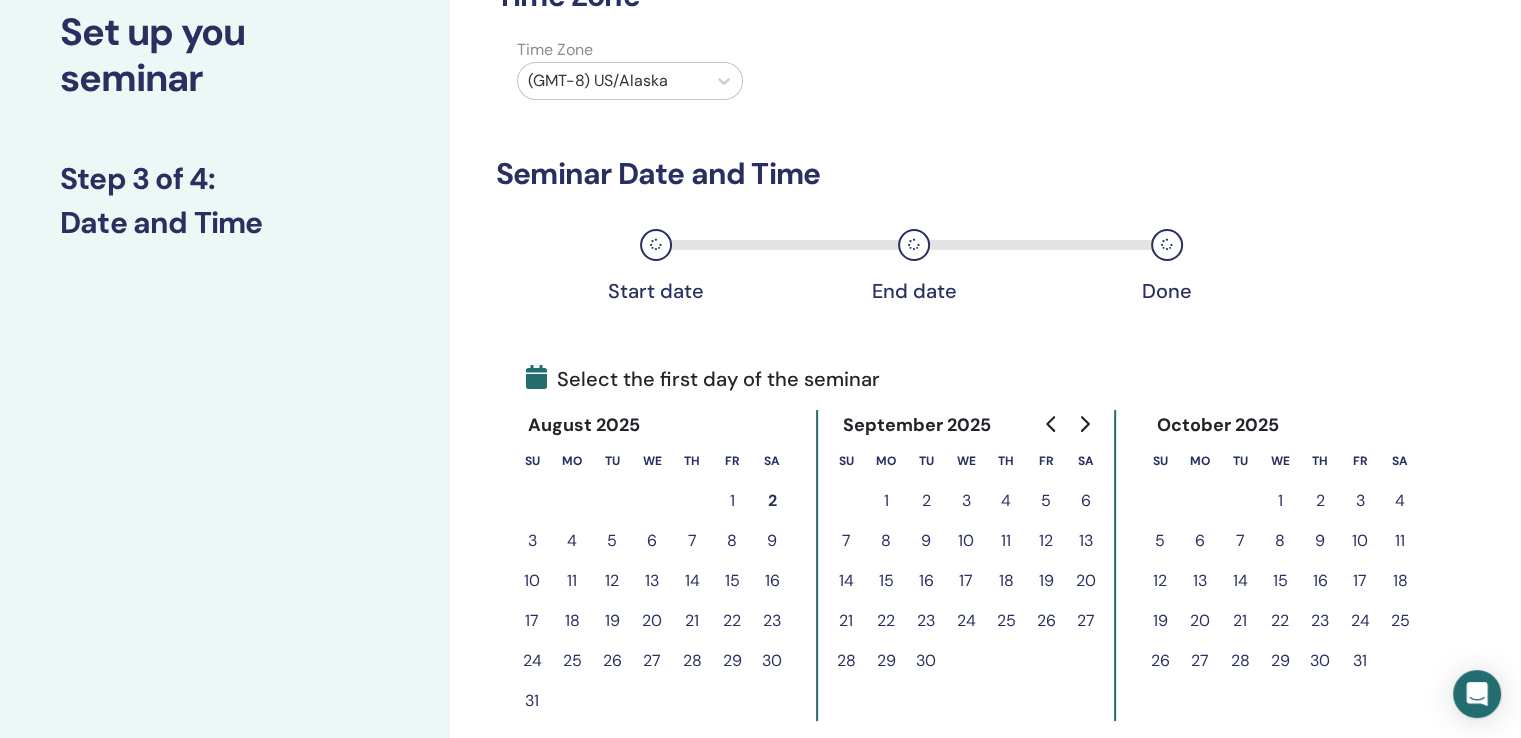 scroll, scrollTop: 100, scrollLeft: 0, axis: vertical 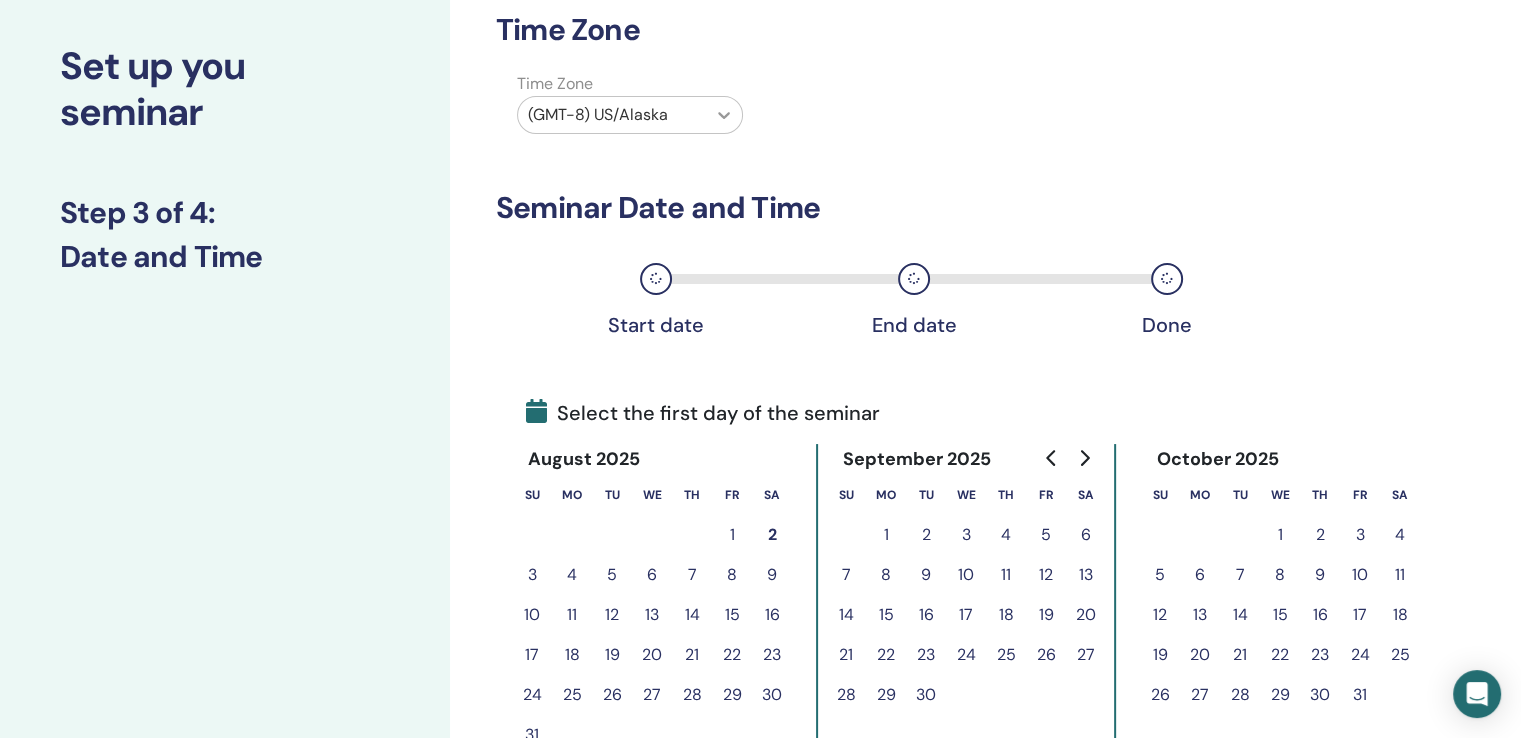 click at bounding box center [724, 115] 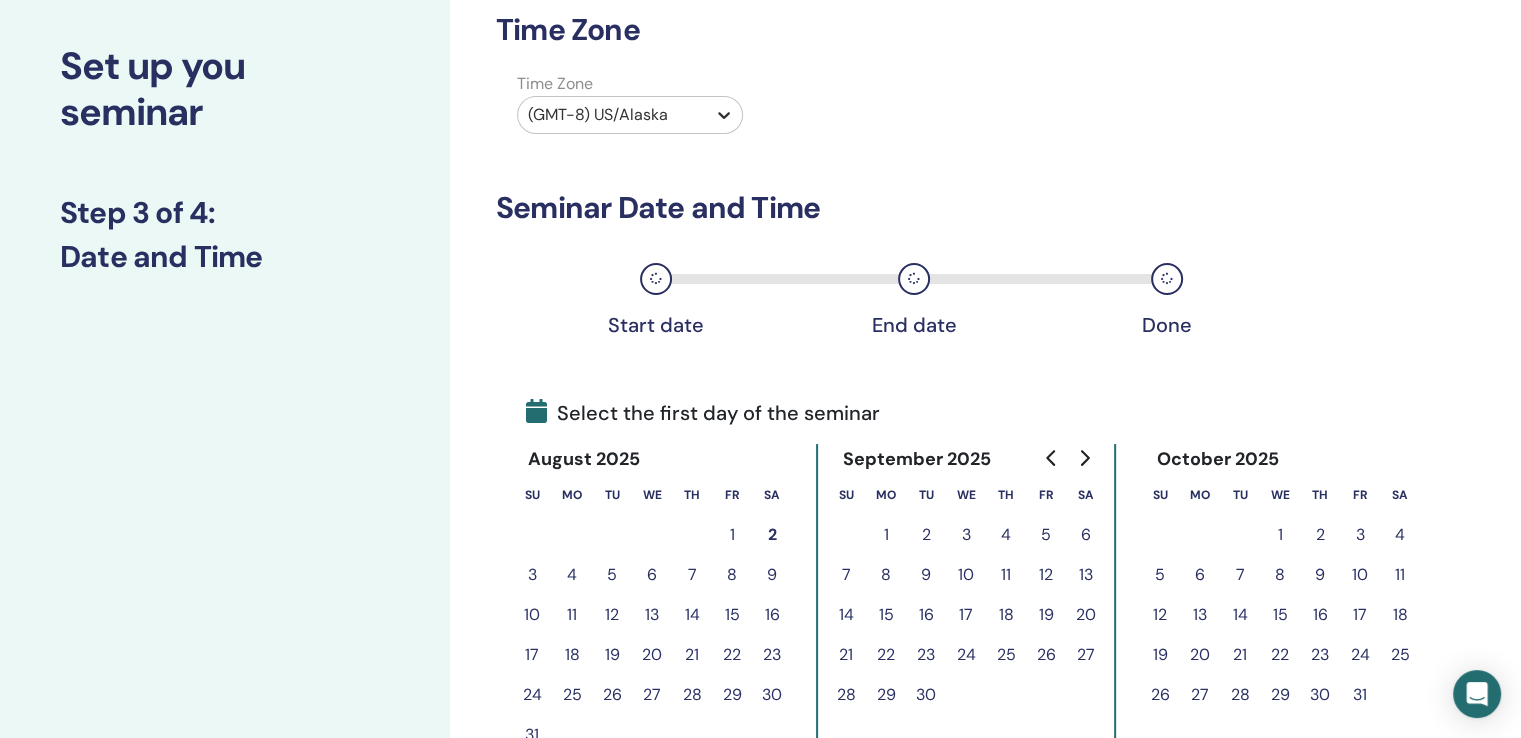 click 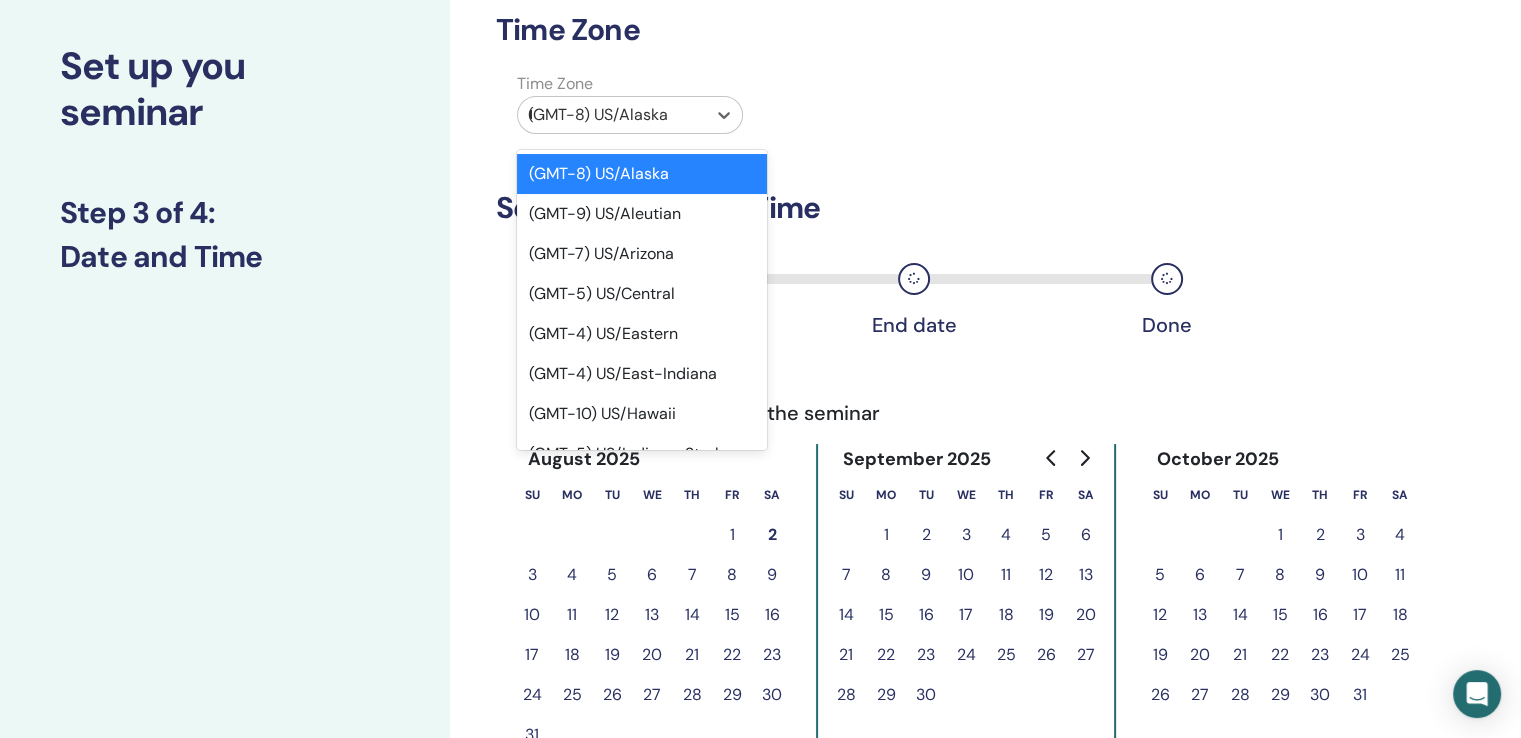 type on "**" 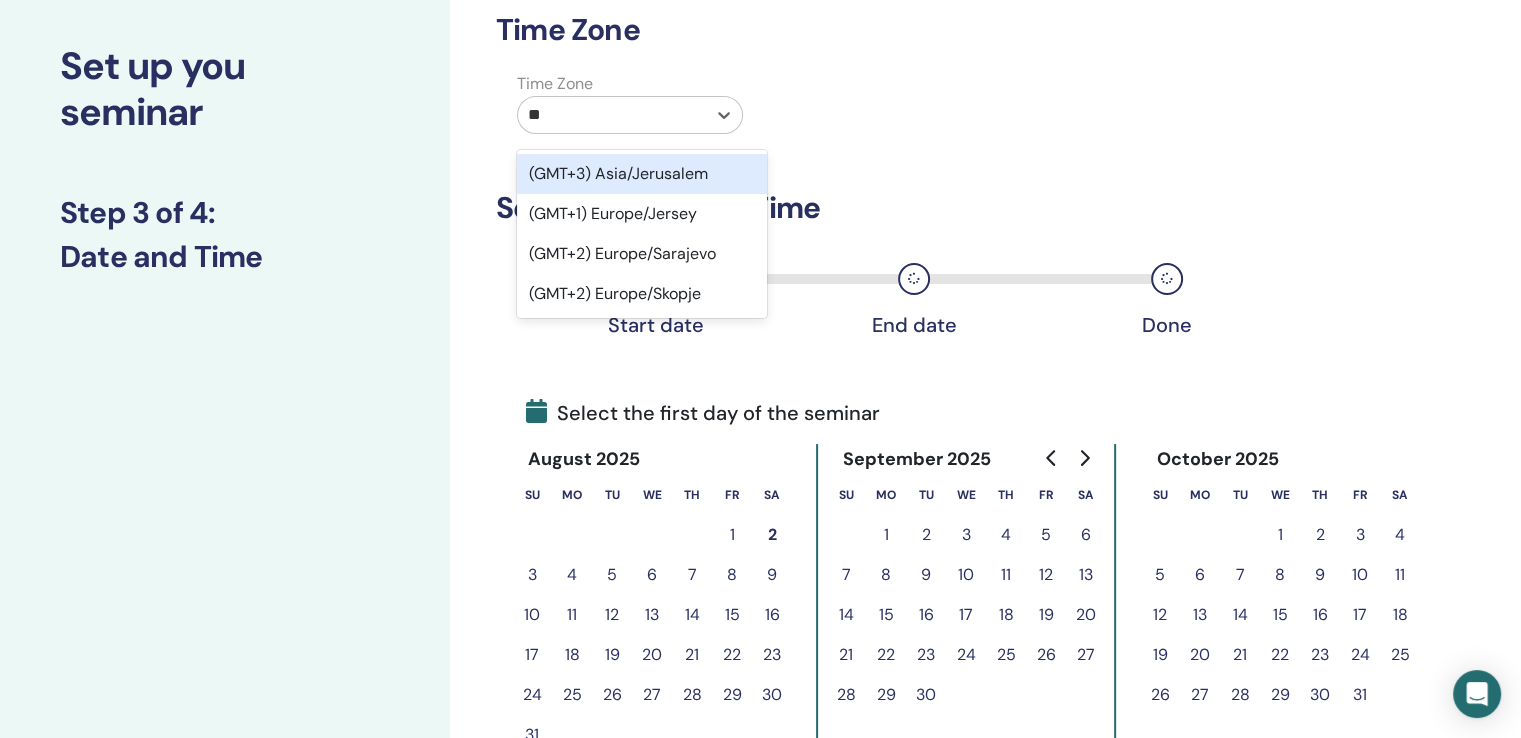 click on "(GMT+3) Asia/Jerusalem" at bounding box center (642, 174) 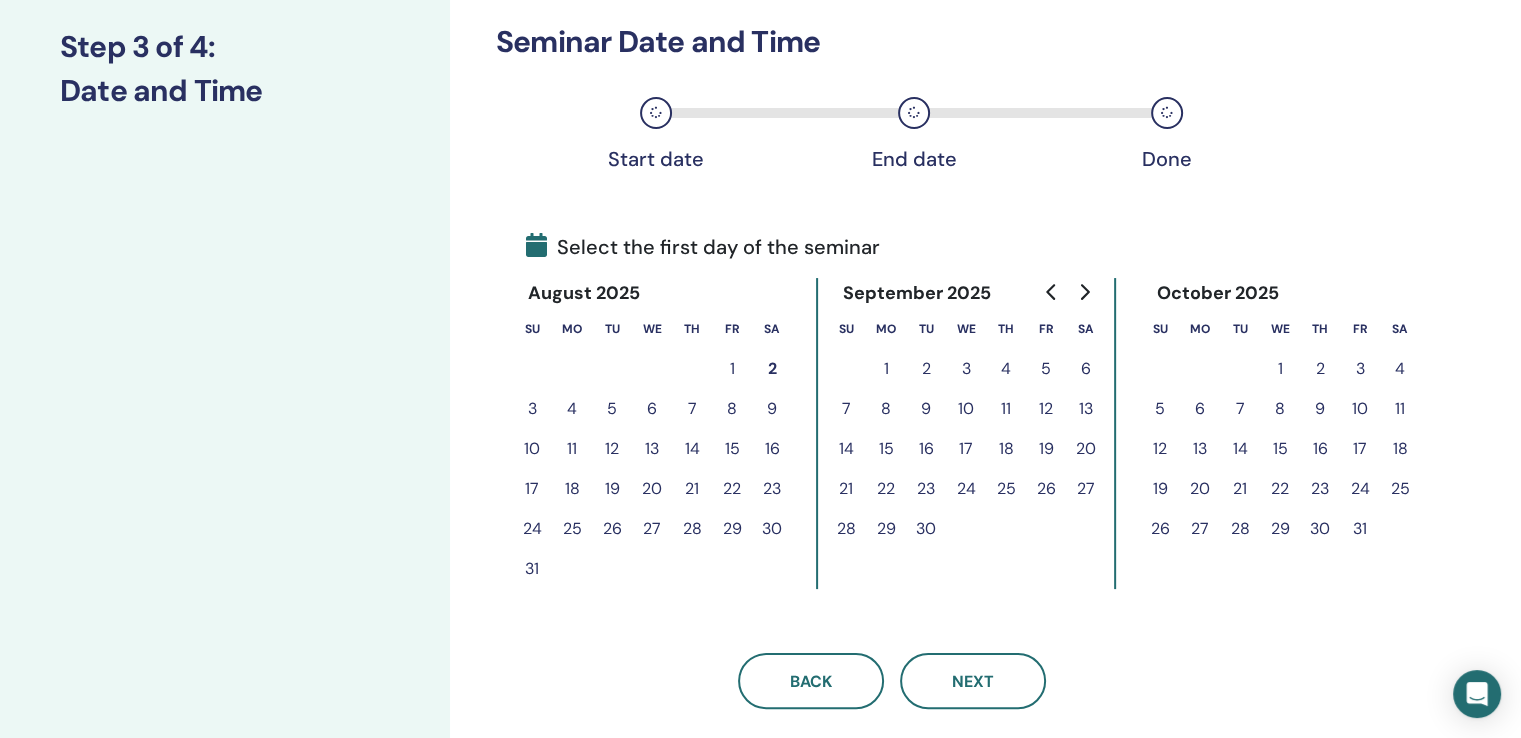 scroll, scrollTop: 300, scrollLeft: 0, axis: vertical 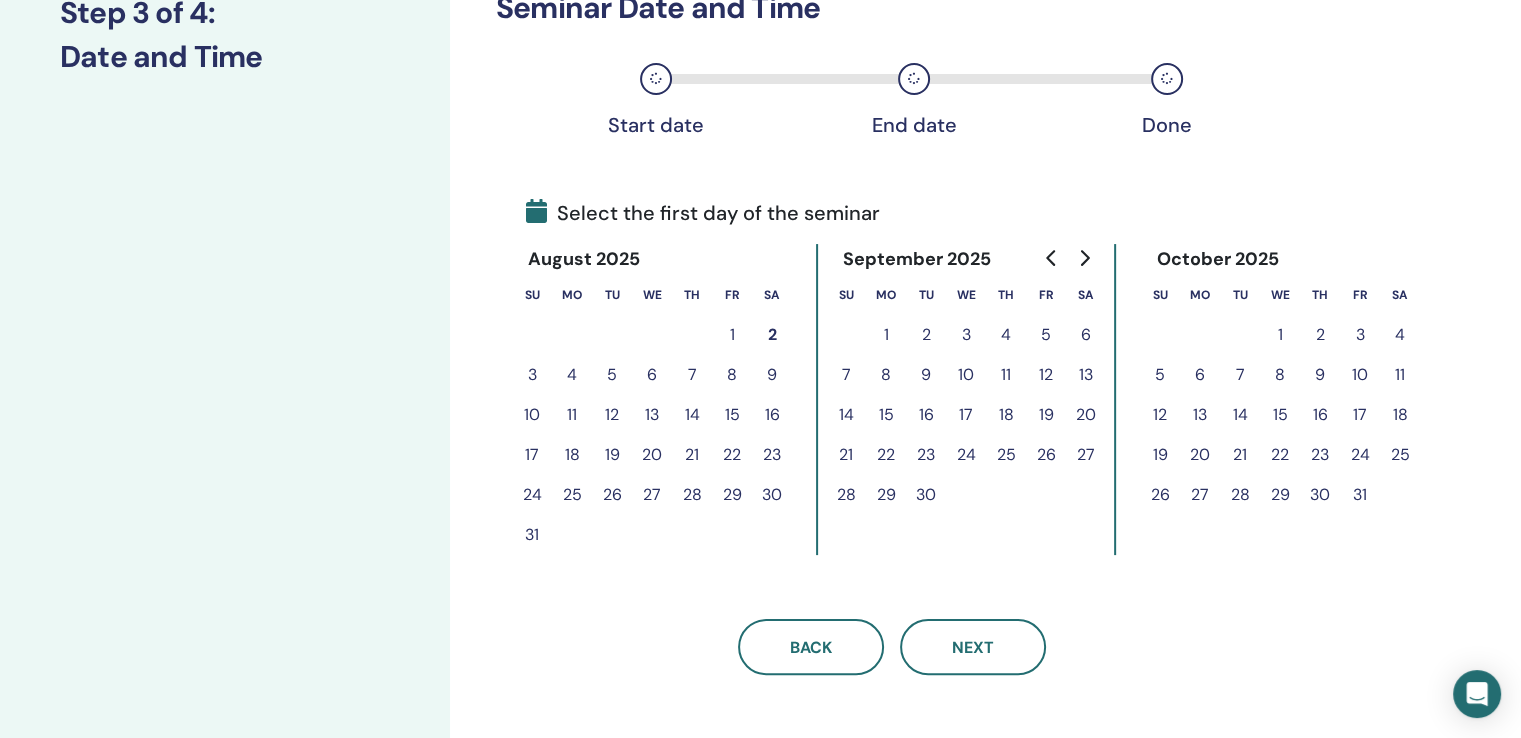 click on "12" at bounding box center (1160, 415) 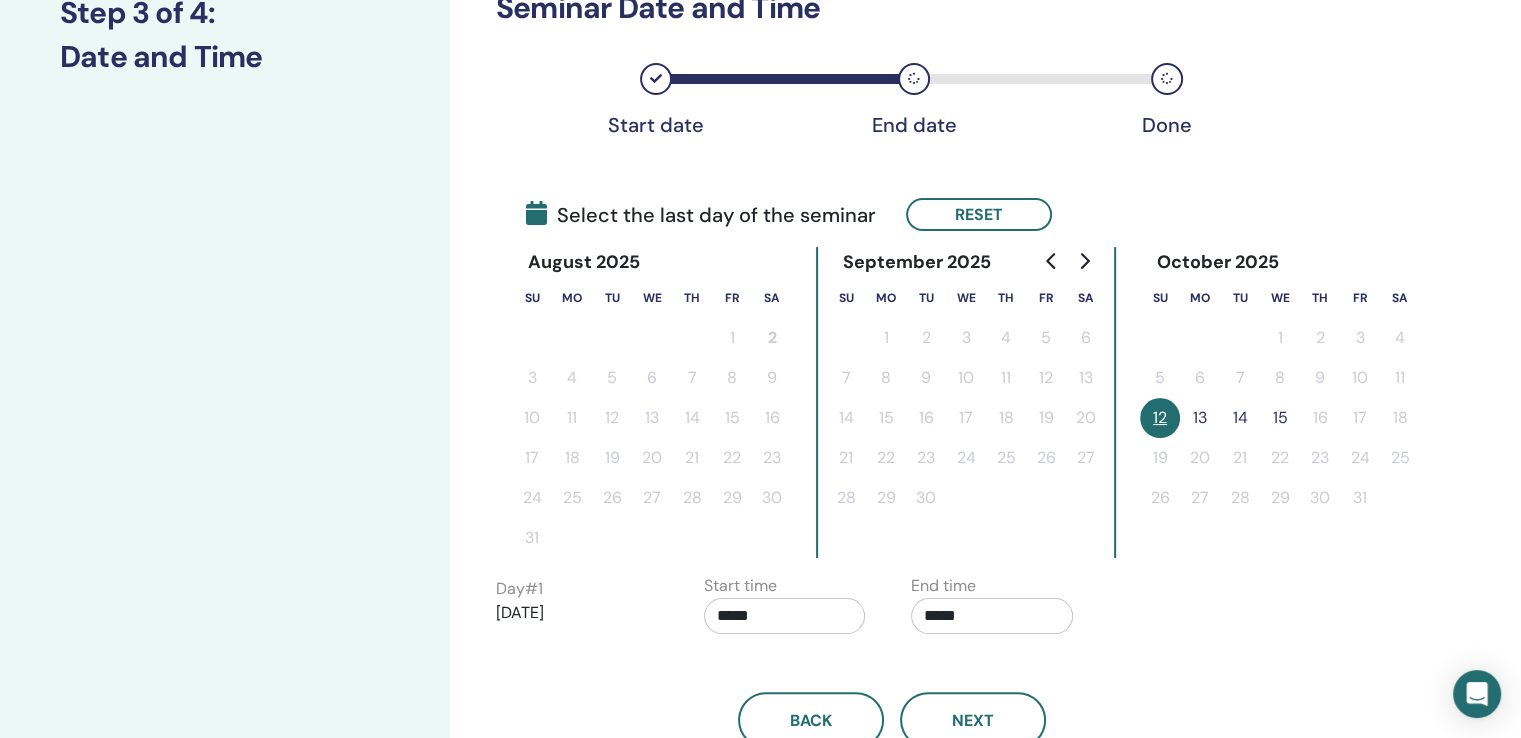 click on "14" at bounding box center [1240, 418] 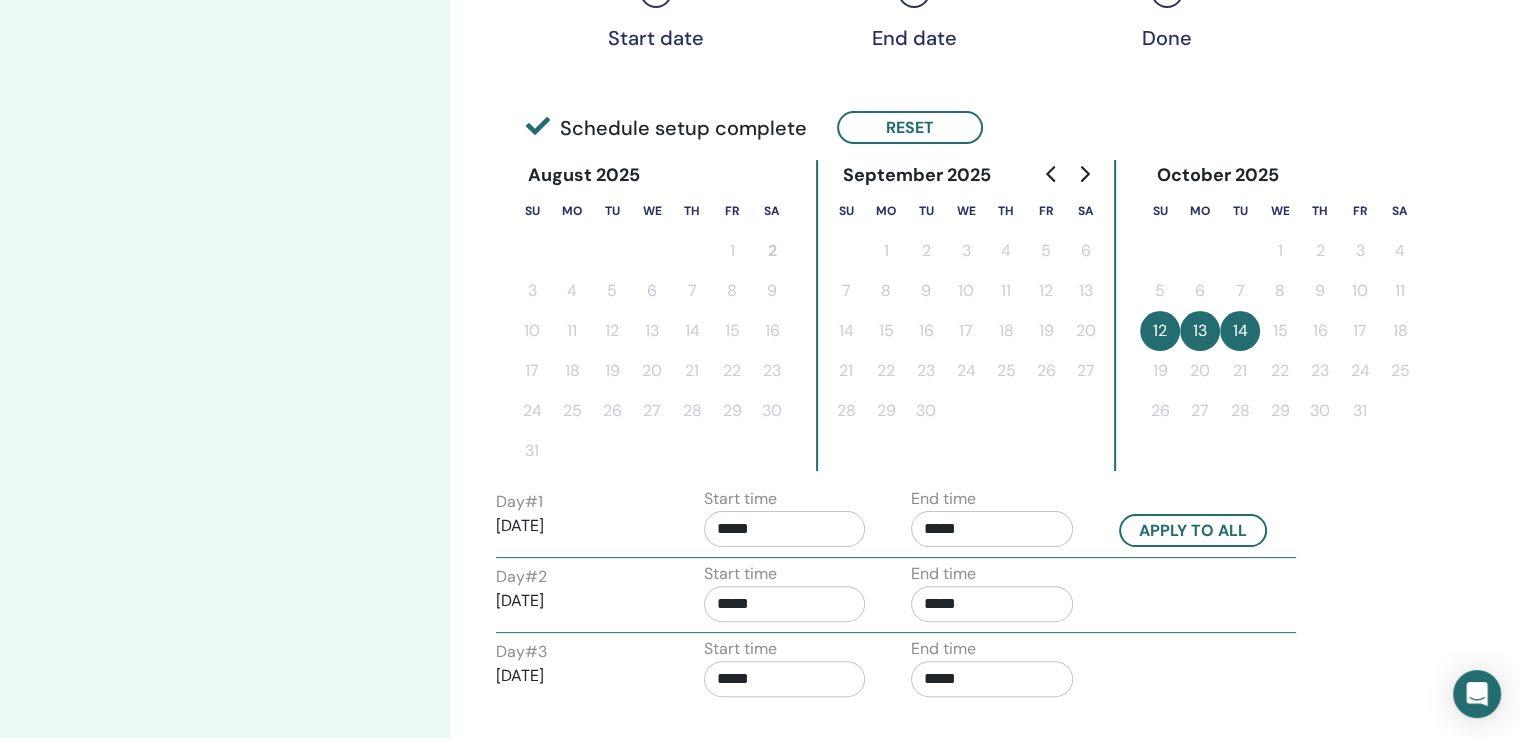 scroll, scrollTop: 500, scrollLeft: 0, axis: vertical 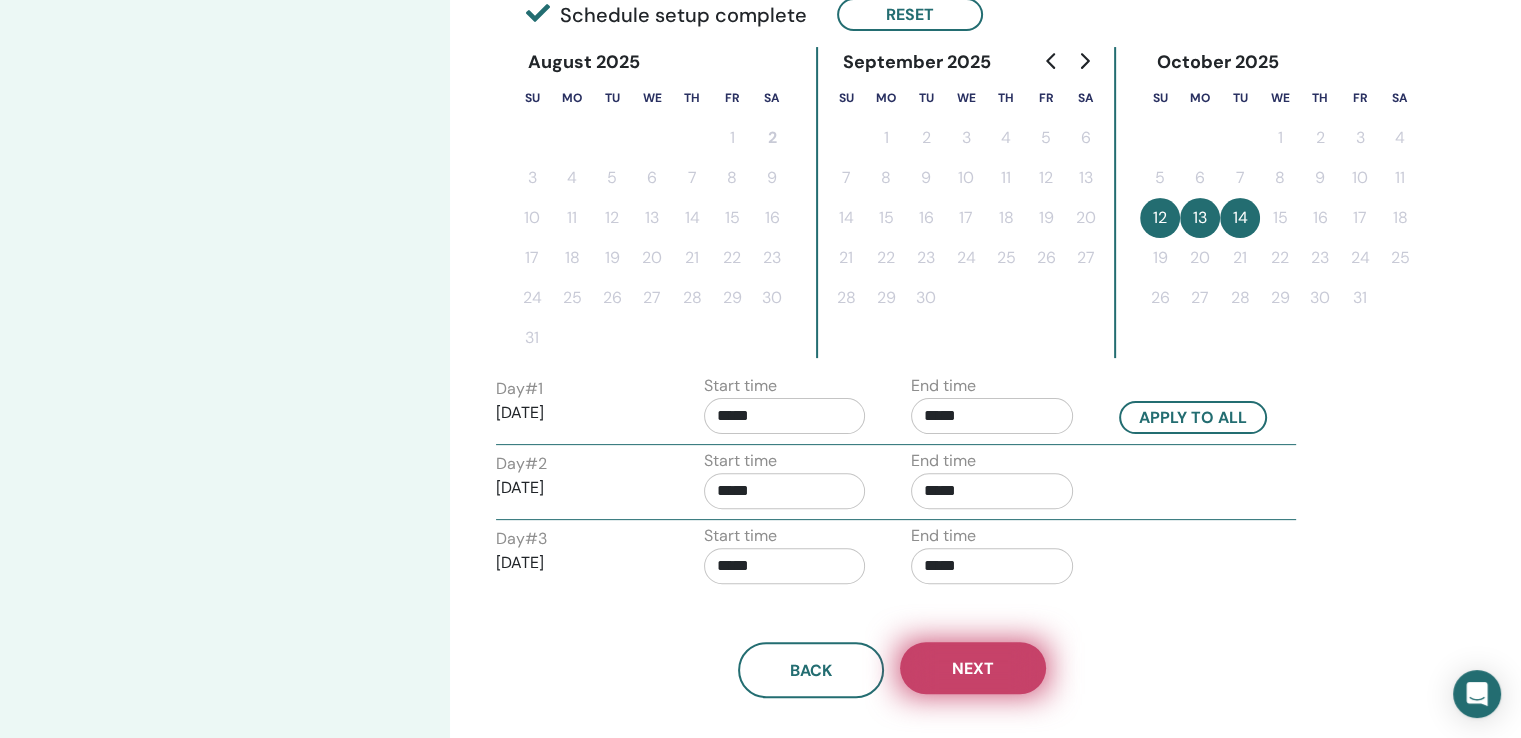 click on "Next" at bounding box center (973, 668) 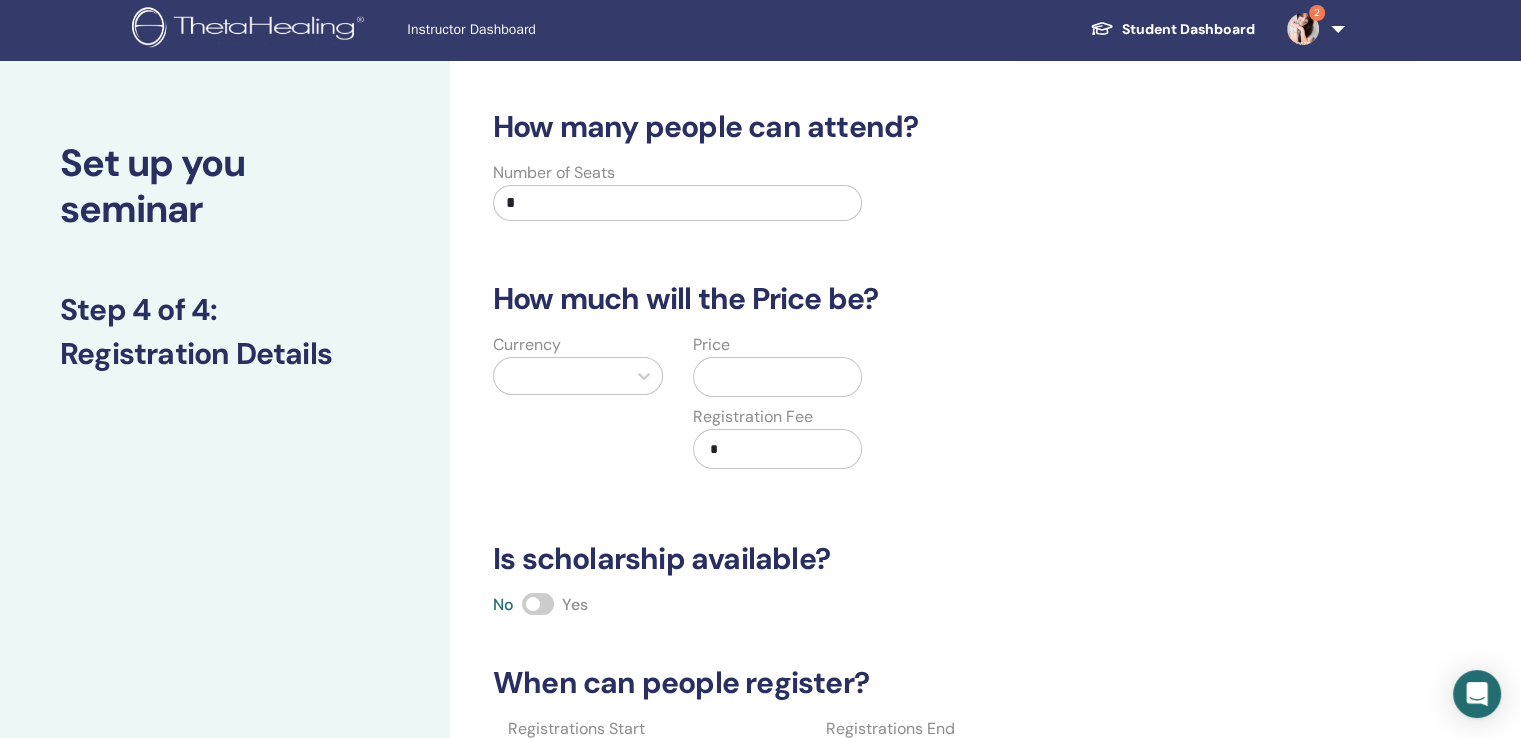 scroll, scrollTop: 0, scrollLeft: 0, axis: both 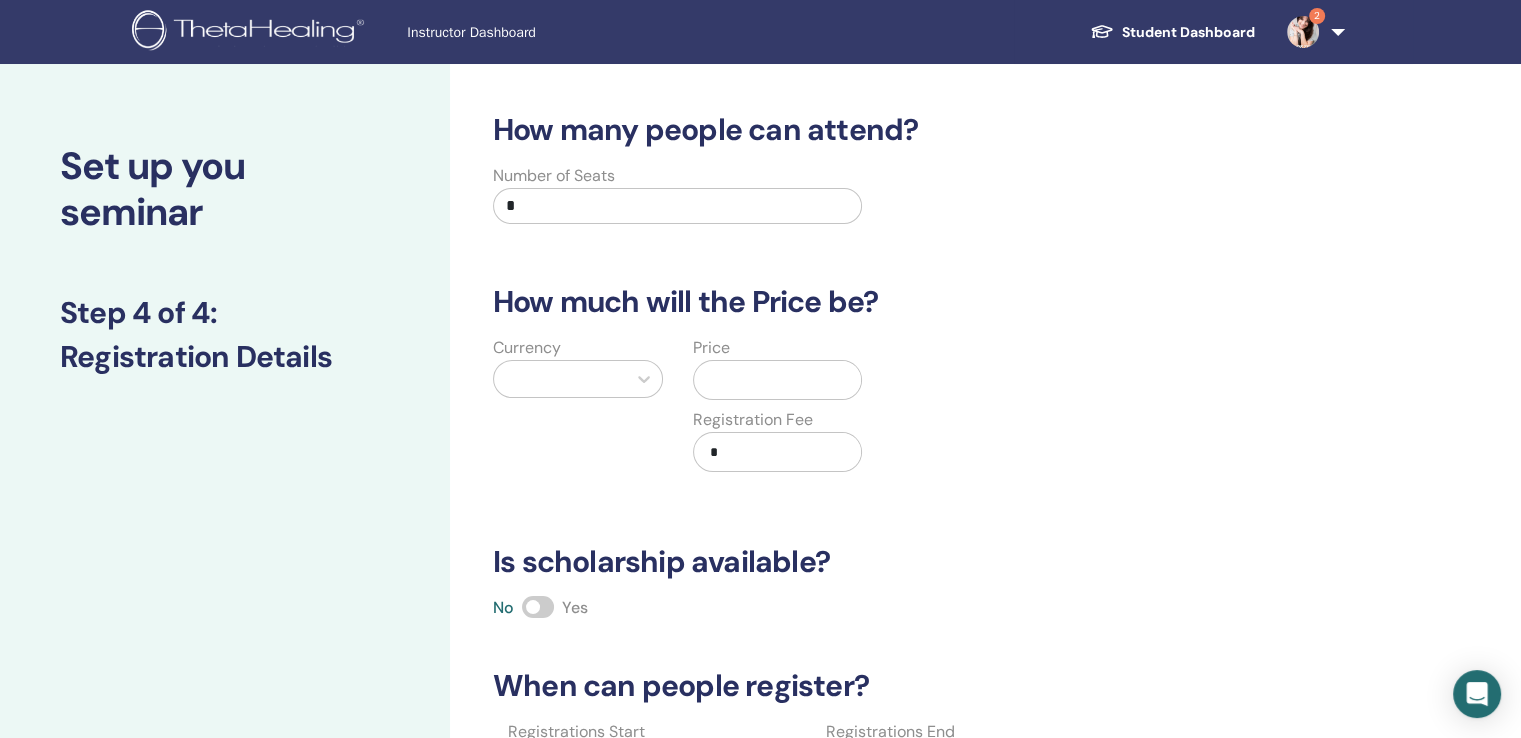 drag, startPoint x: 521, startPoint y: 209, endPoint x: 428, endPoint y: 204, distance: 93.13431 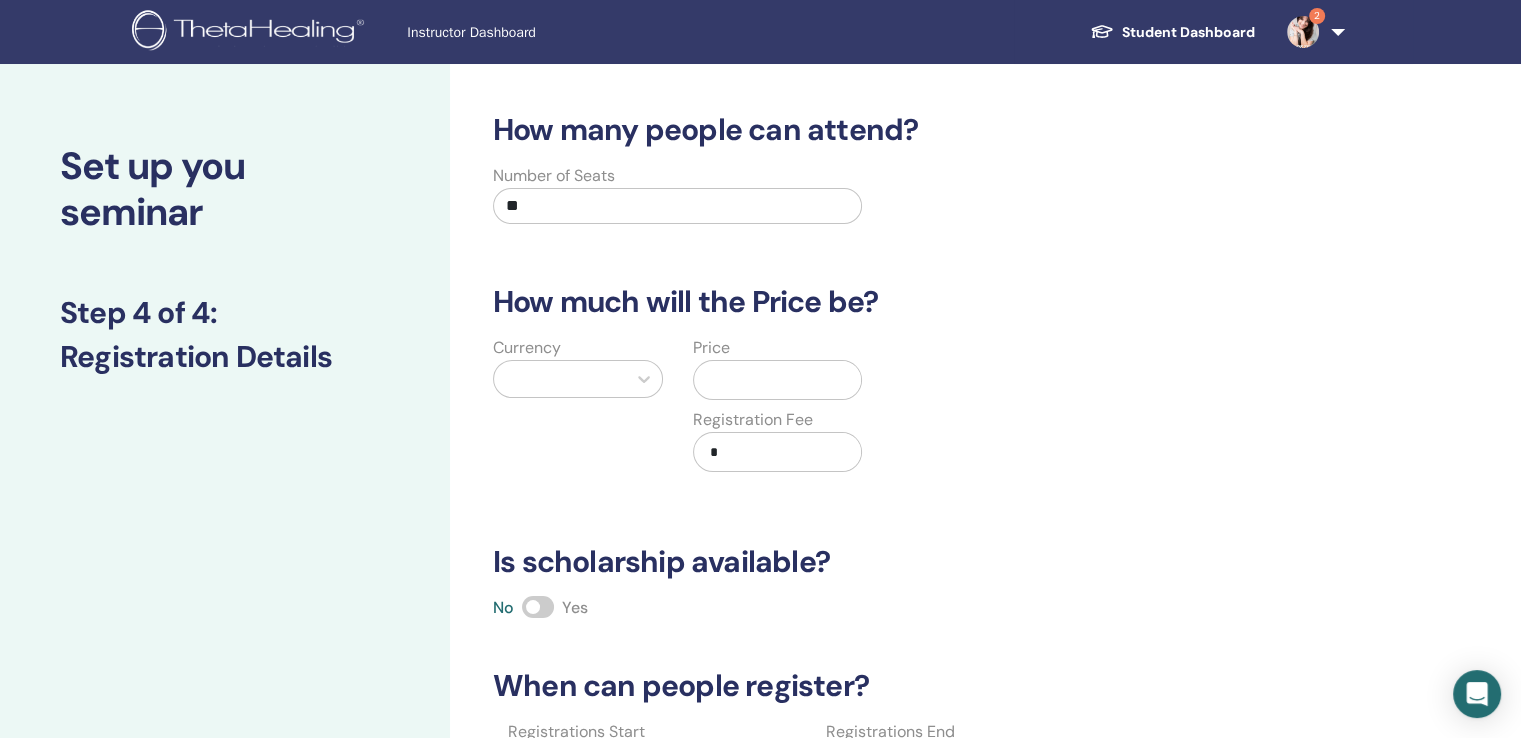 type on "**" 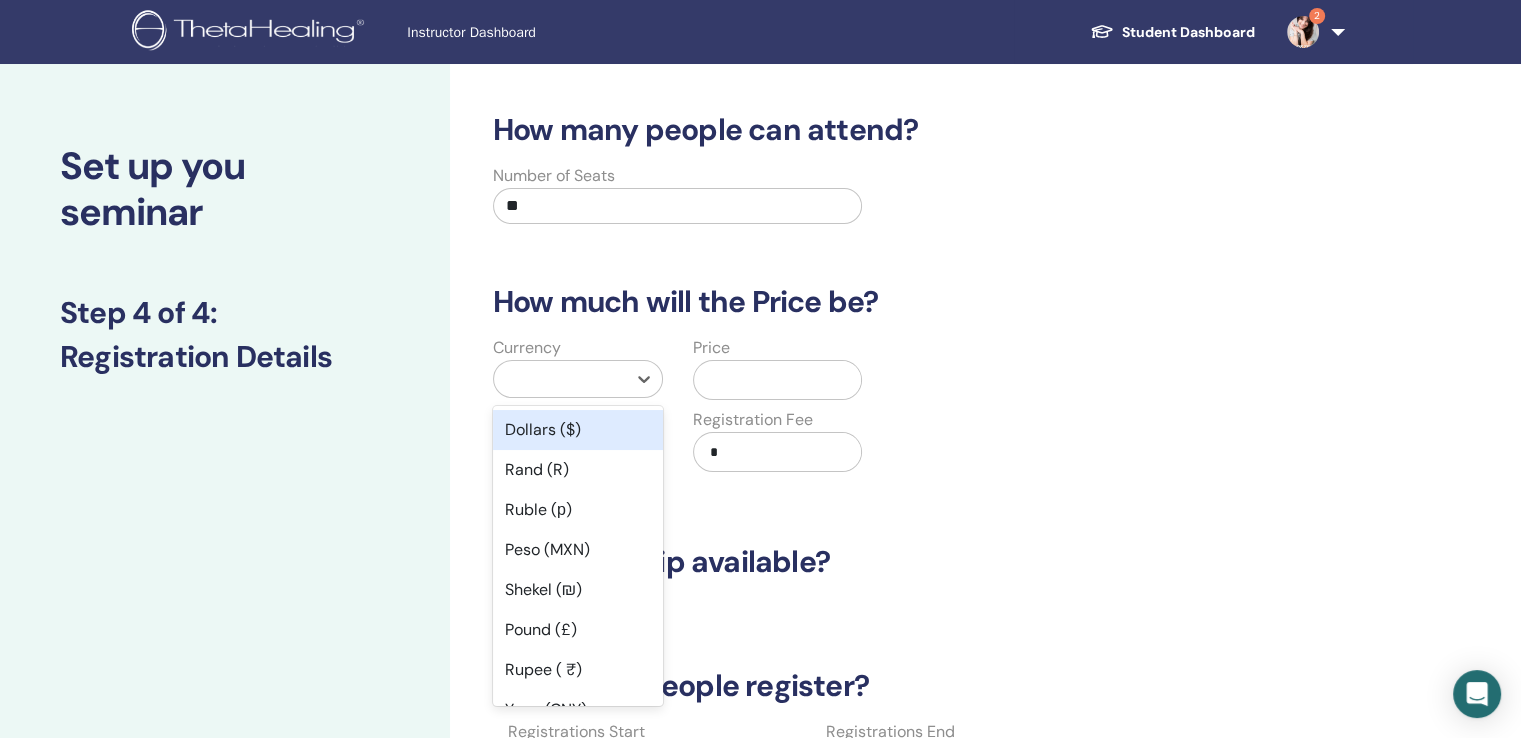 click at bounding box center (560, 379) 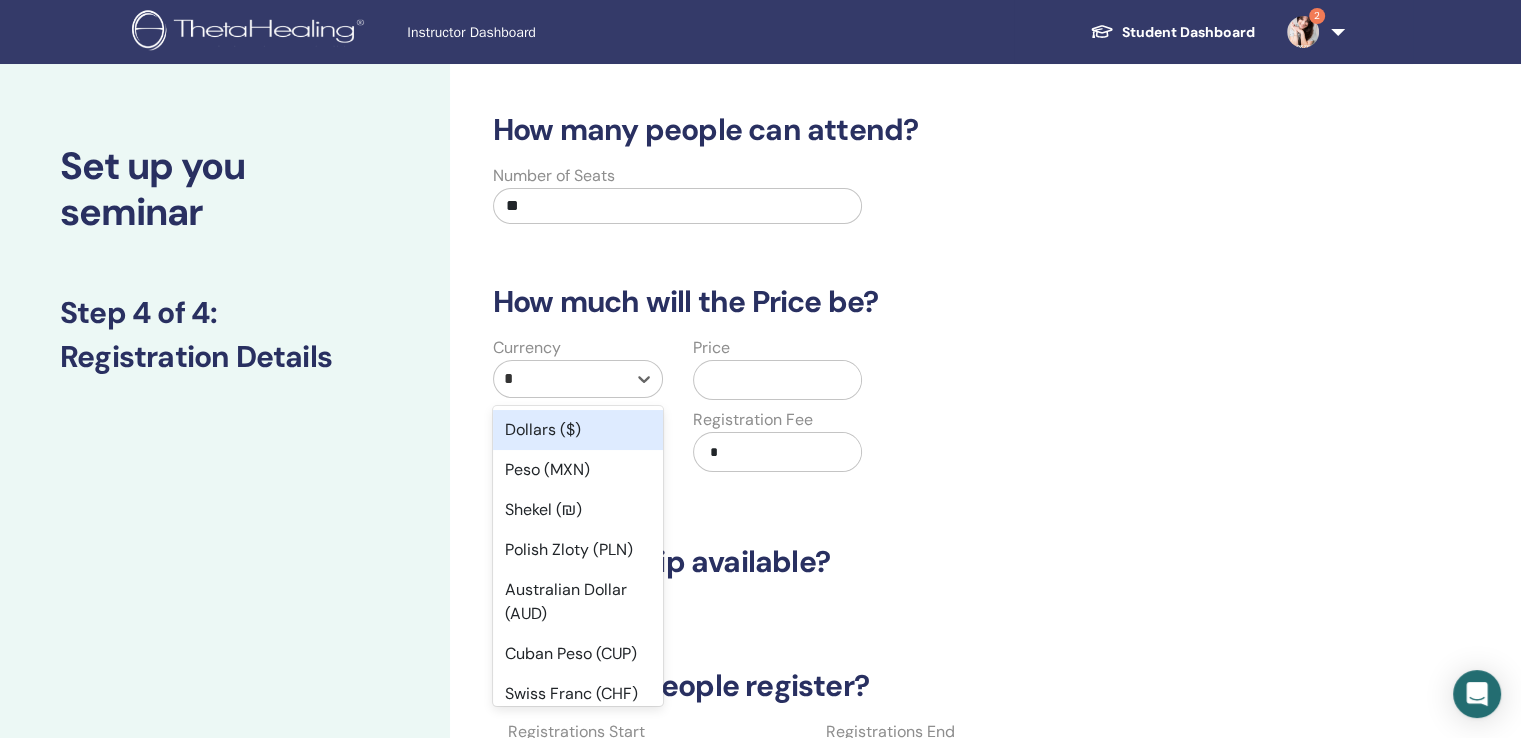 type on "**" 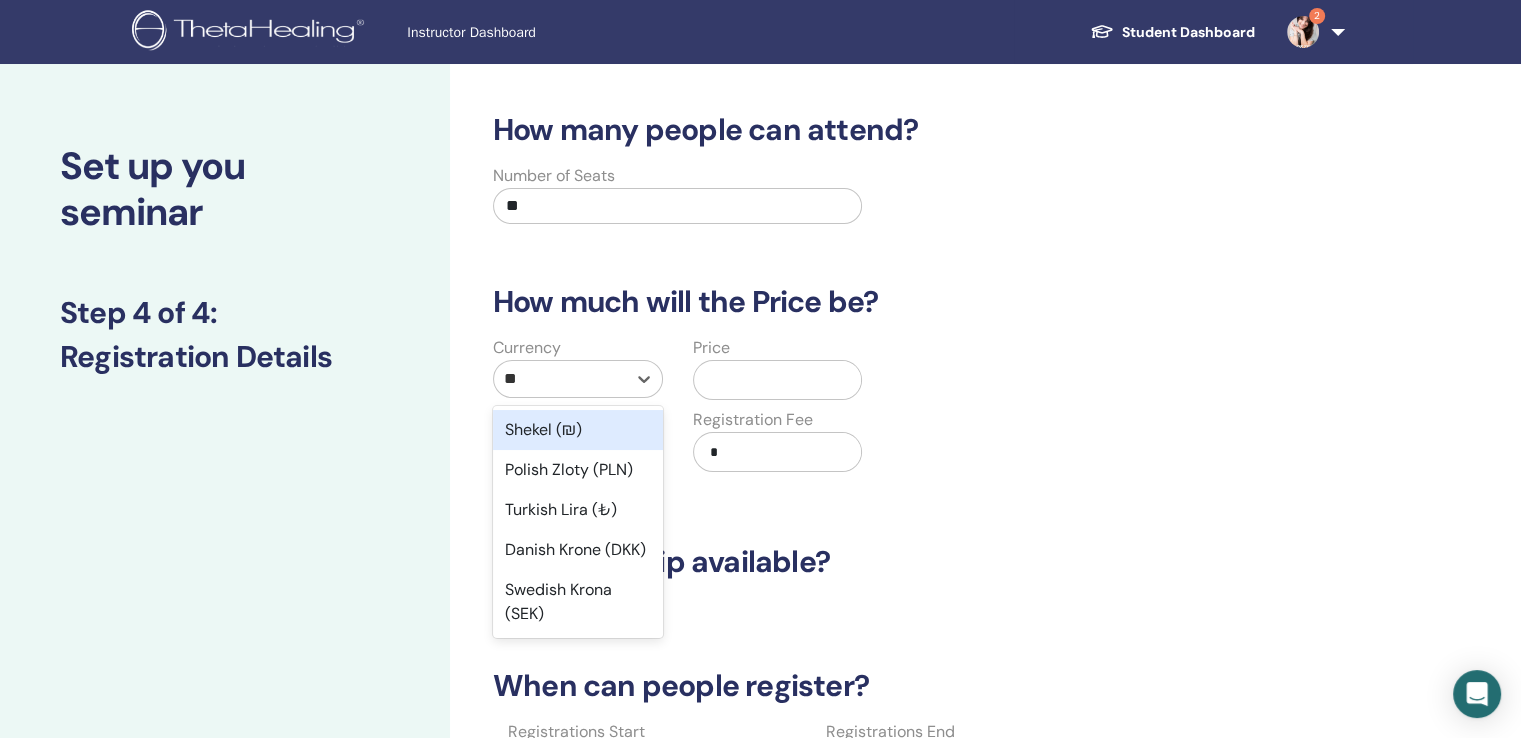 click on "Shekel (₪)" at bounding box center (578, 430) 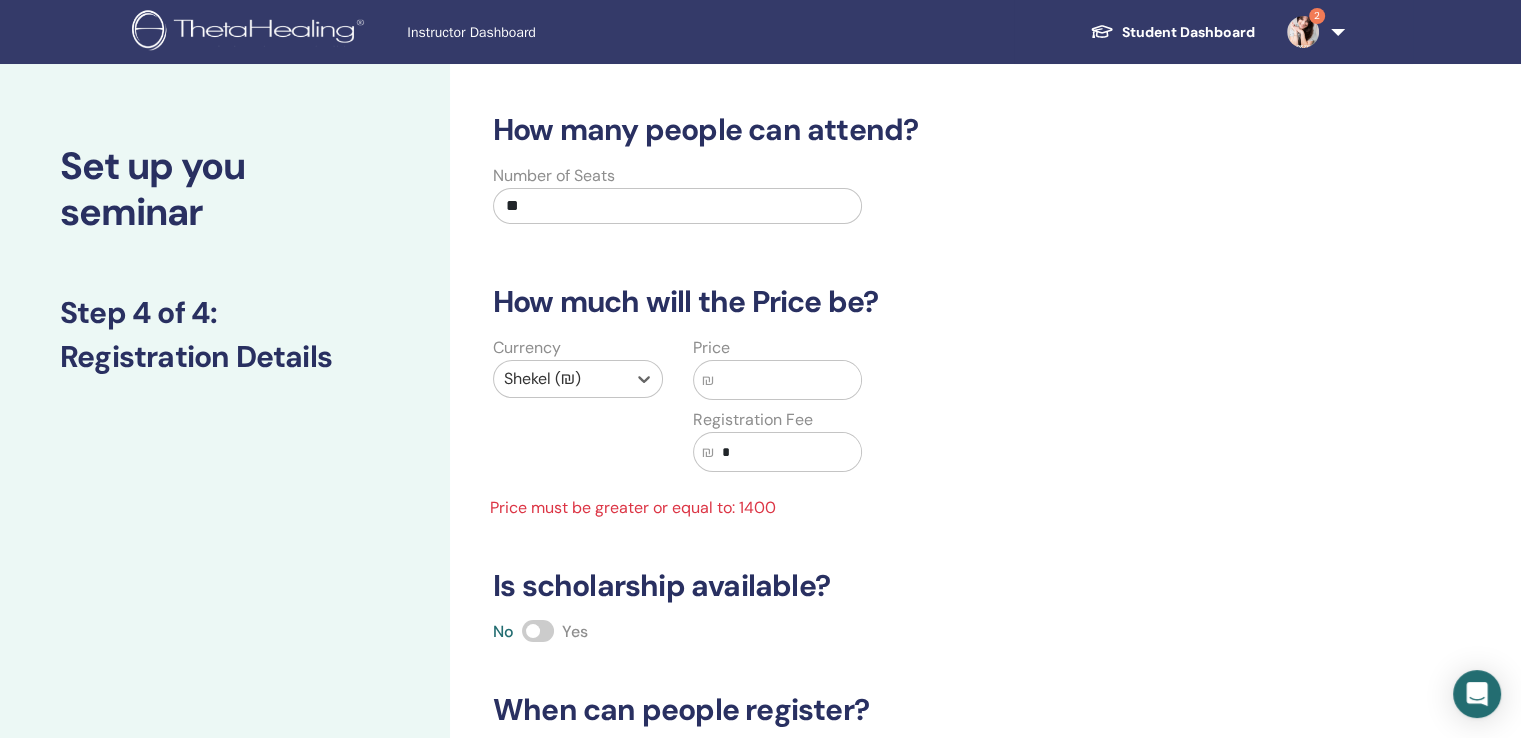 click at bounding box center (788, 380) 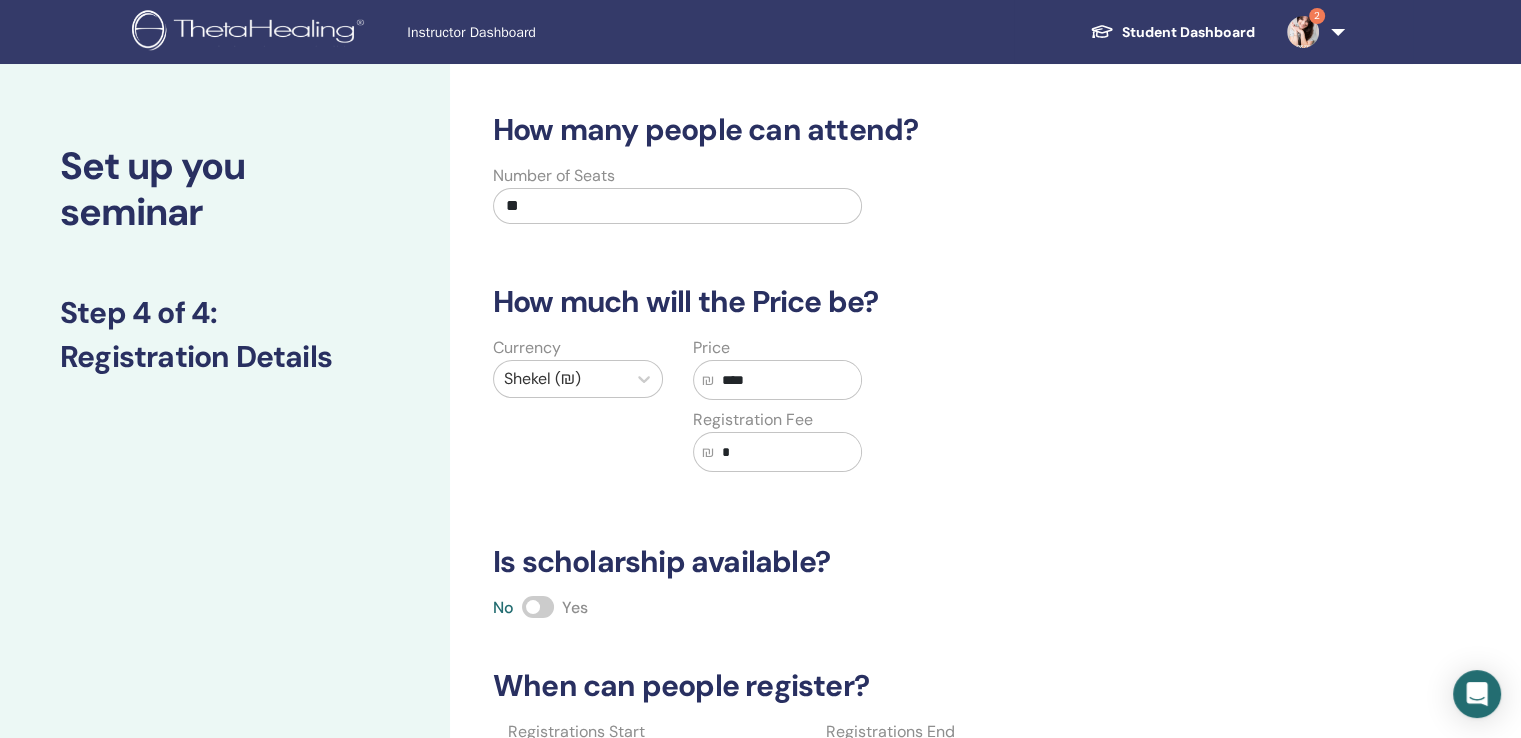 type on "****" 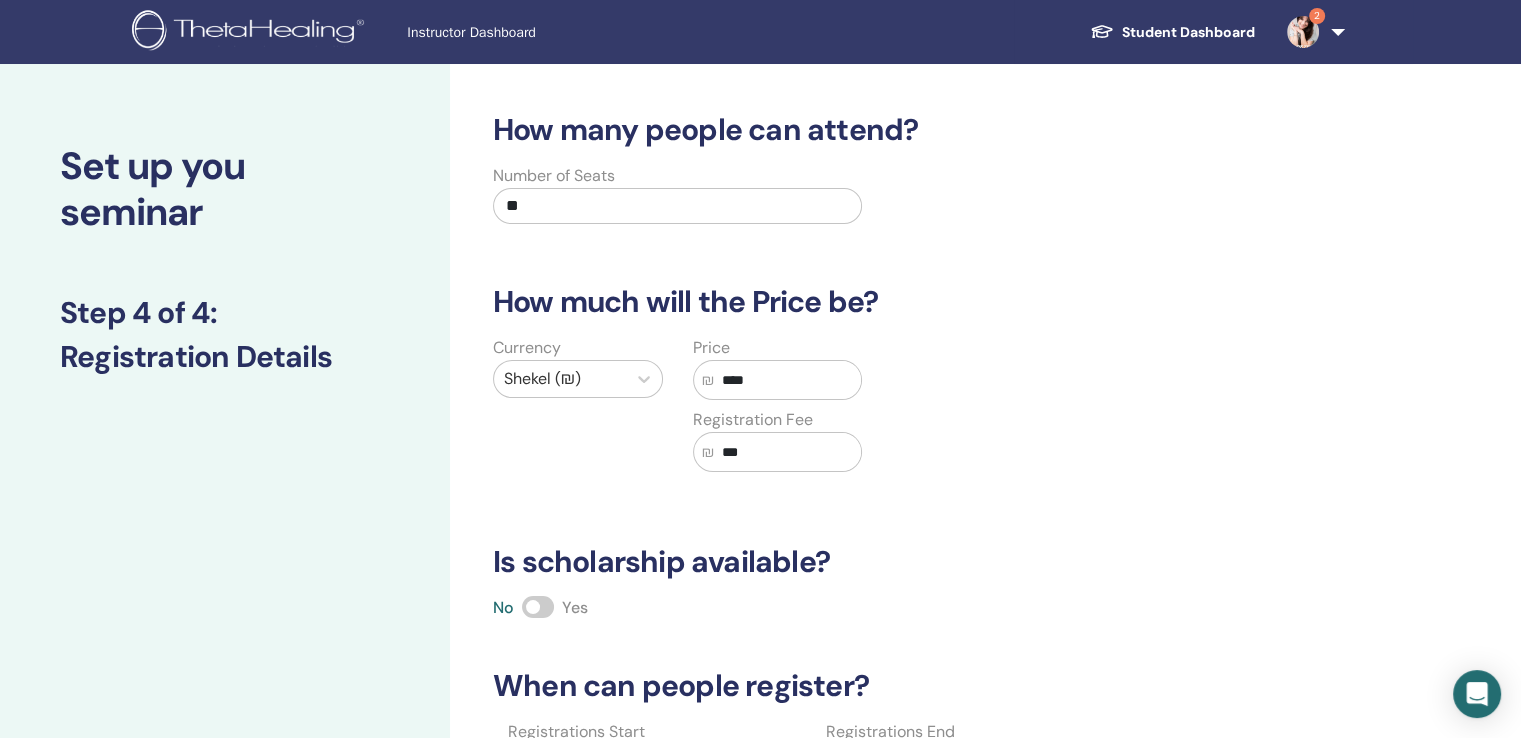 type on "***" 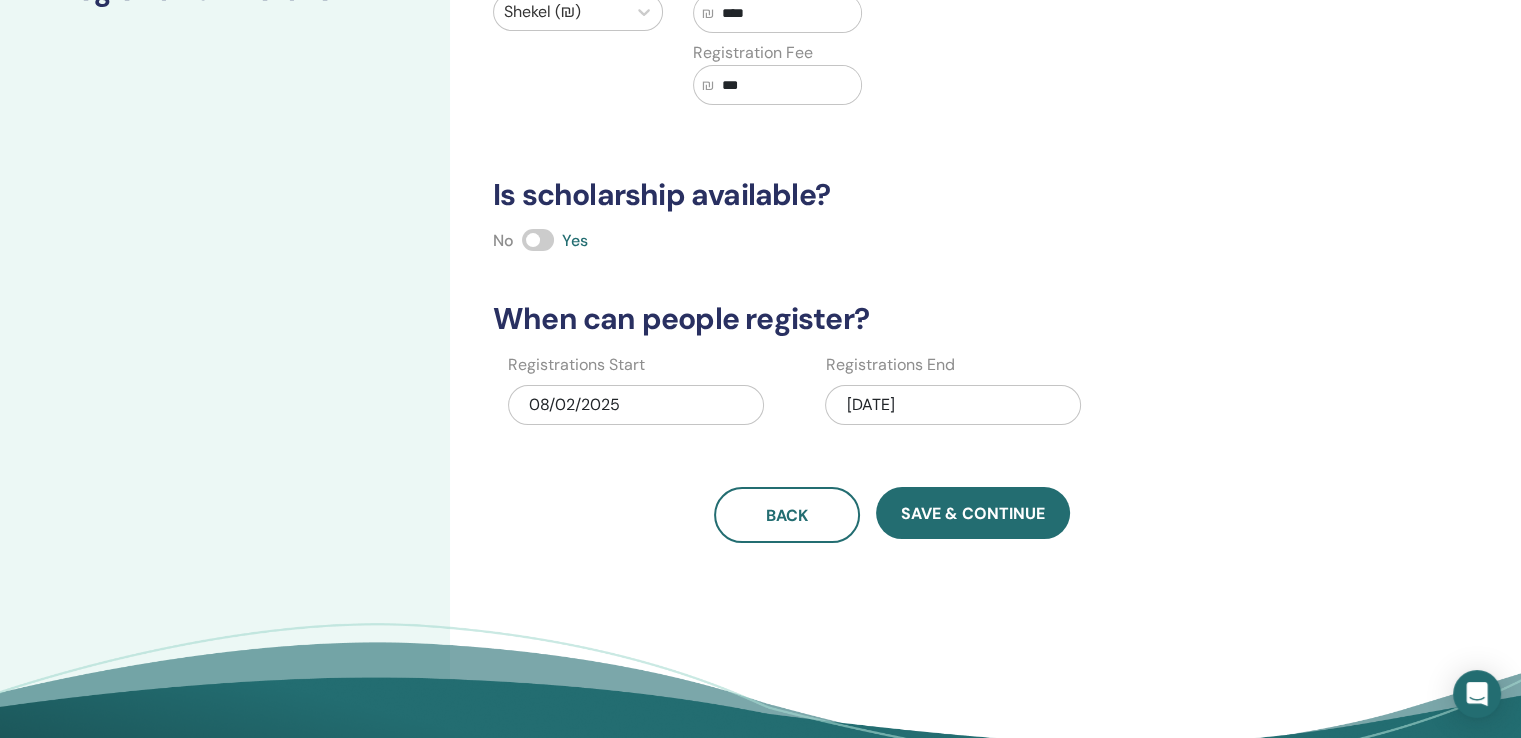 scroll, scrollTop: 400, scrollLeft: 0, axis: vertical 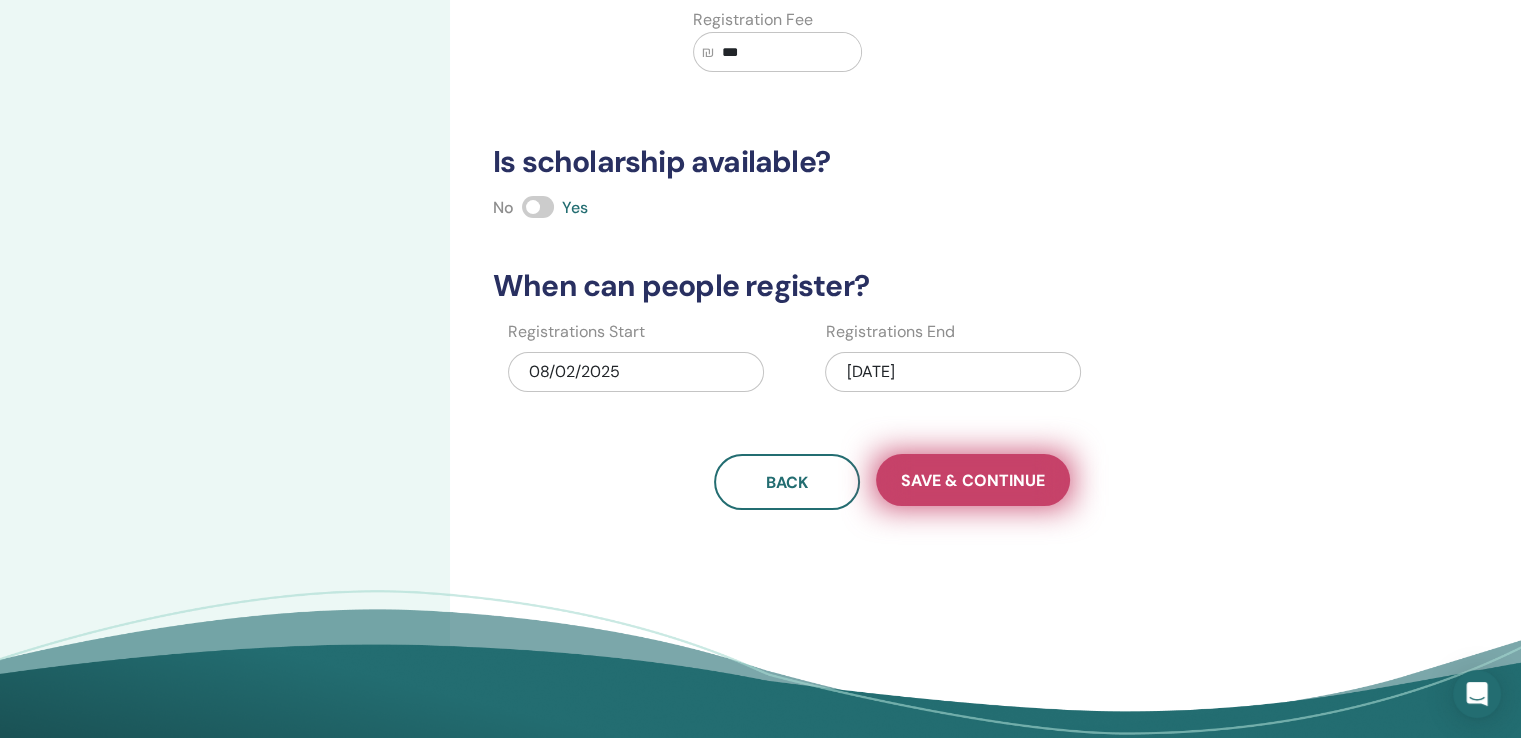 click on "Save & Continue" at bounding box center [973, 480] 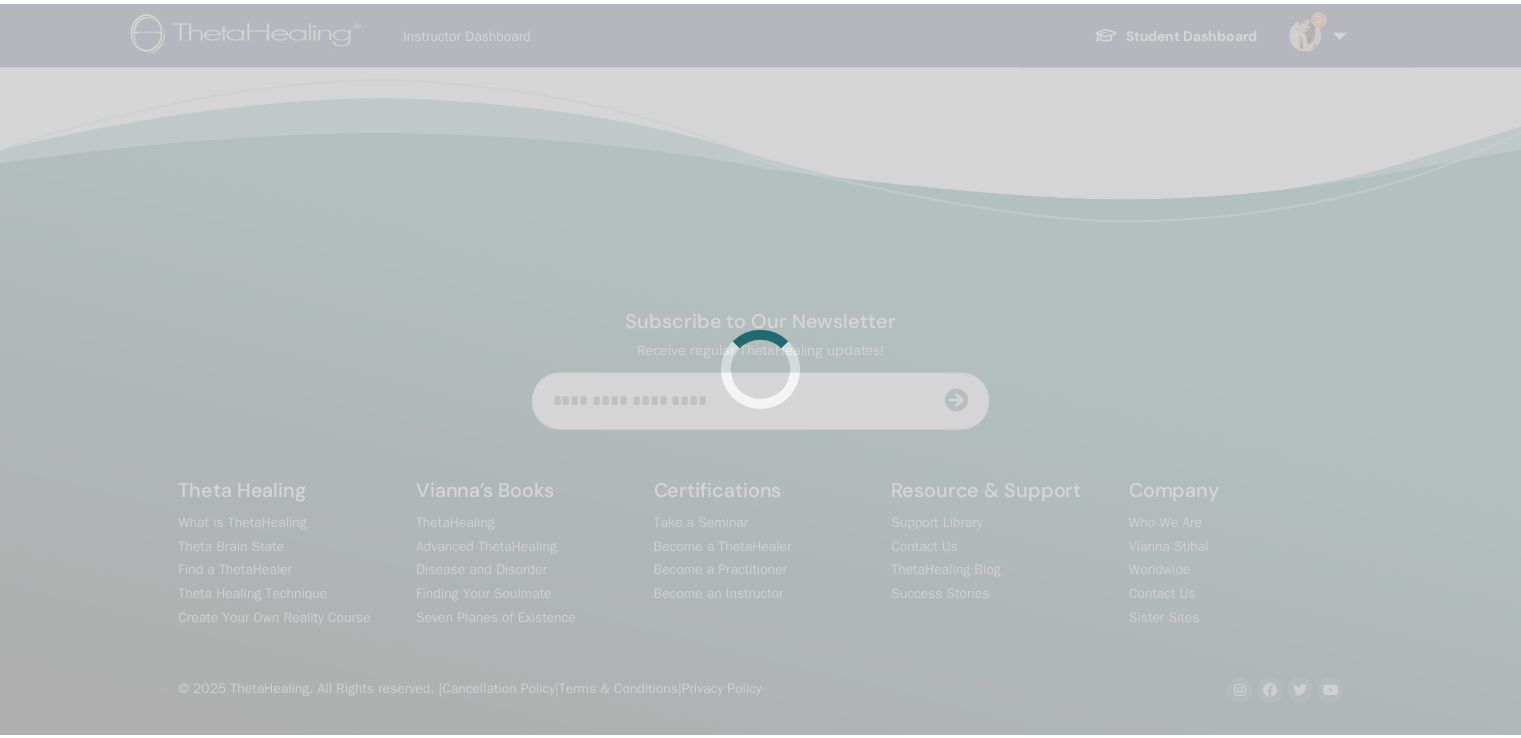 scroll, scrollTop: 0, scrollLeft: 0, axis: both 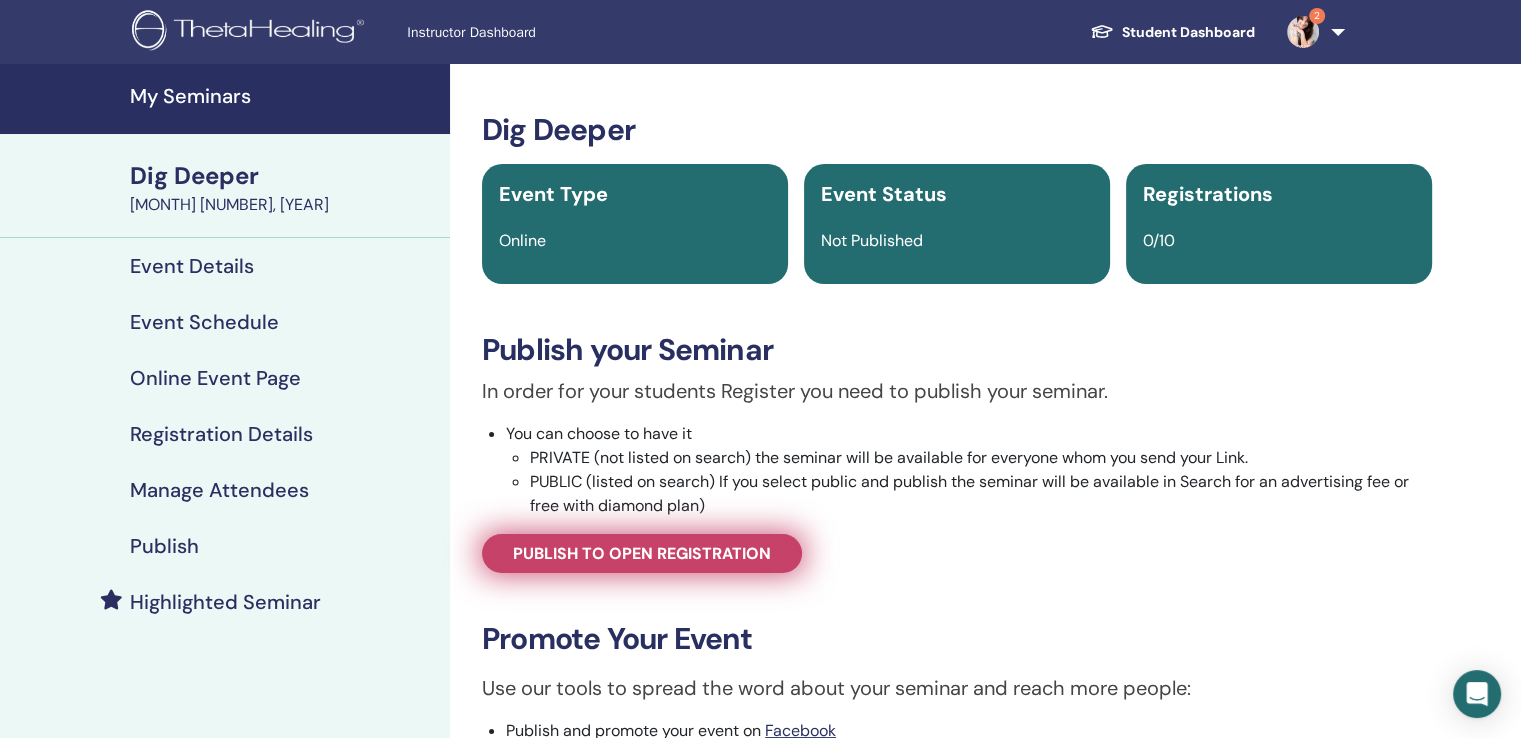 click on "Publish to open registration" at bounding box center (642, 553) 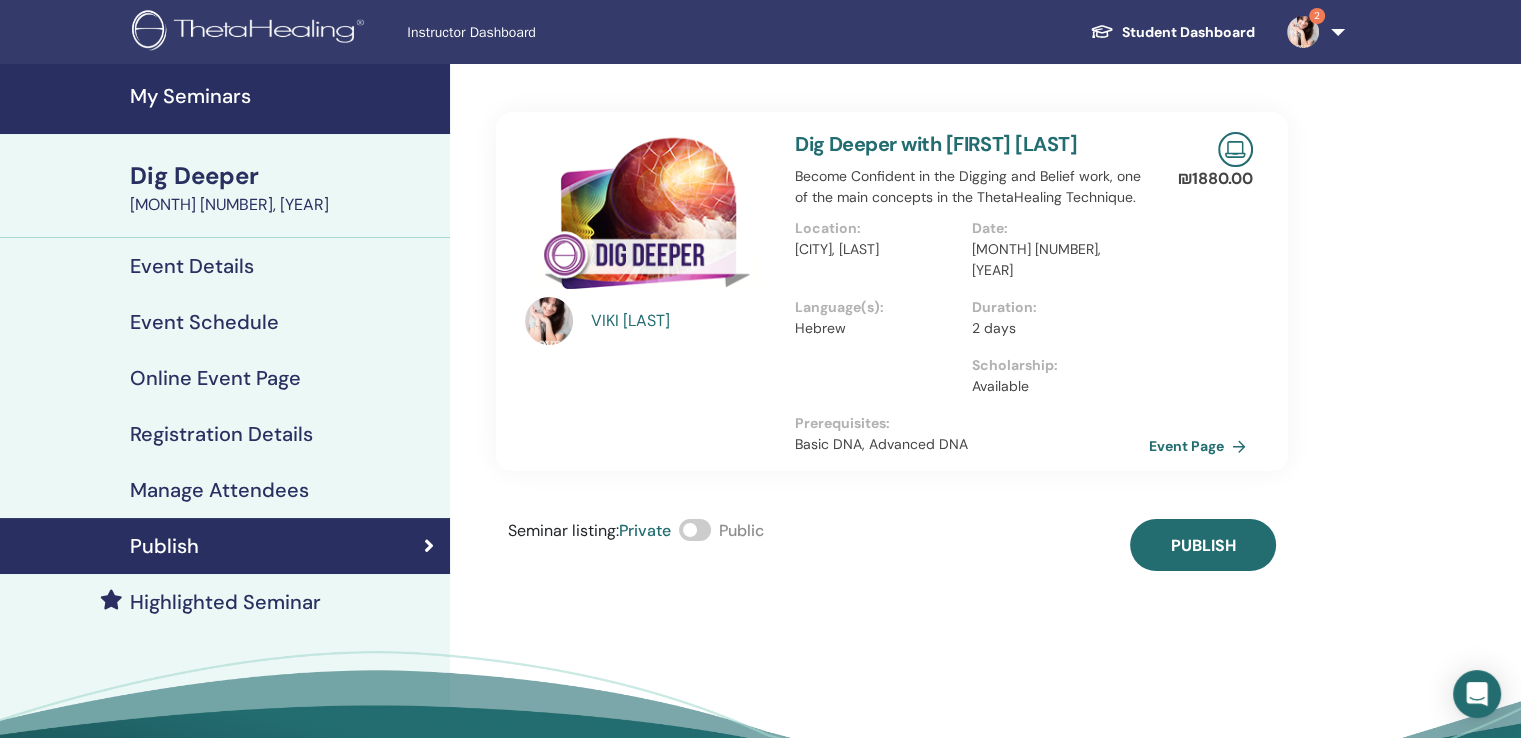 click at bounding box center (695, 530) 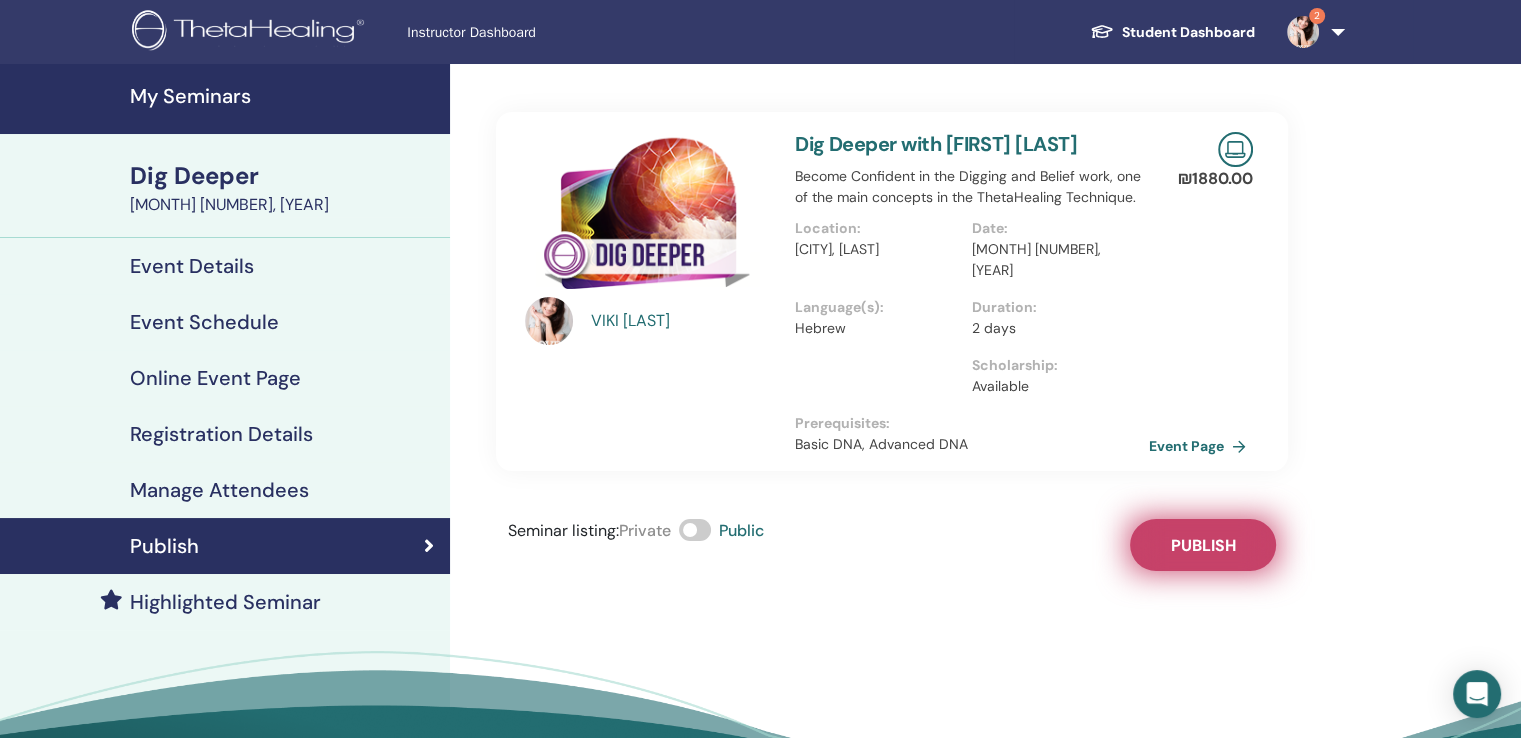 click on "Publish" at bounding box center [1203, 545] 